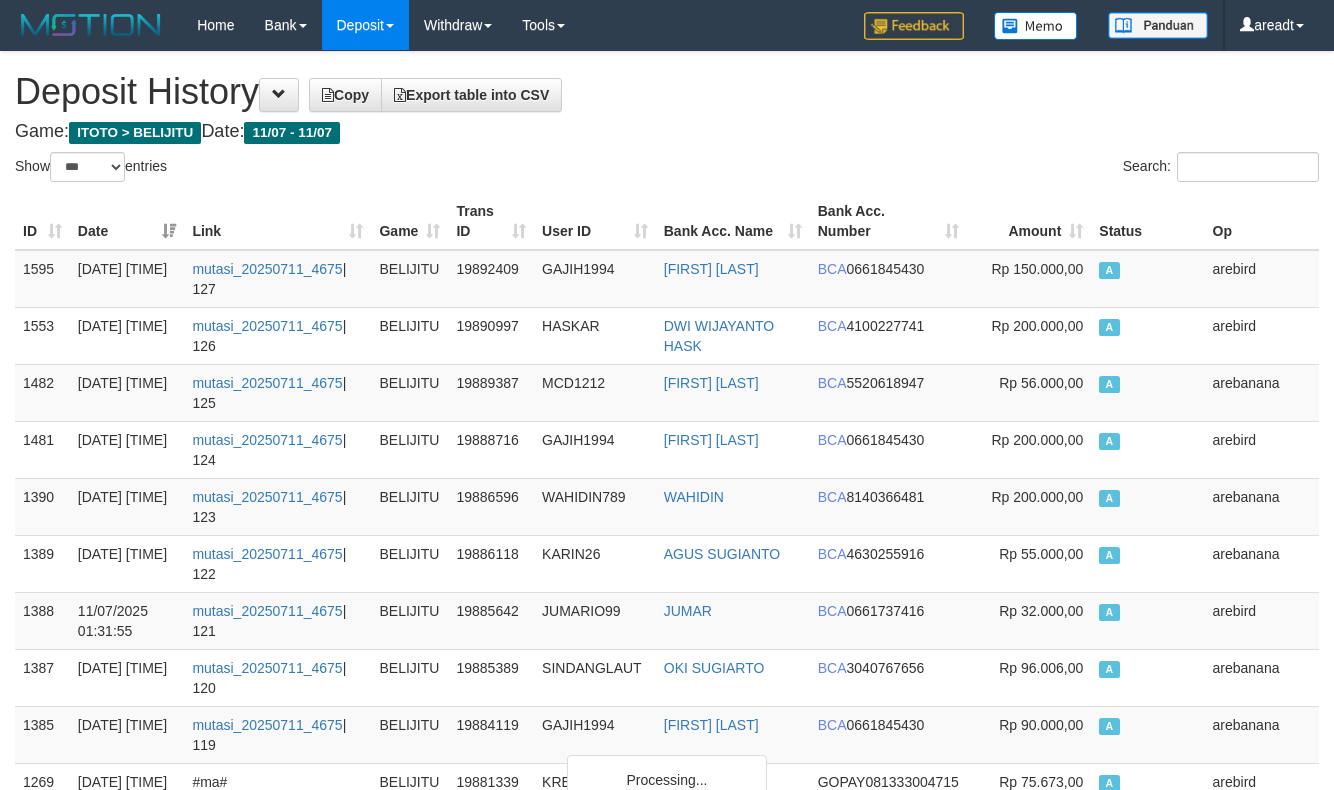 select on "***" 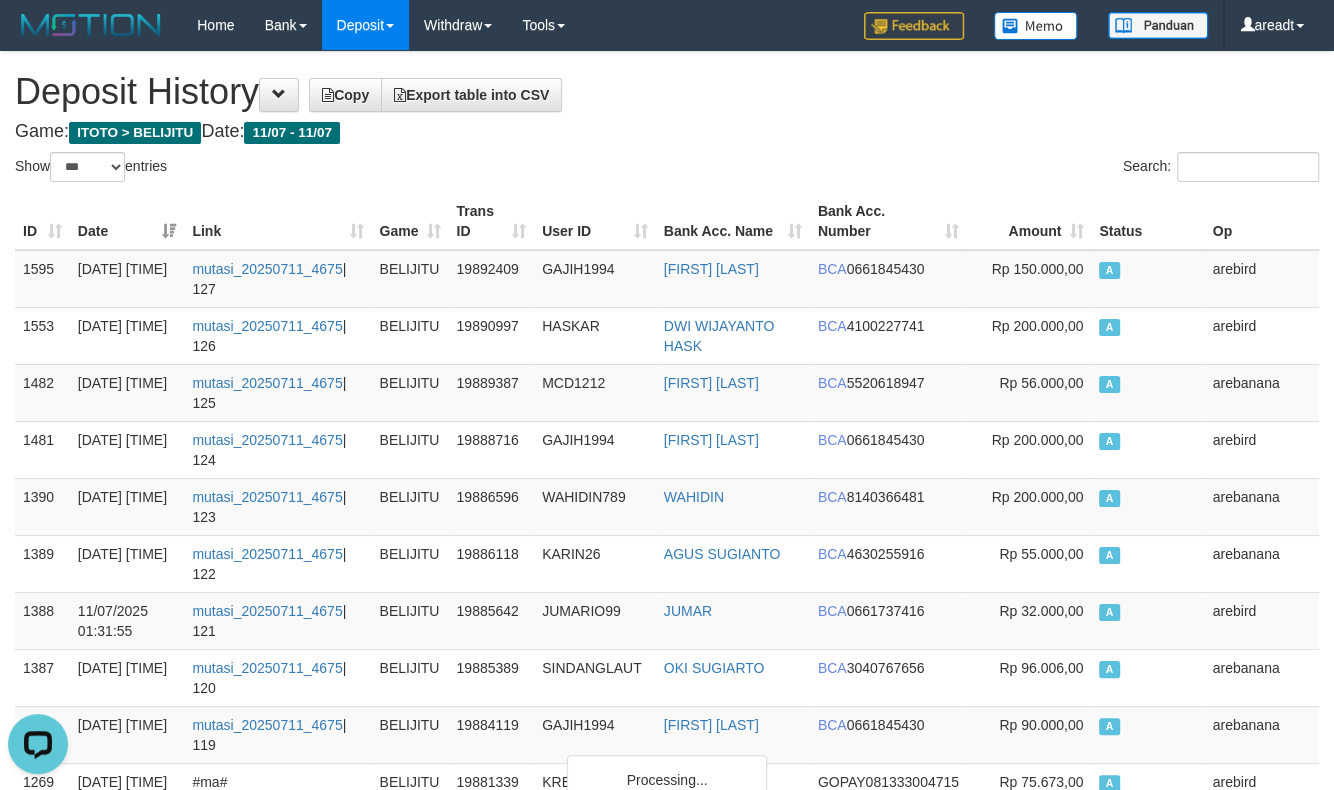 scroll, scrollTop: 0, scrollLeft: 0, axis: both 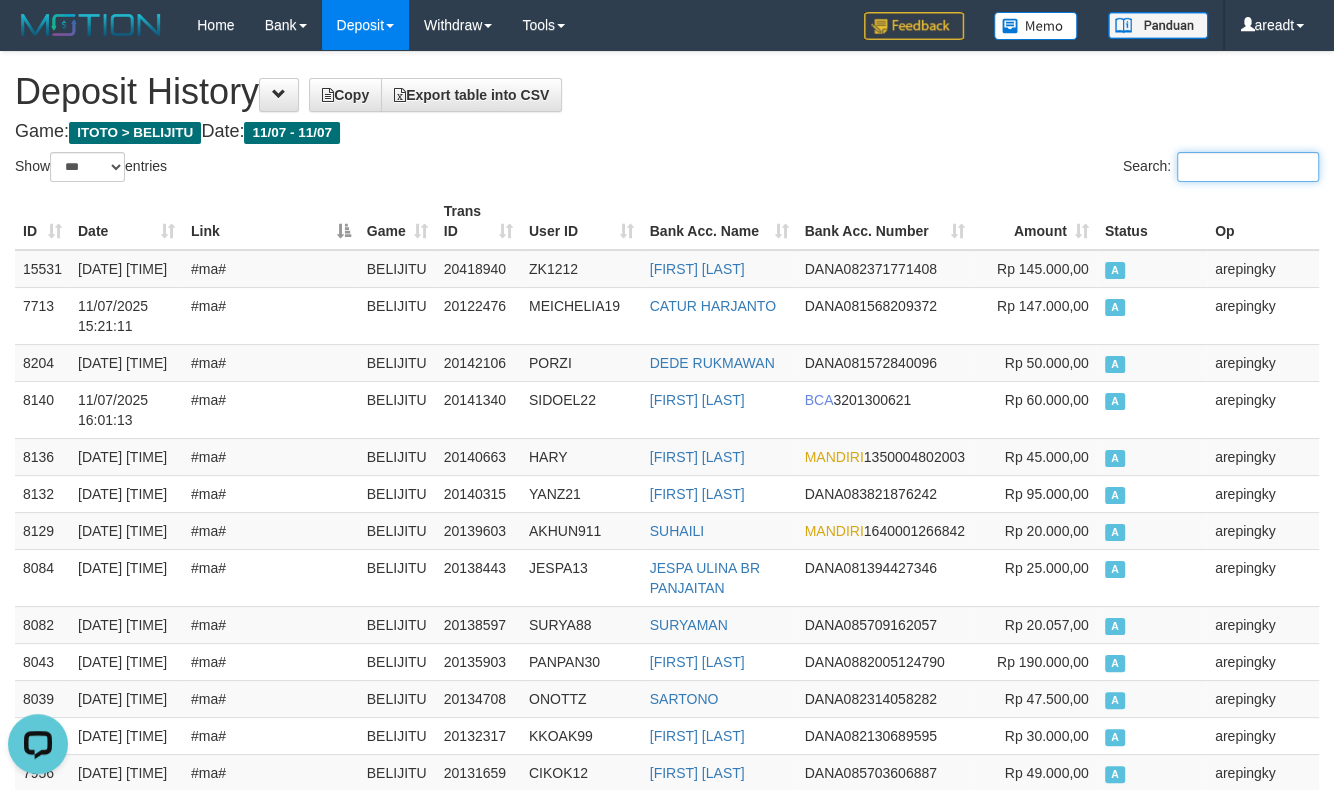 click on "Search:" at bounding box center [1248, 167] 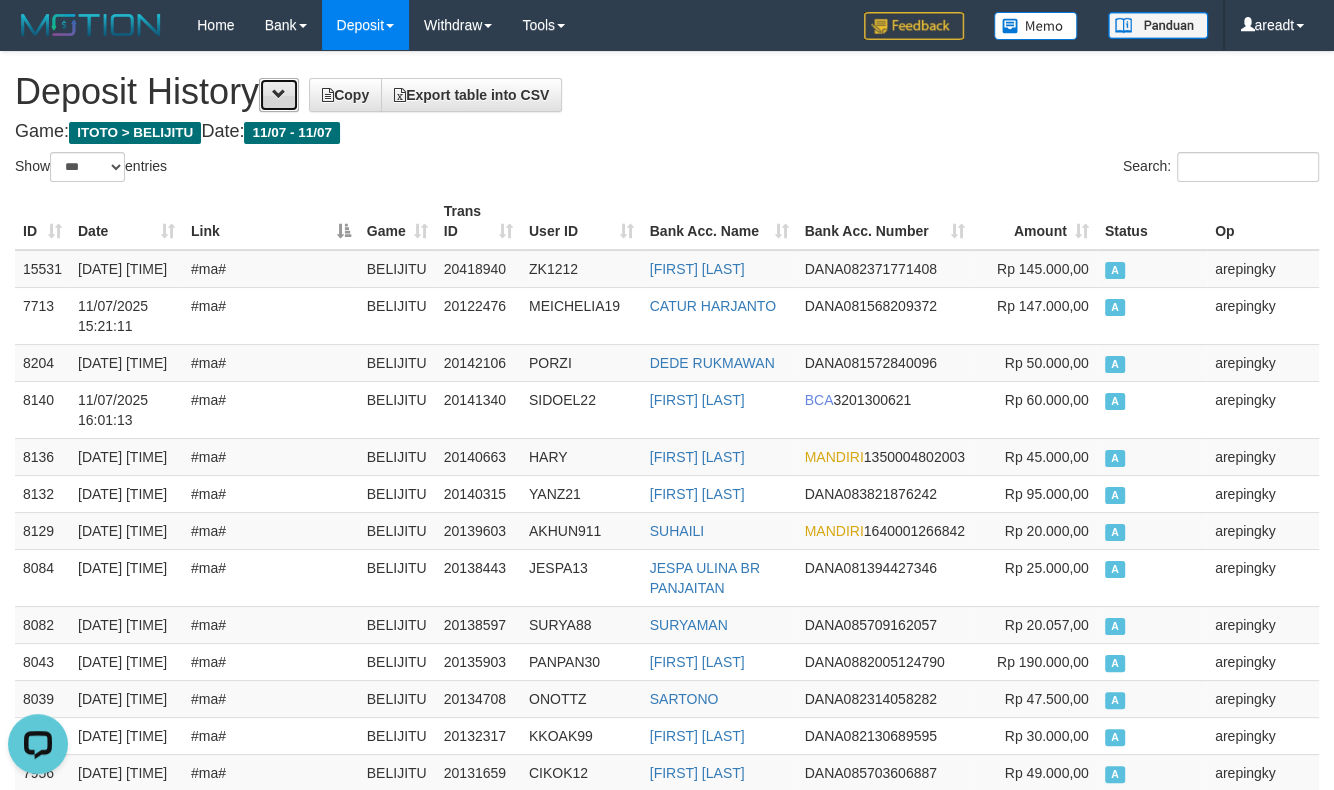 click at bounding box center [279, 95] 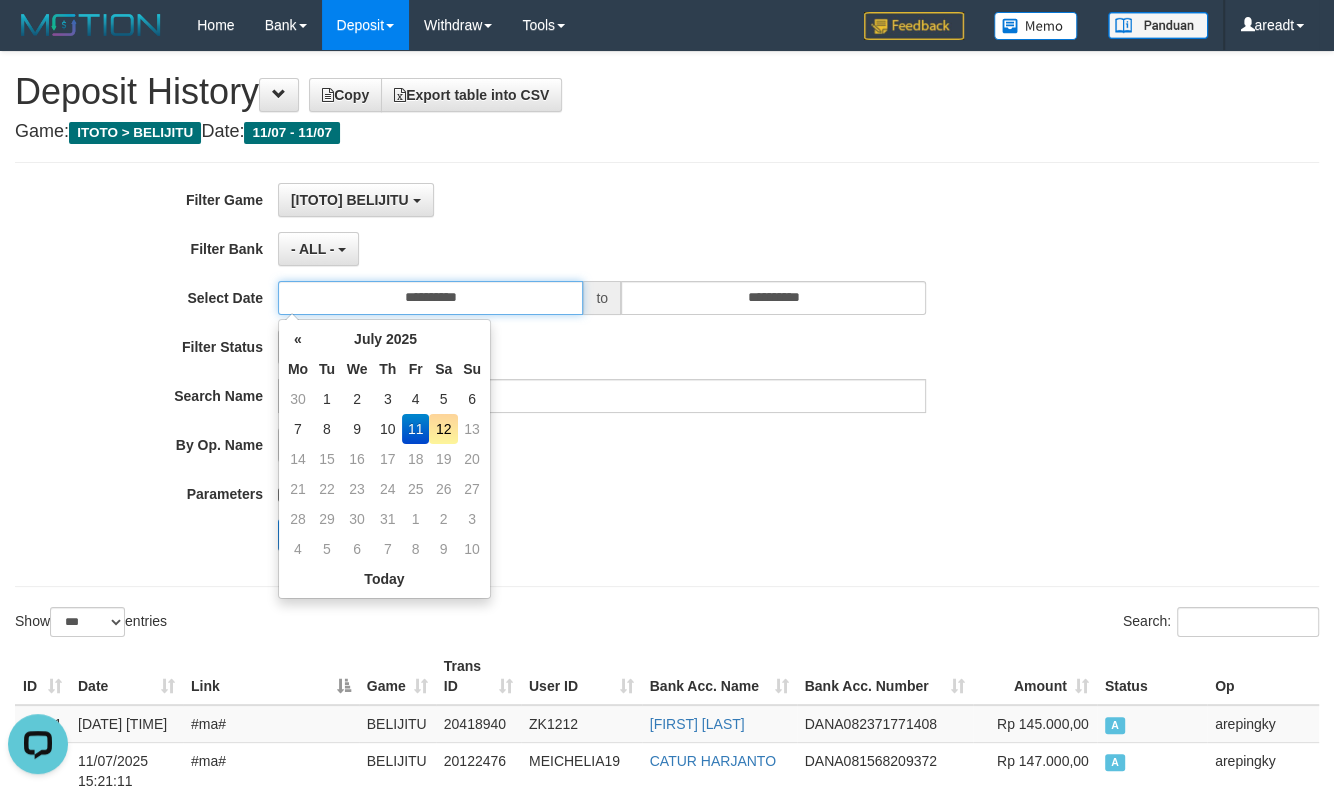 click on "**********" at bounding box center (430, 298) 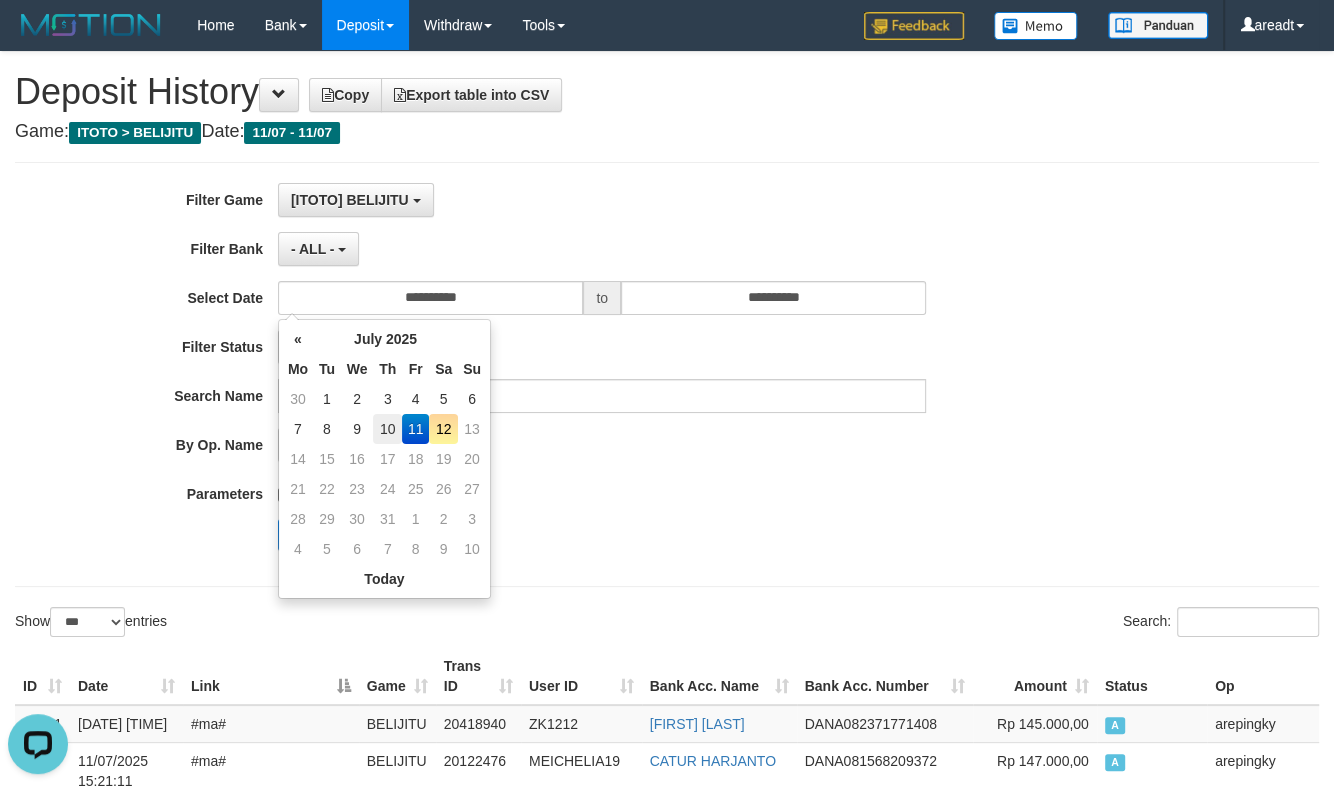 click on "10" at bounding box center [387, 429] 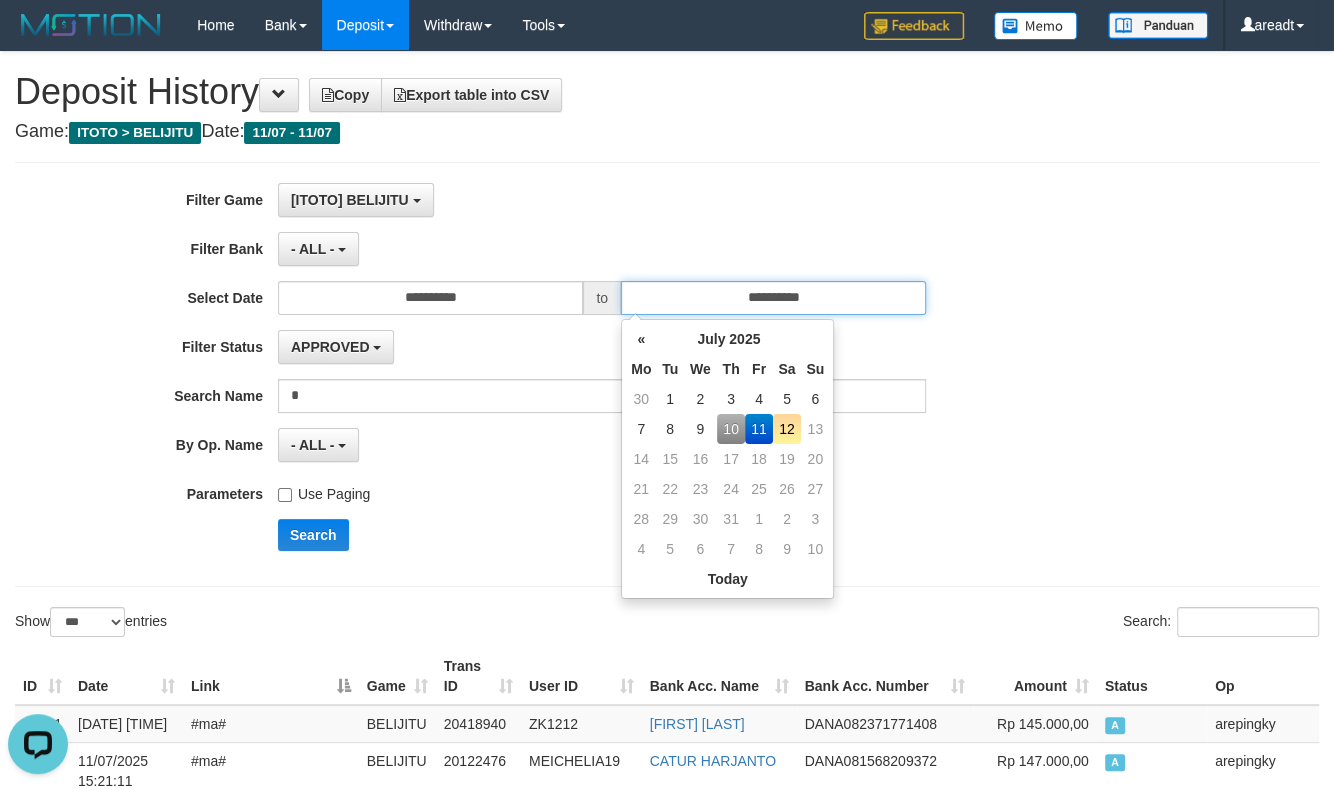 click on "**********" at bounding box center [773, 298] 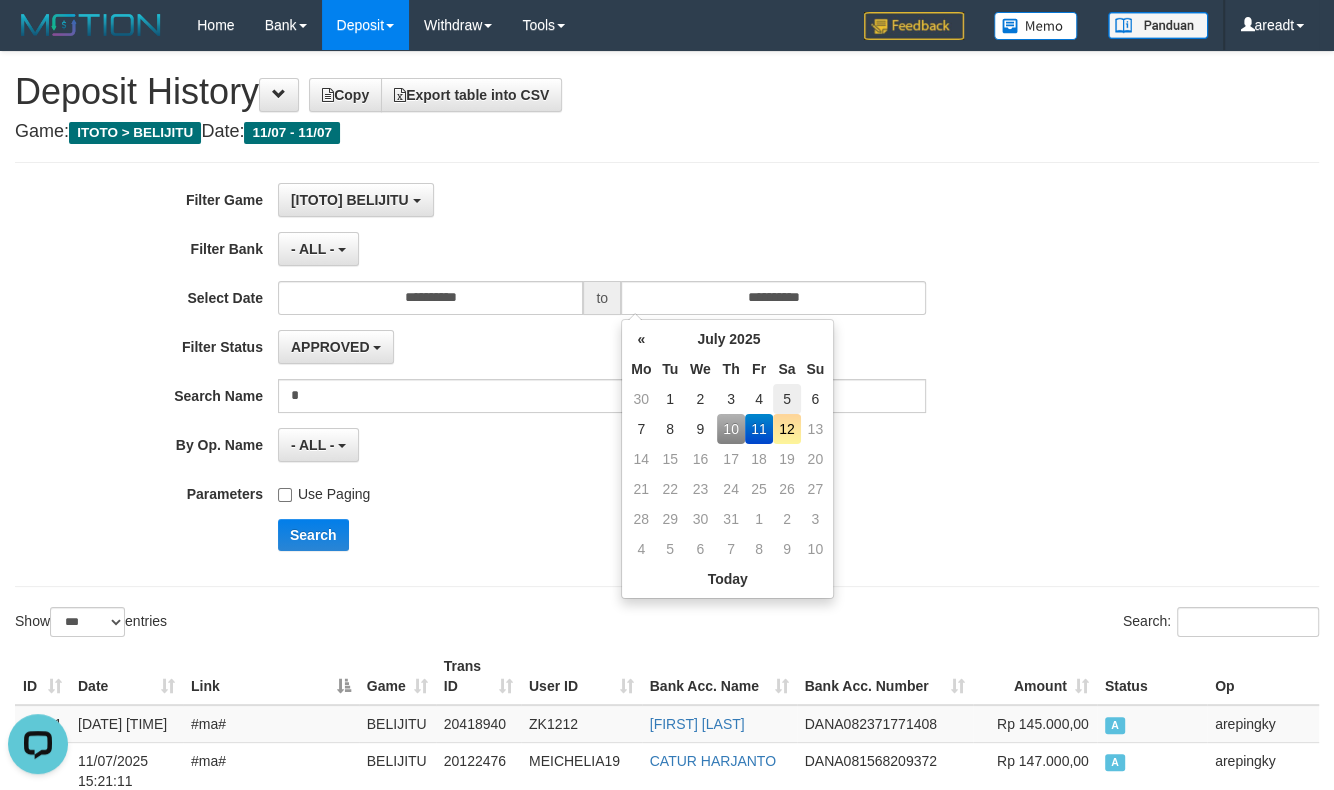 click on "5" at bounding box center [787, 399] 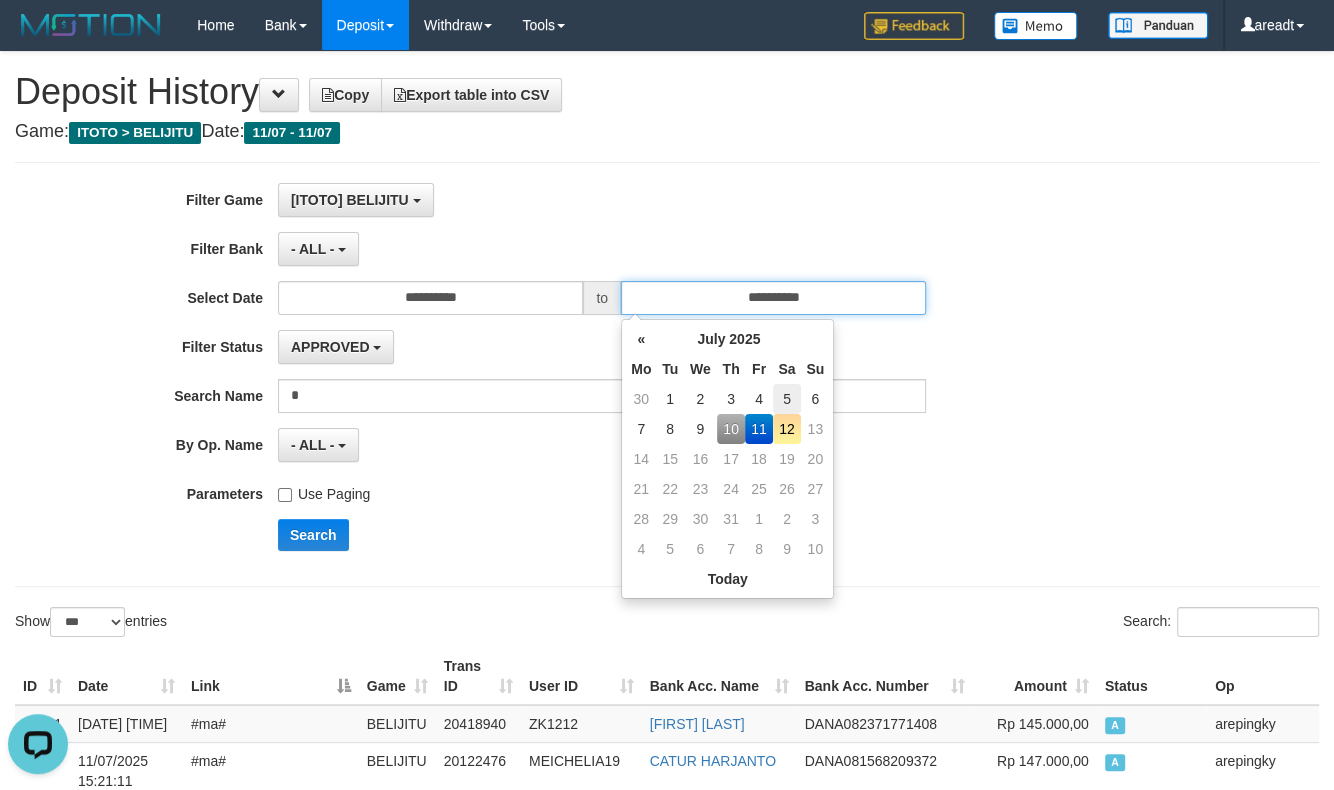 type on "**********" 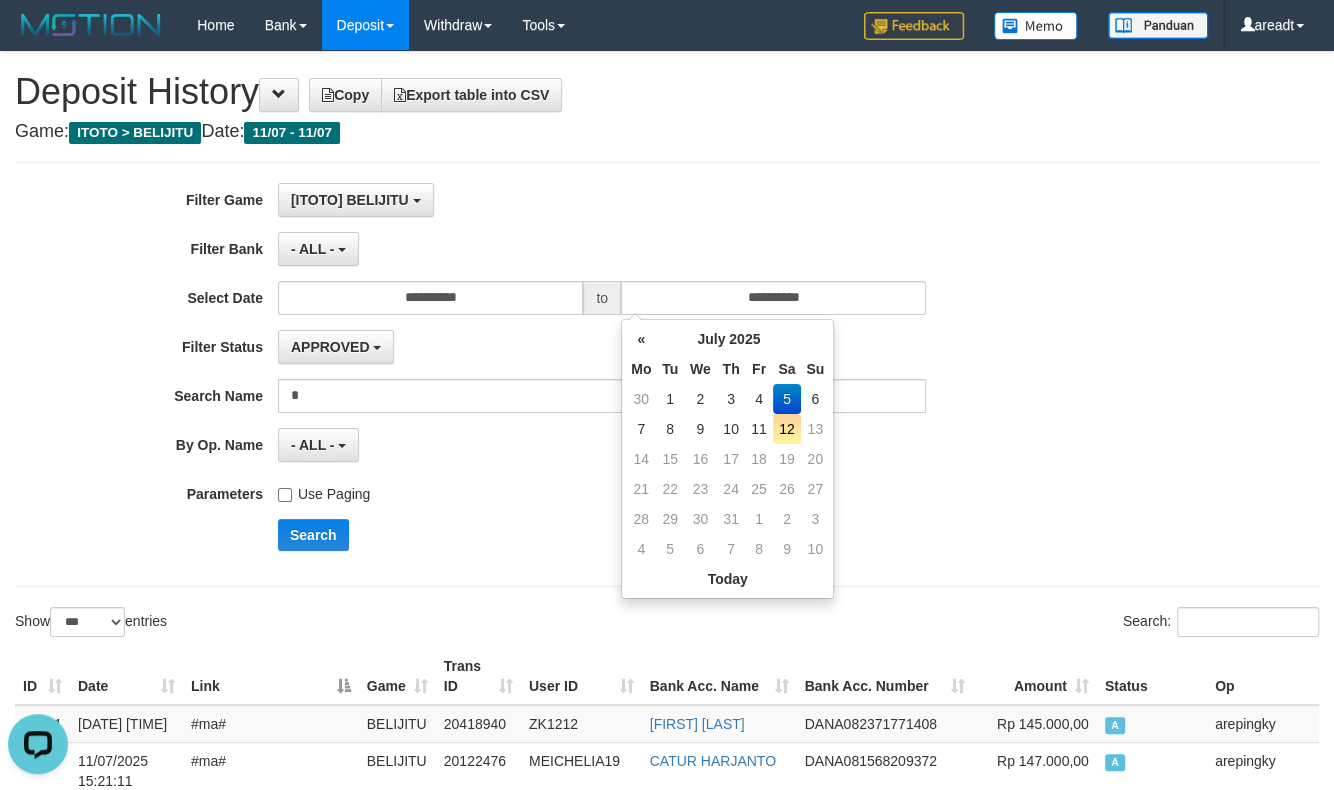 click on "« July 2025 » Mo Tu We Th Fr Sa Su 30 1 2 3 4 5 6 7 8 9 10 11 12 13 14 15 16 17 18 19 20 21 22 23 24 25 26 27 28 29 30 31 1 2 3 4 5 6 7 8 9 10 Today Clear « 2025 » Jan Feb Mar Apr May Jun Jul Aug Sep Oct Nov Dec Today Clear « 2020-2029 » 2019 2020 2021 2022 2023 2024 2025 2026 2027 2028 2029 2030 Today Clear" at bounding box center [727, 459] 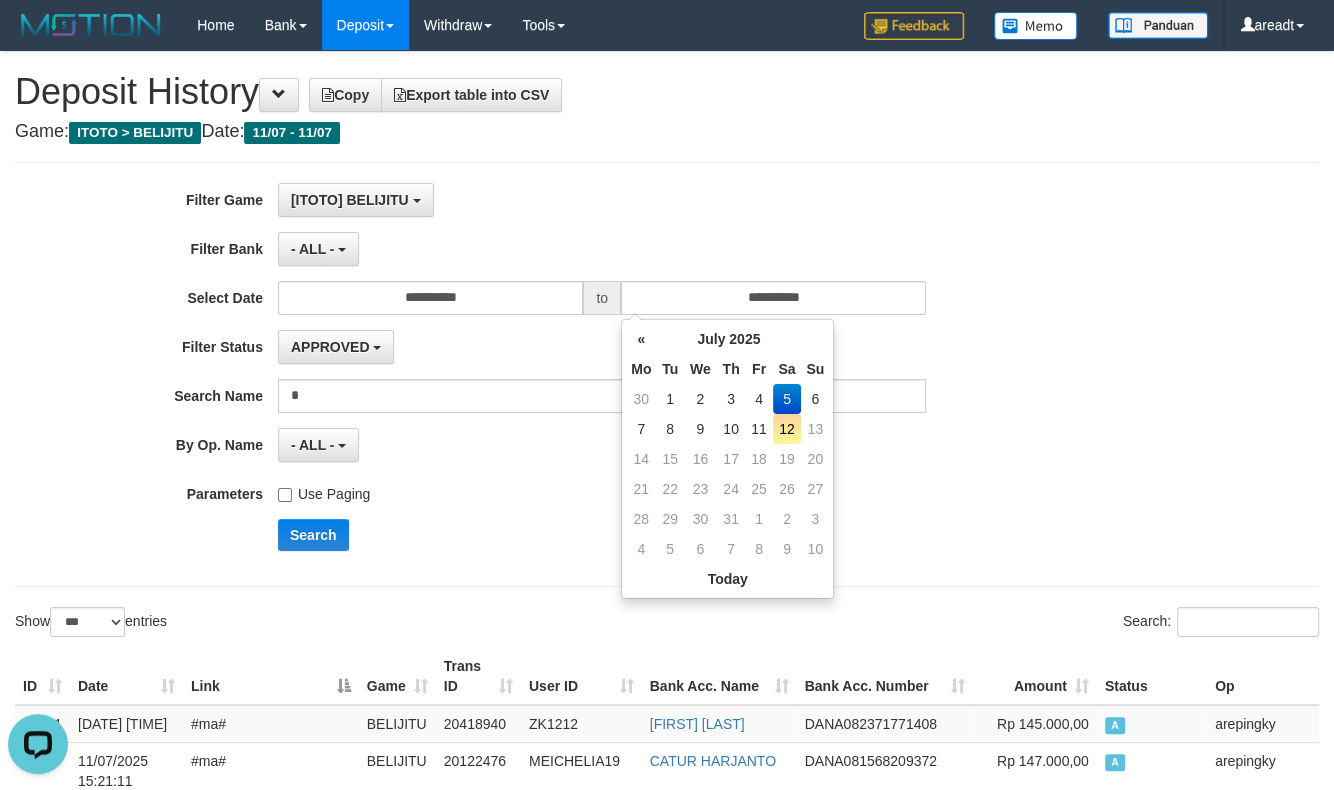 click on "12" at bounding box center [787, 429] 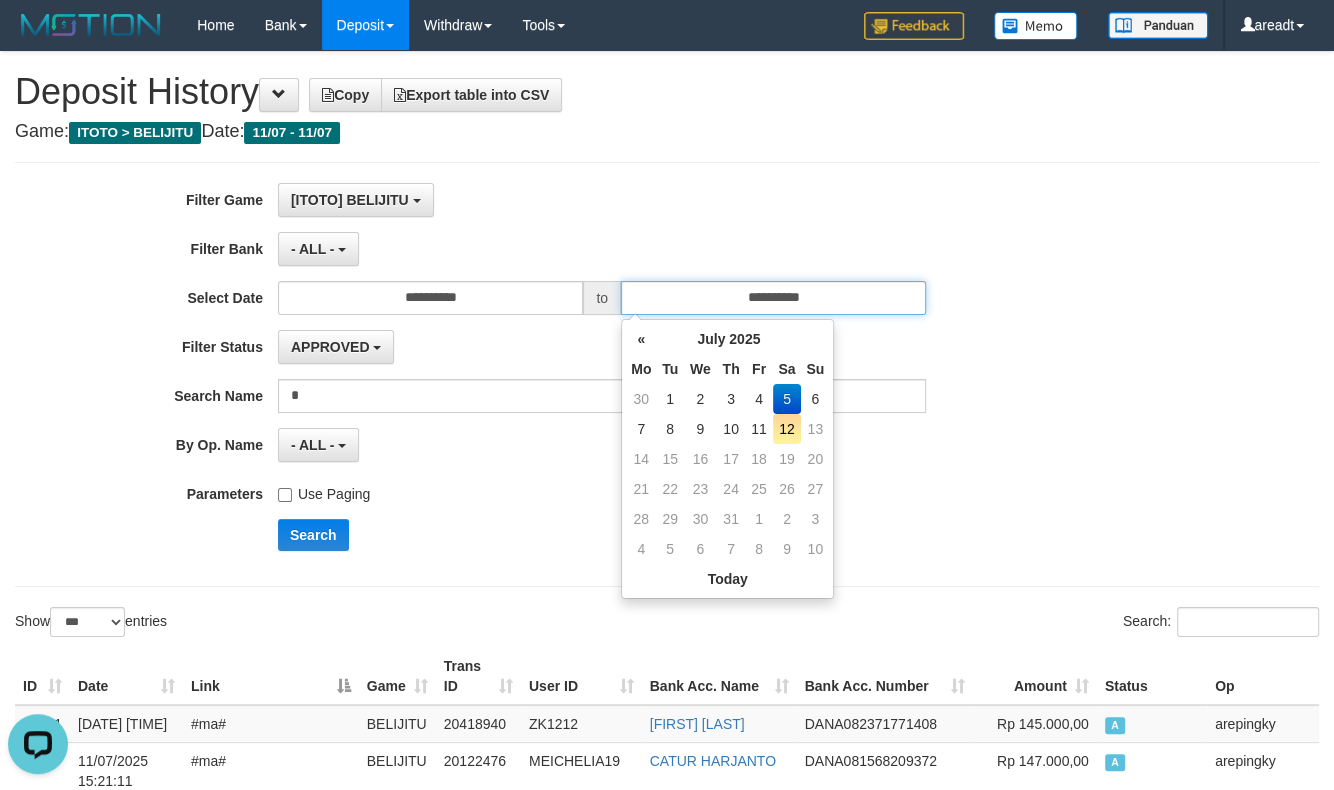 type on "**********" 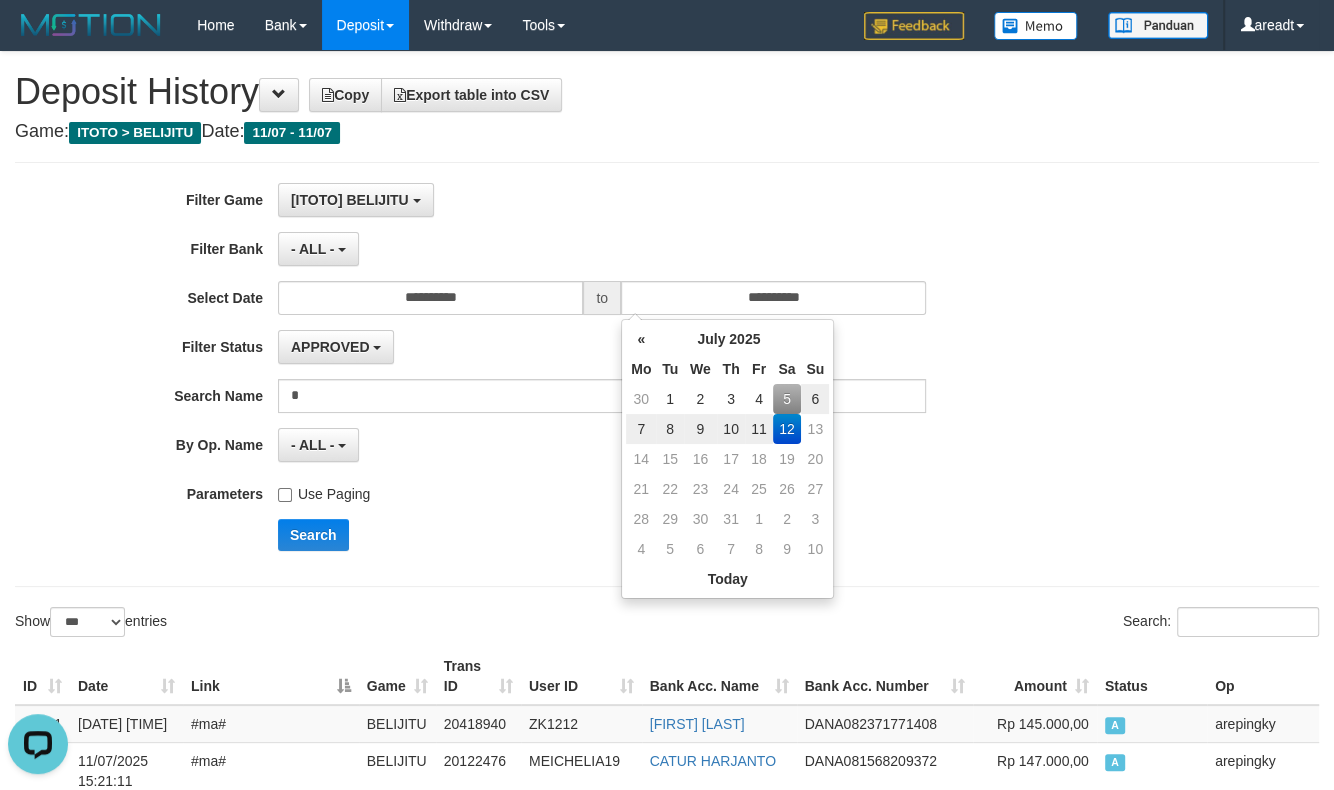 click on "Use Paging" at bounding box center (602, 490) 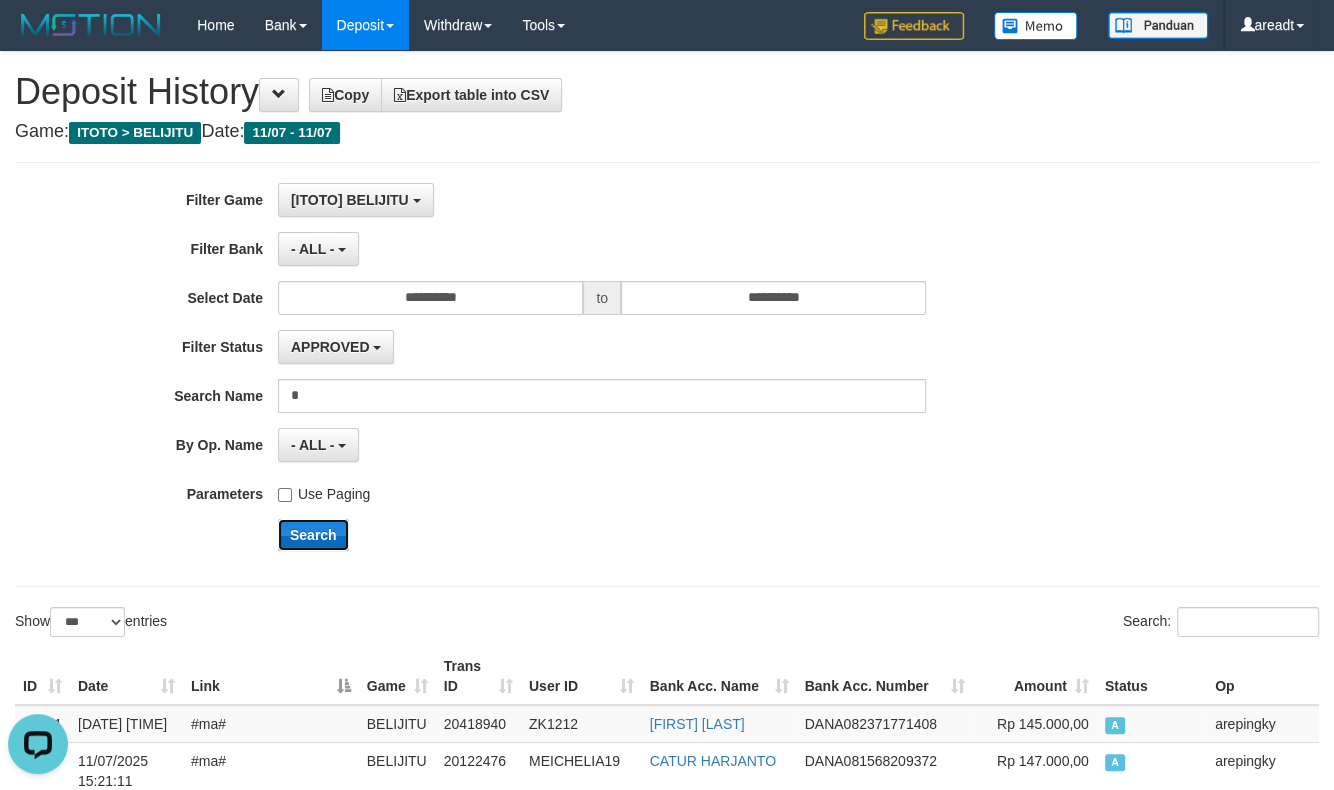 click on "Search" at bounding box center [313, 535] 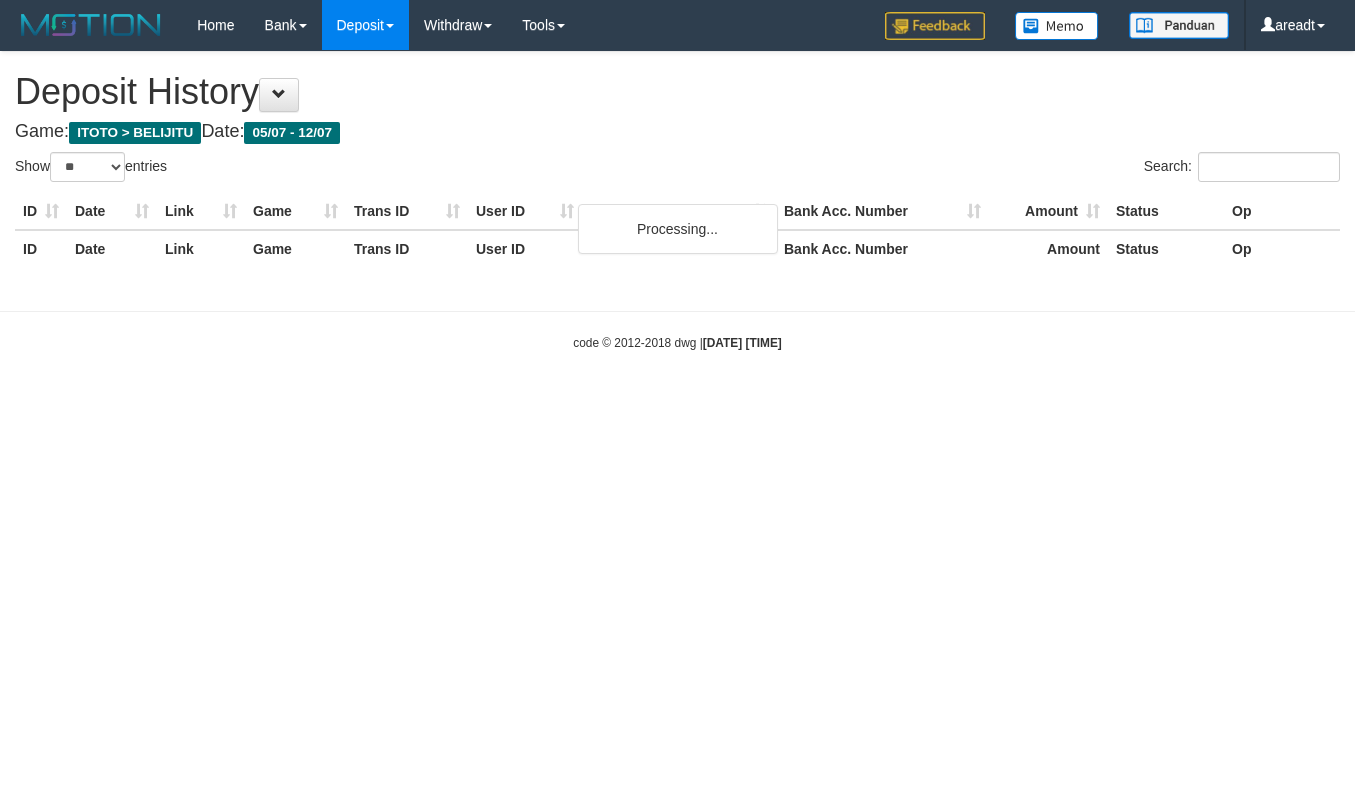 select on "**" 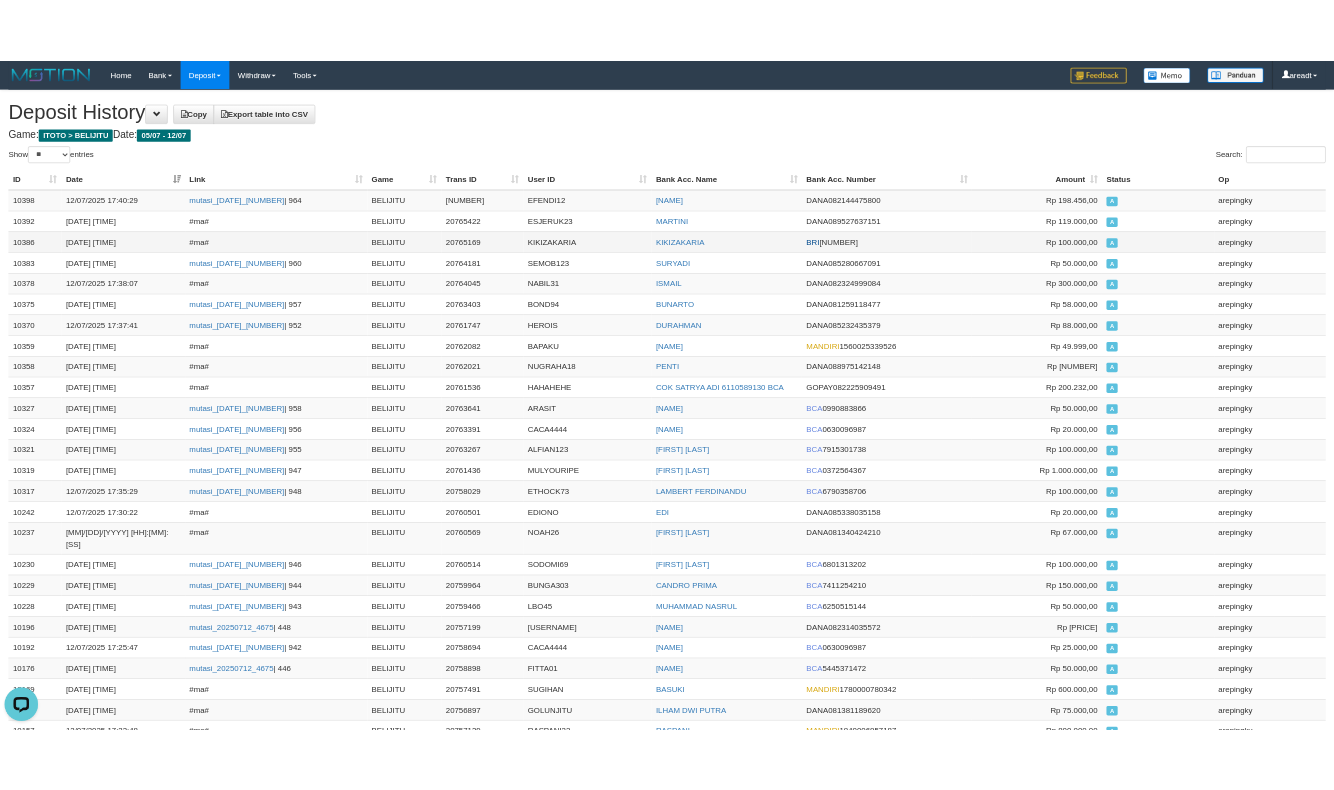 scroll, scrollTop: 0, scrollLeft: 0, axis: both 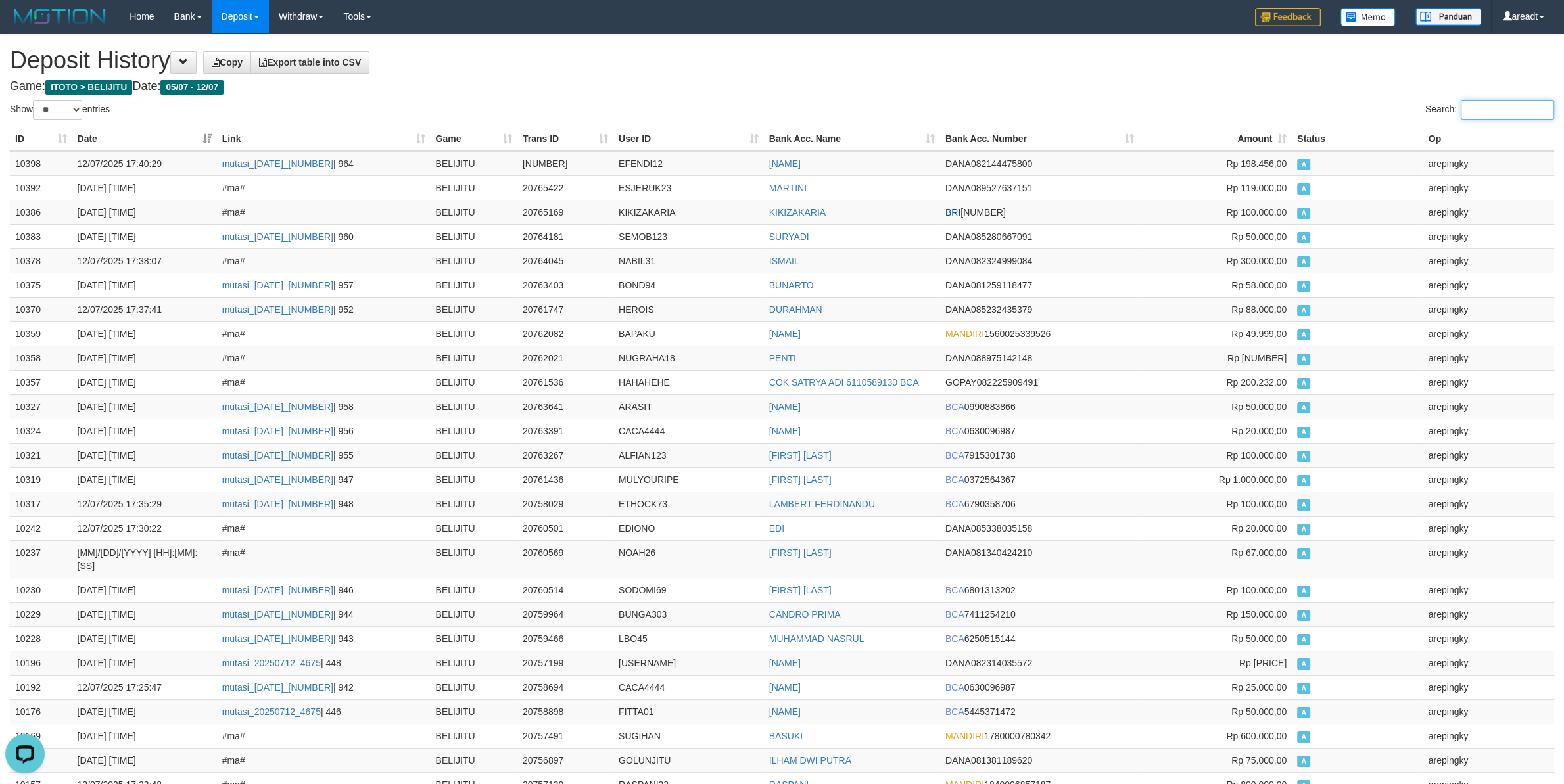 click on "Search:" at bounding box center (1507, 110) 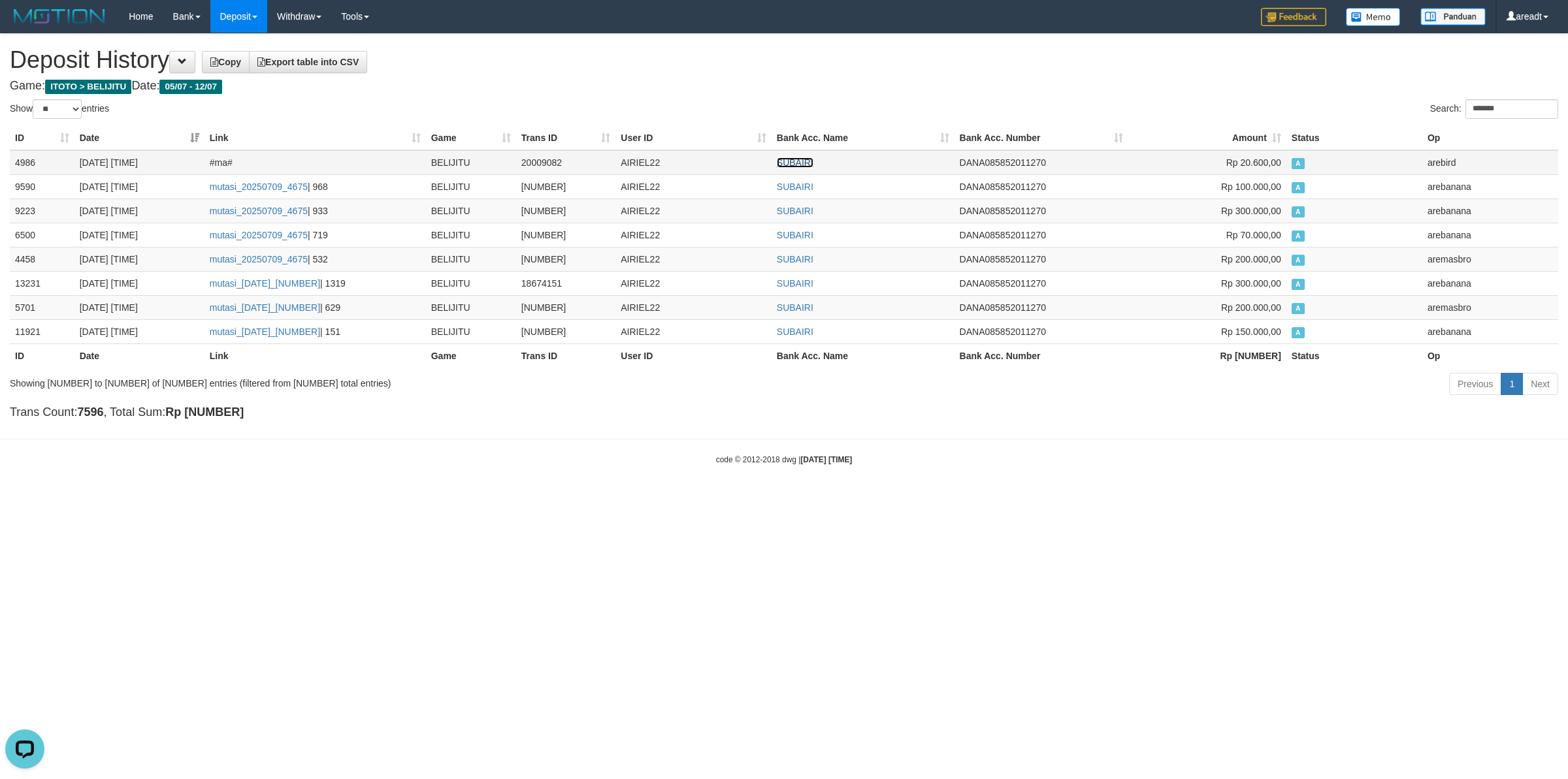 click on "SUBAIRI" at bounding box center (795, 163) 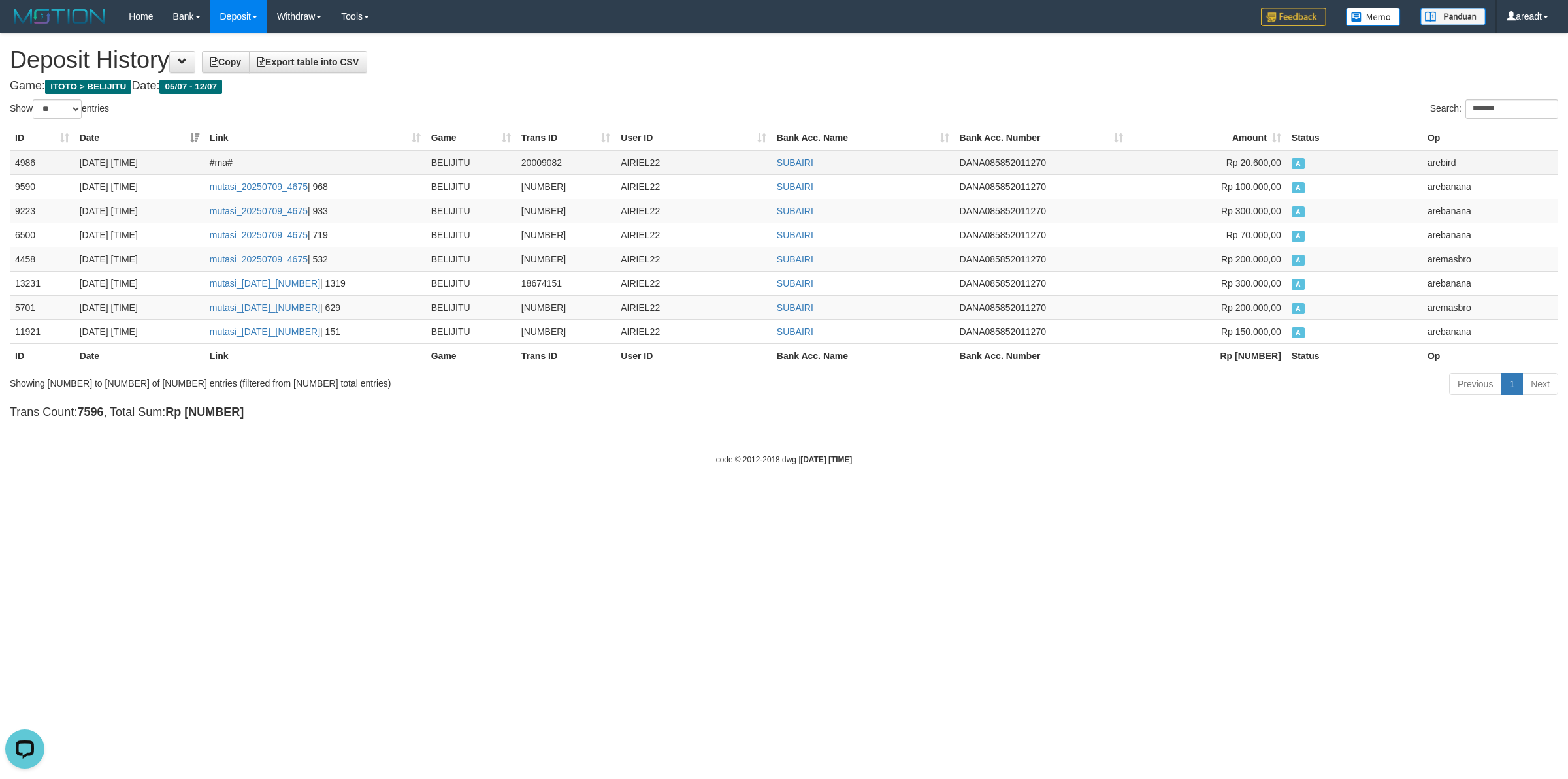 click on "AIRIEL22" at bounding box center [693, 163] 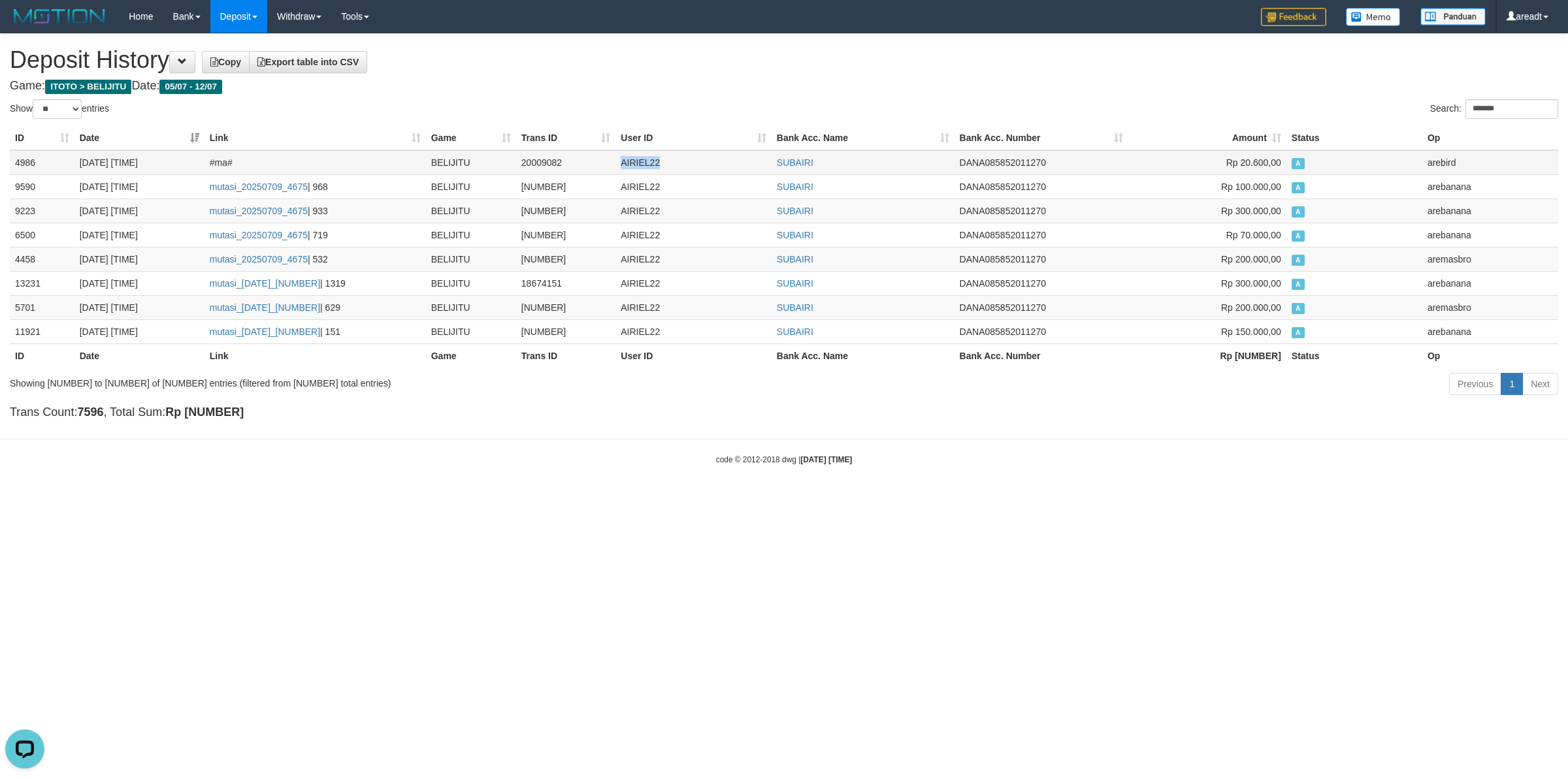 click on "AIRIEL22" at bounding box center [693, 163] 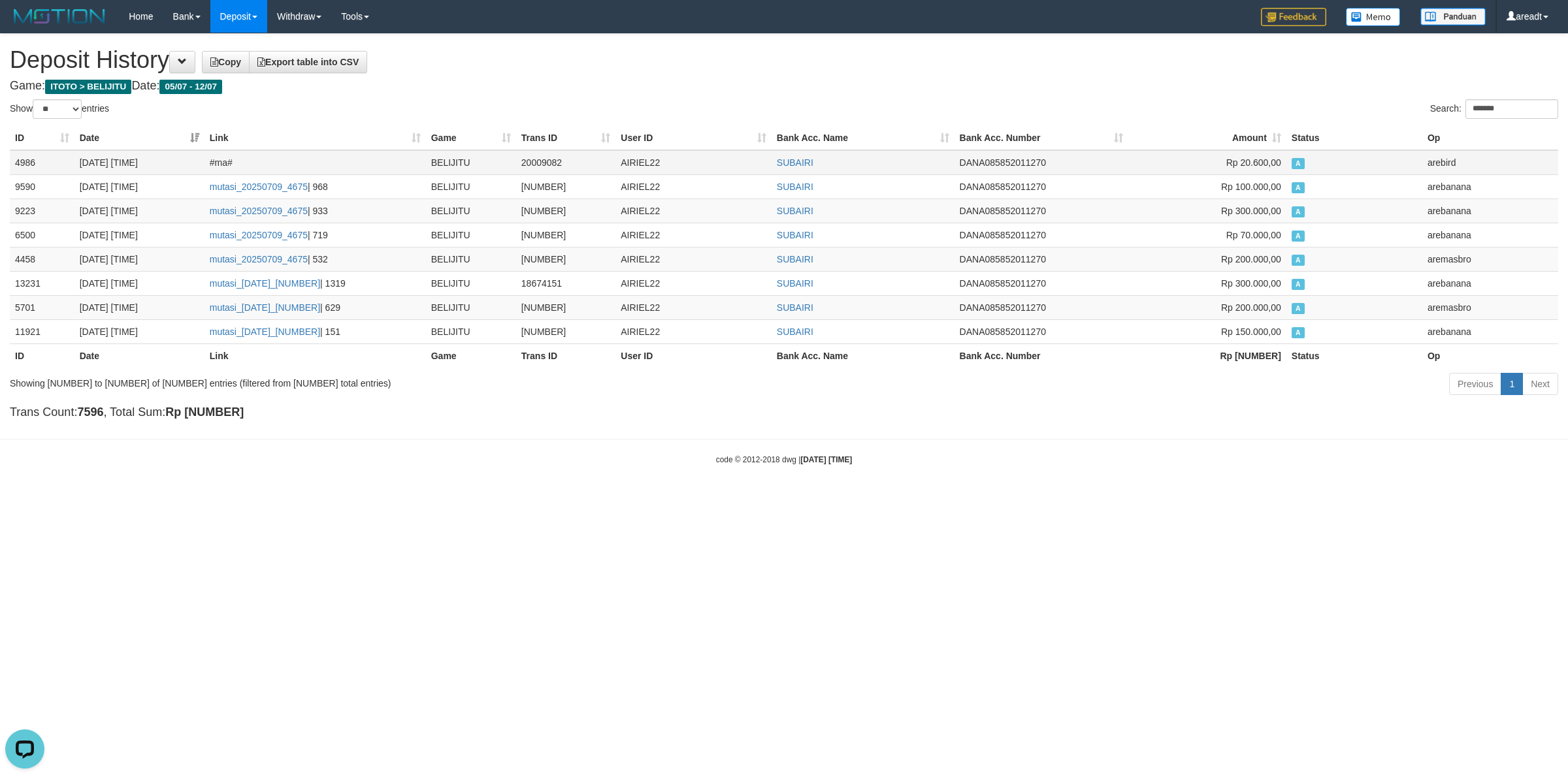 click on "SUBAIRI" at bounding box center (863, 163) 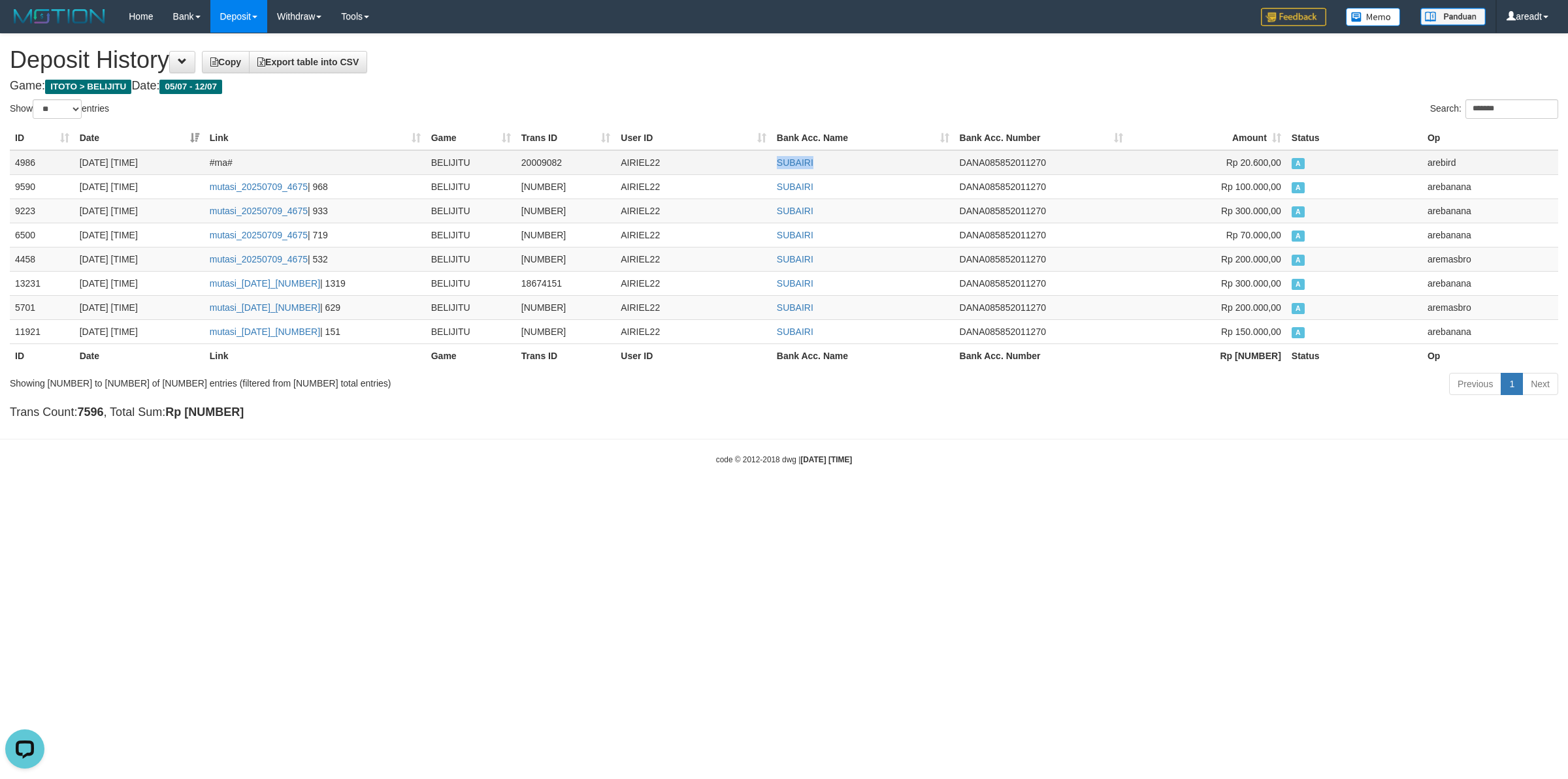 click on "SUBAIRI" at bounding box center [863, 163] 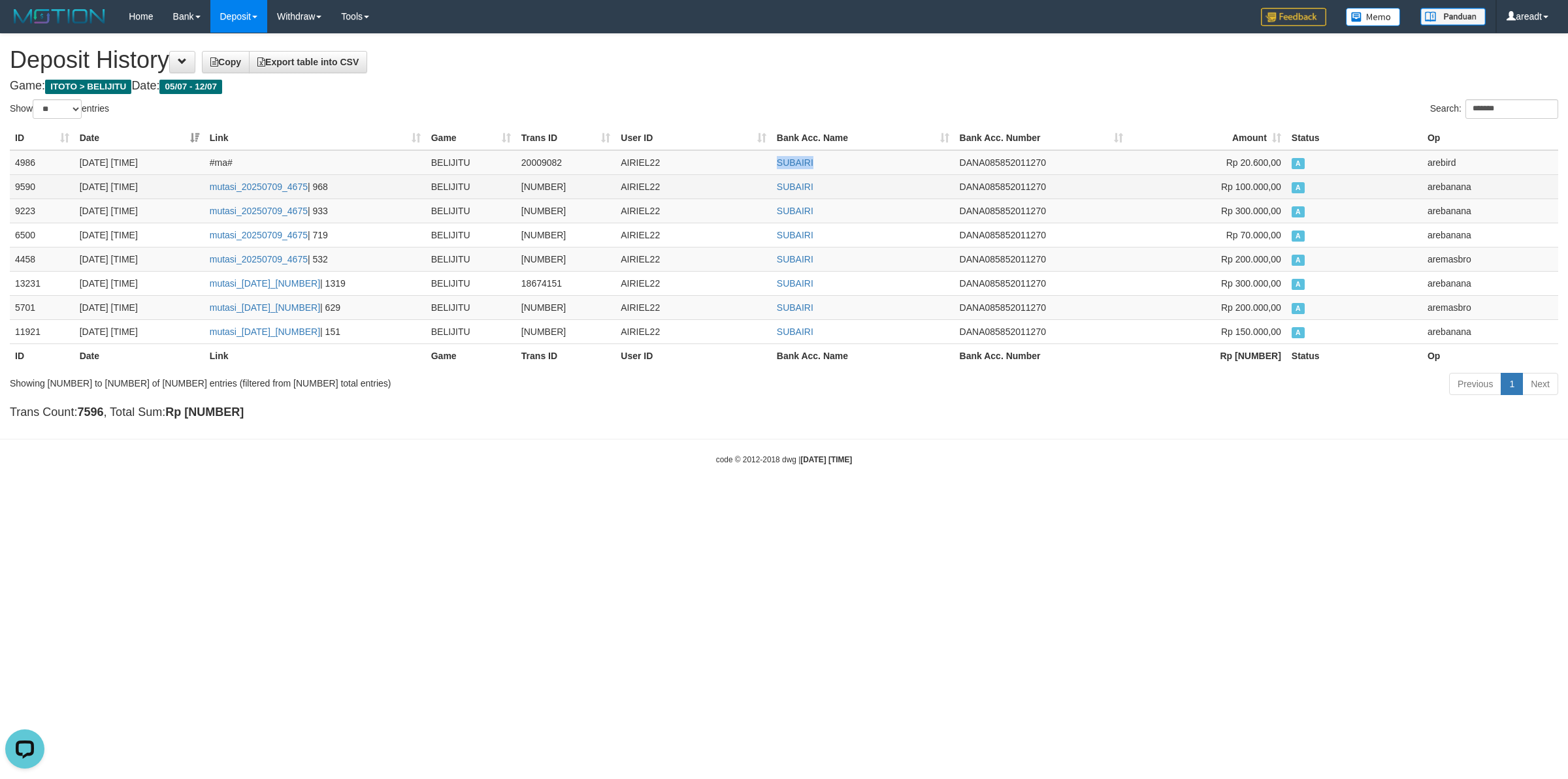 copy on "SUBAIRI" 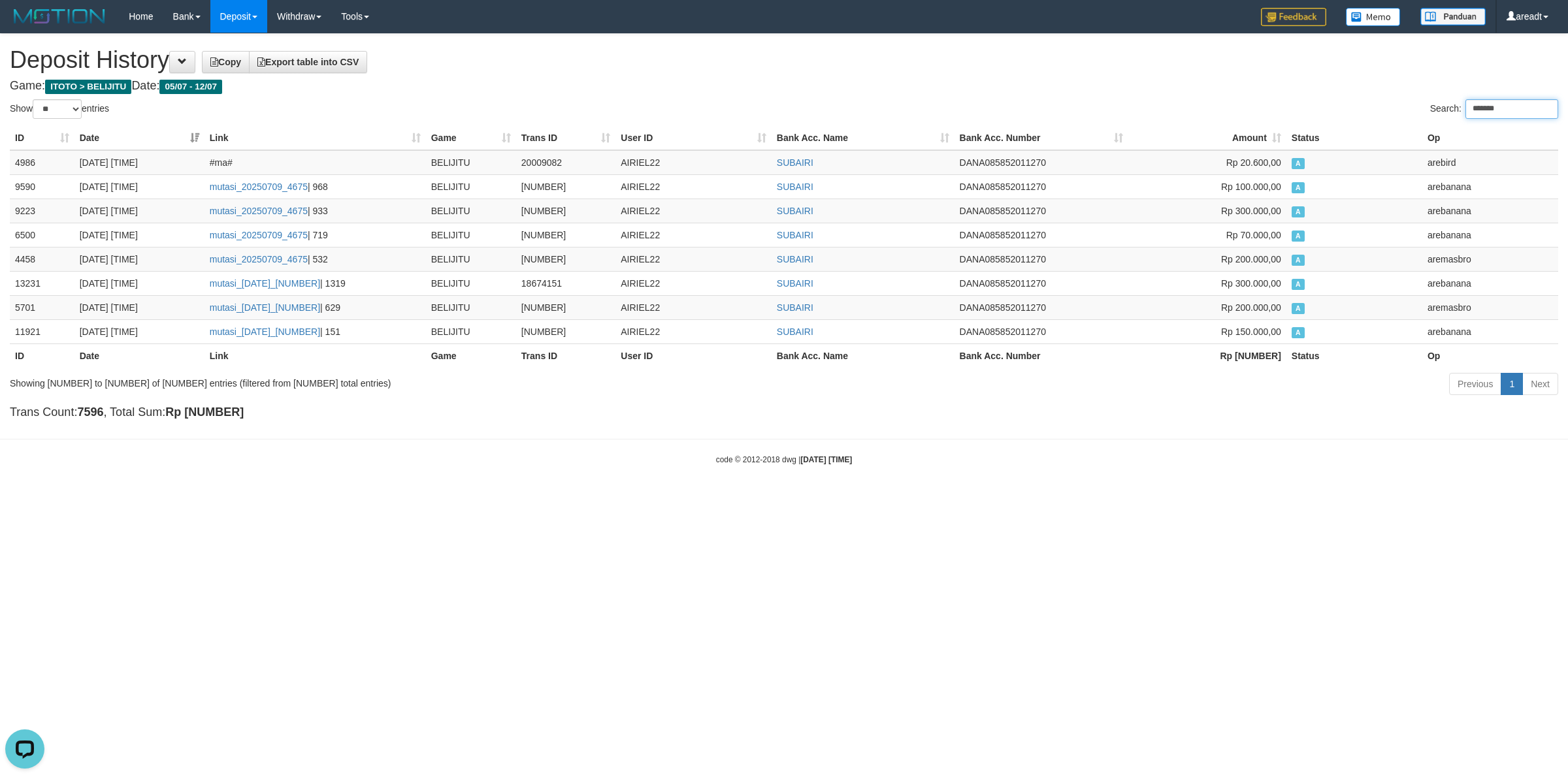 click on "*******" at bounding box center [1512, 109] 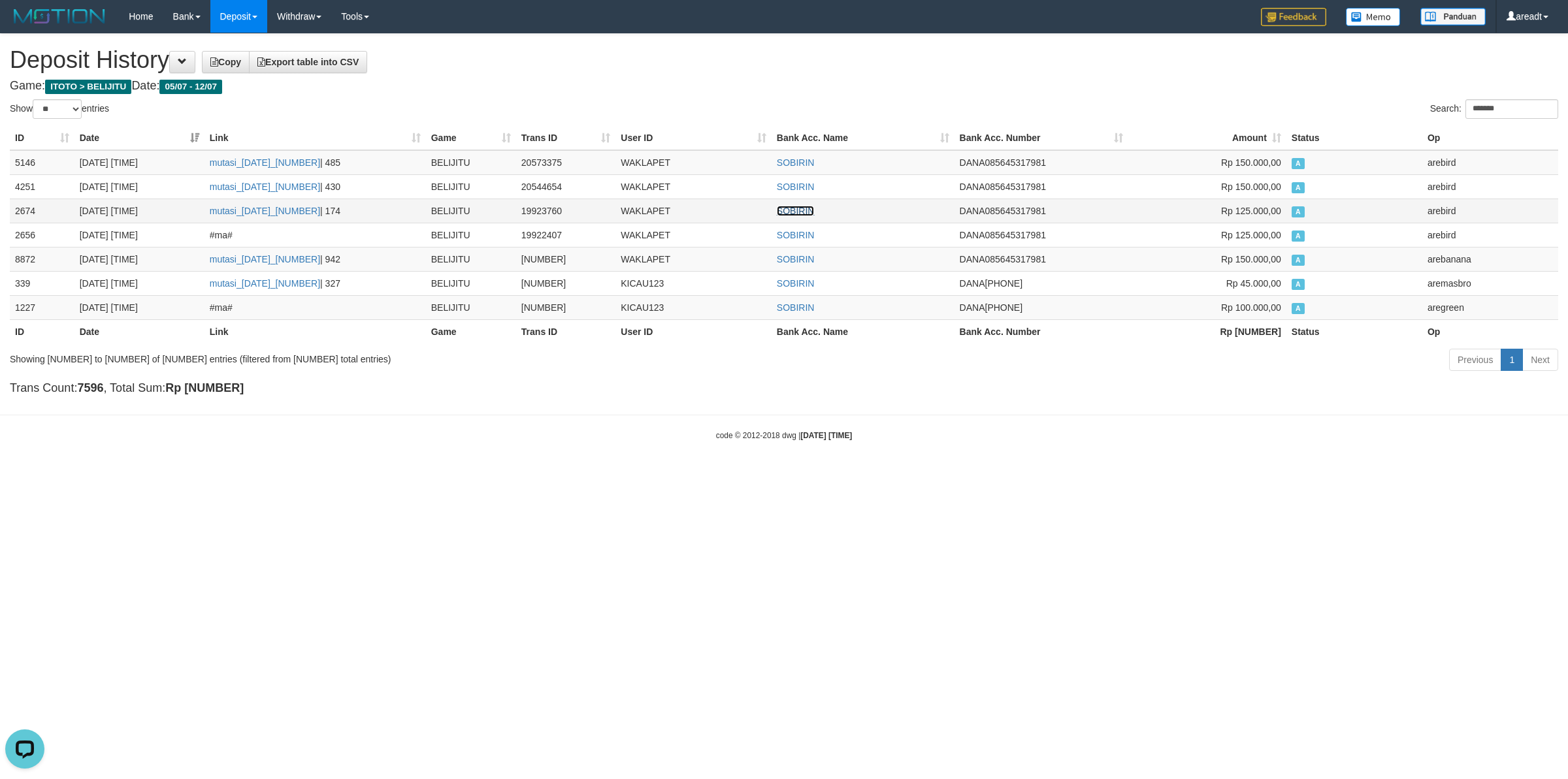 click on "SOBIRIN" at bounding box center (796, 211) 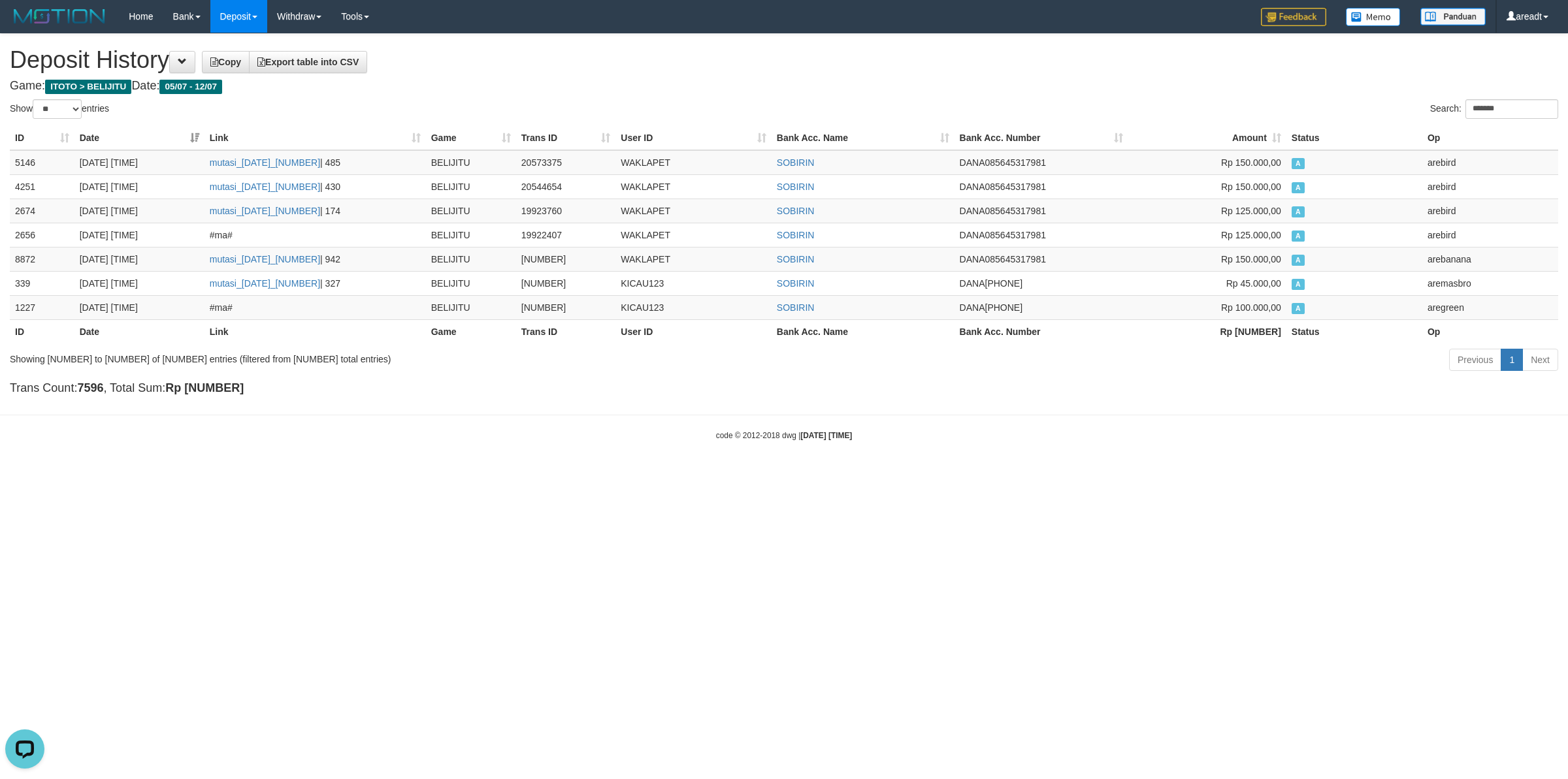 drag, startPoint x: 296, startPoint y: 385, endPoint x: 496, endPoint y: 293, distance: 220.14541 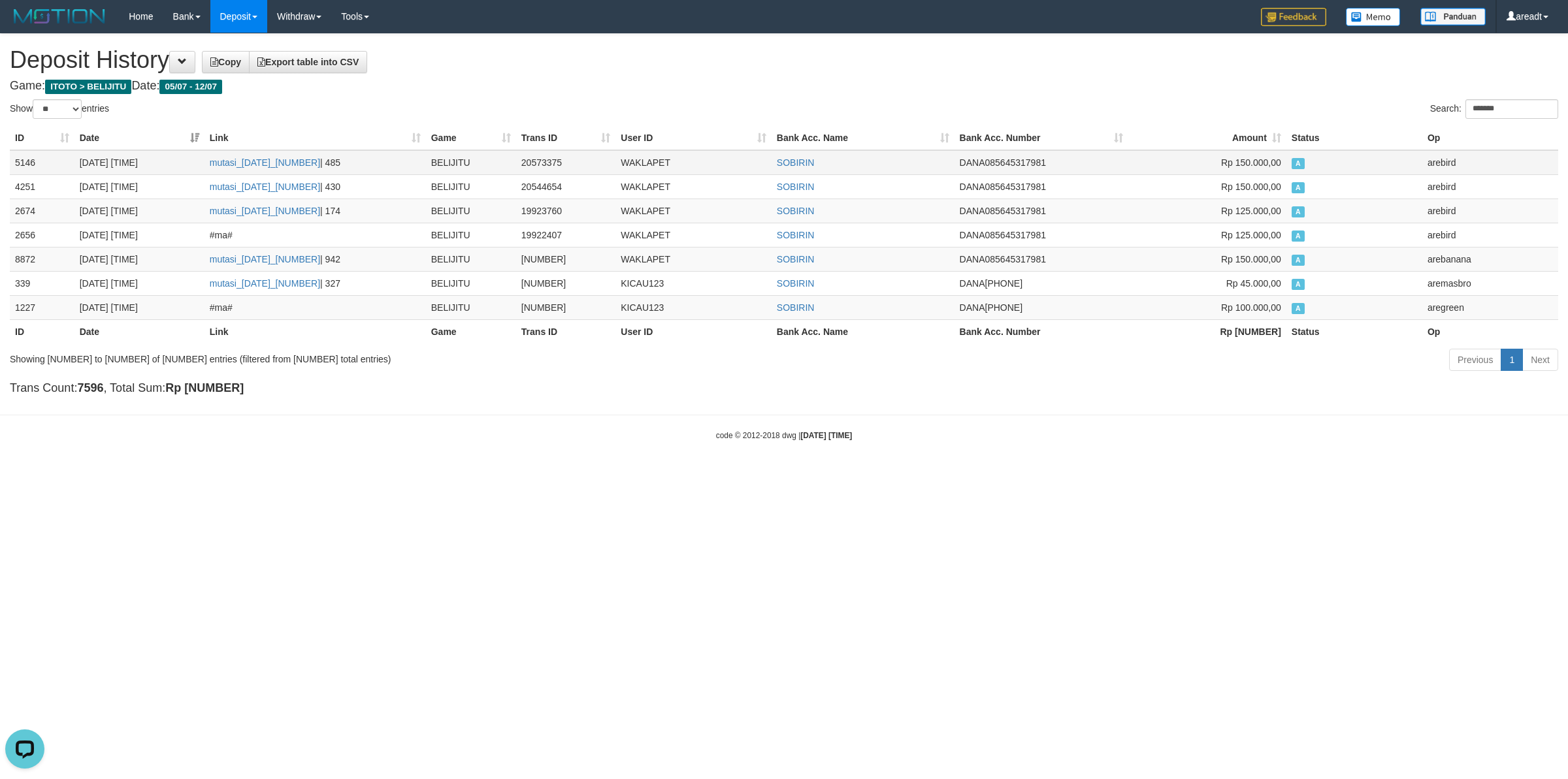 click on "WAKLAPET" at bounding box center [693, 163] 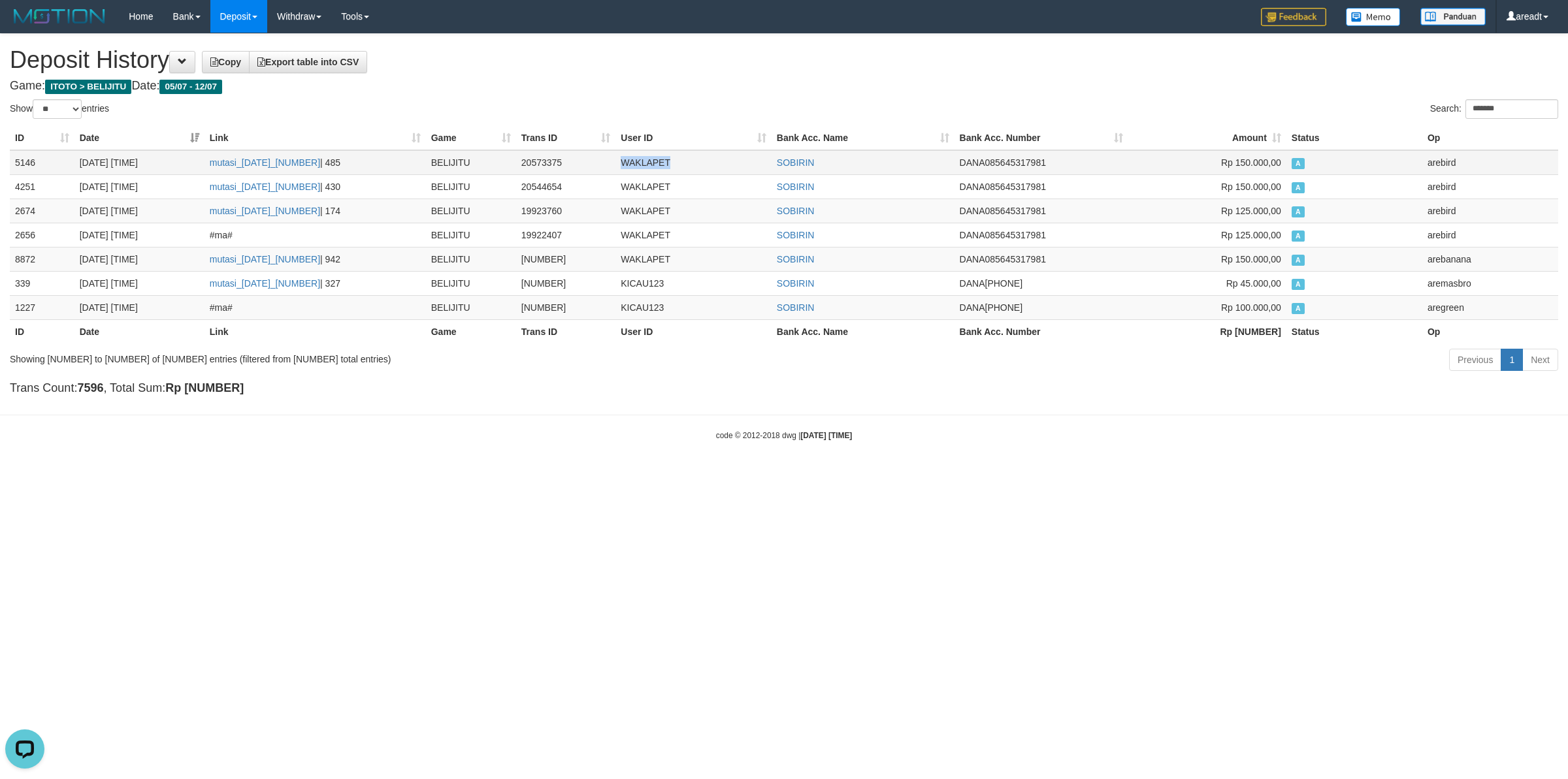 click on "WAKLAPET" at bounding box center [693, 163] 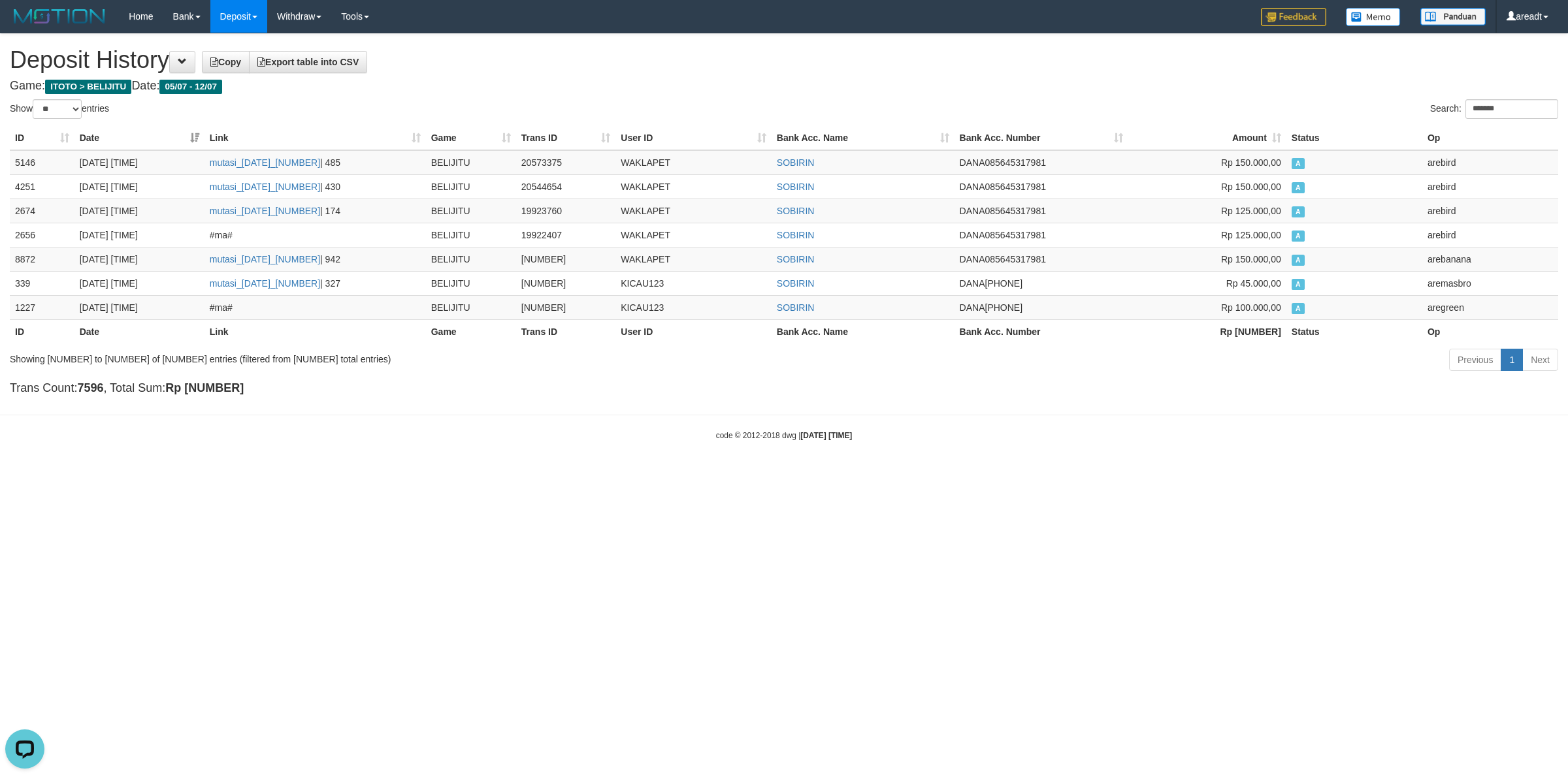 click on "**********" at bounding box center (784, 217) 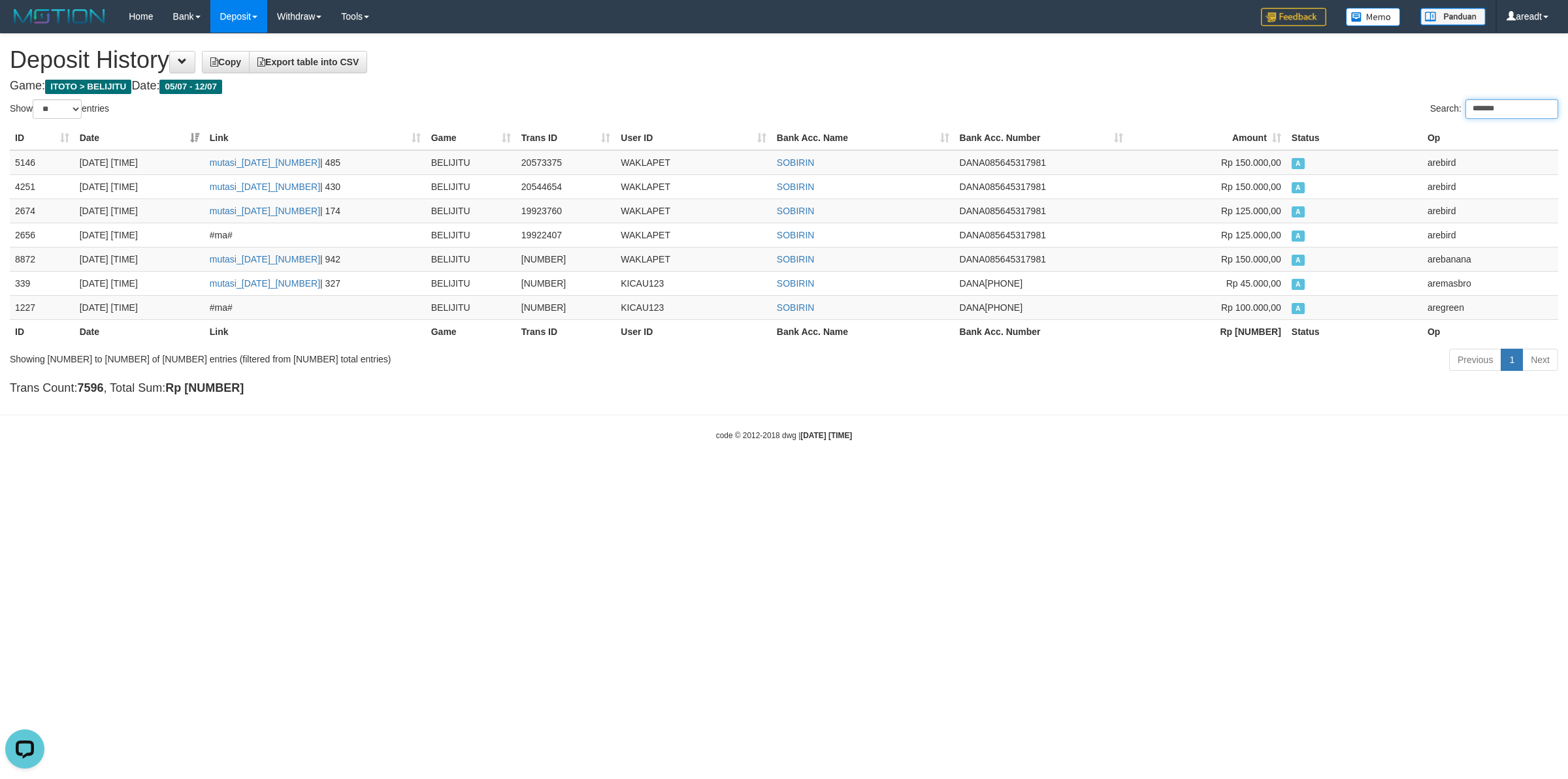 click on "*******" at bounding box center (1512, 109) 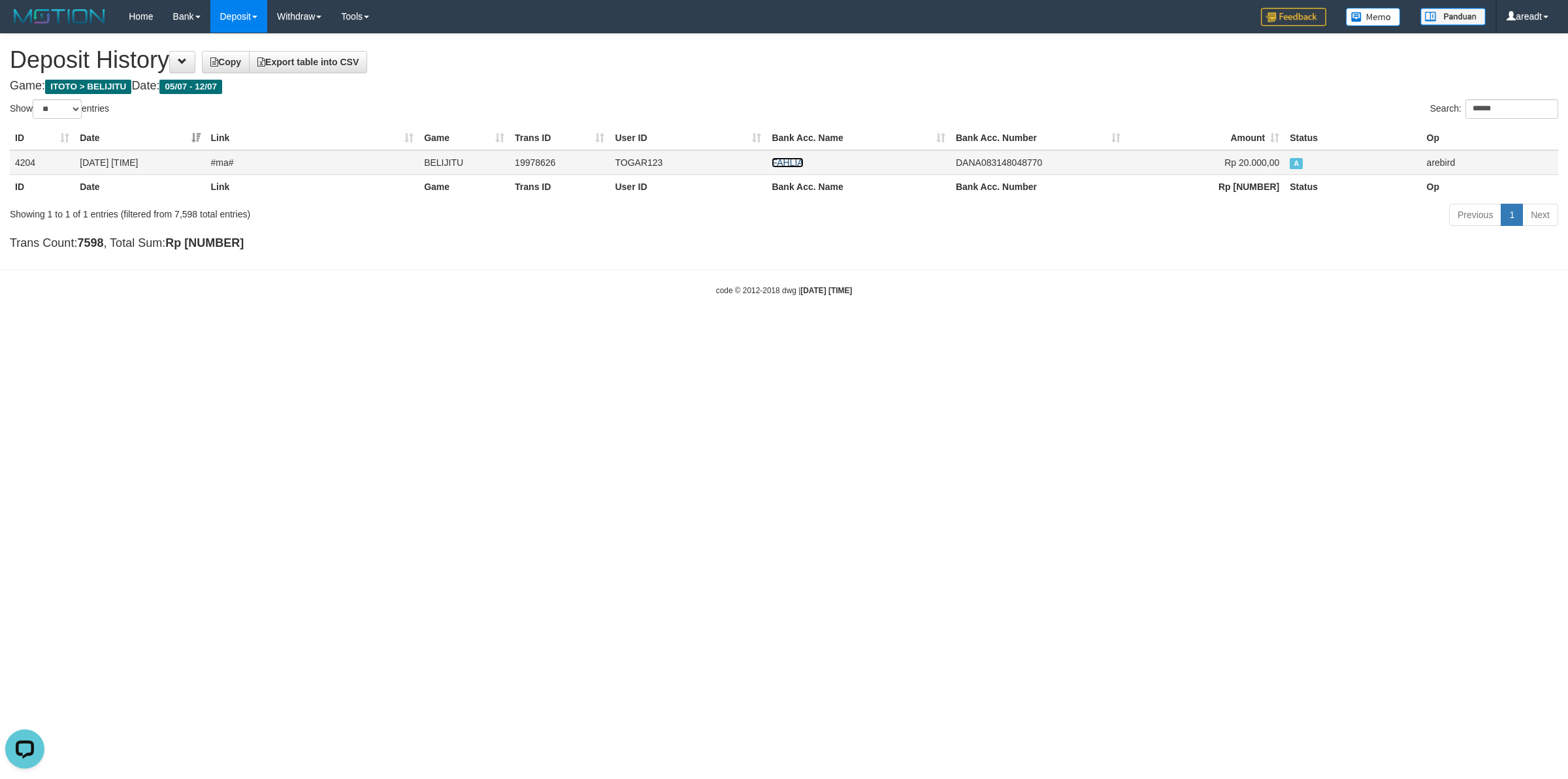 click on "FAHLIA" at bounding box center [787, 163] 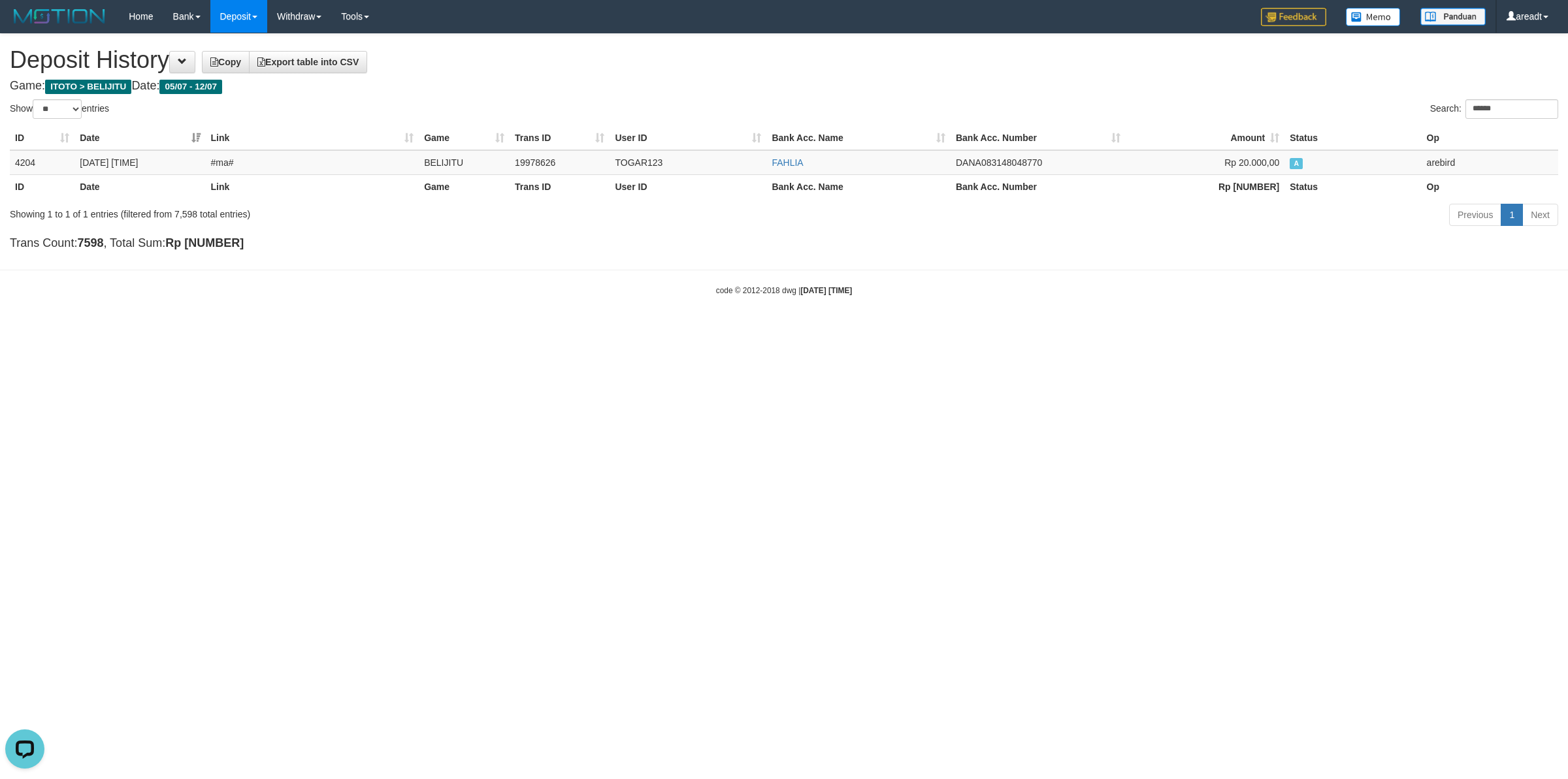 drag, startPoint x: 327, startPoint y: 508, endPoint x: 1499, endPoint y: 600, distance: 1175.6054 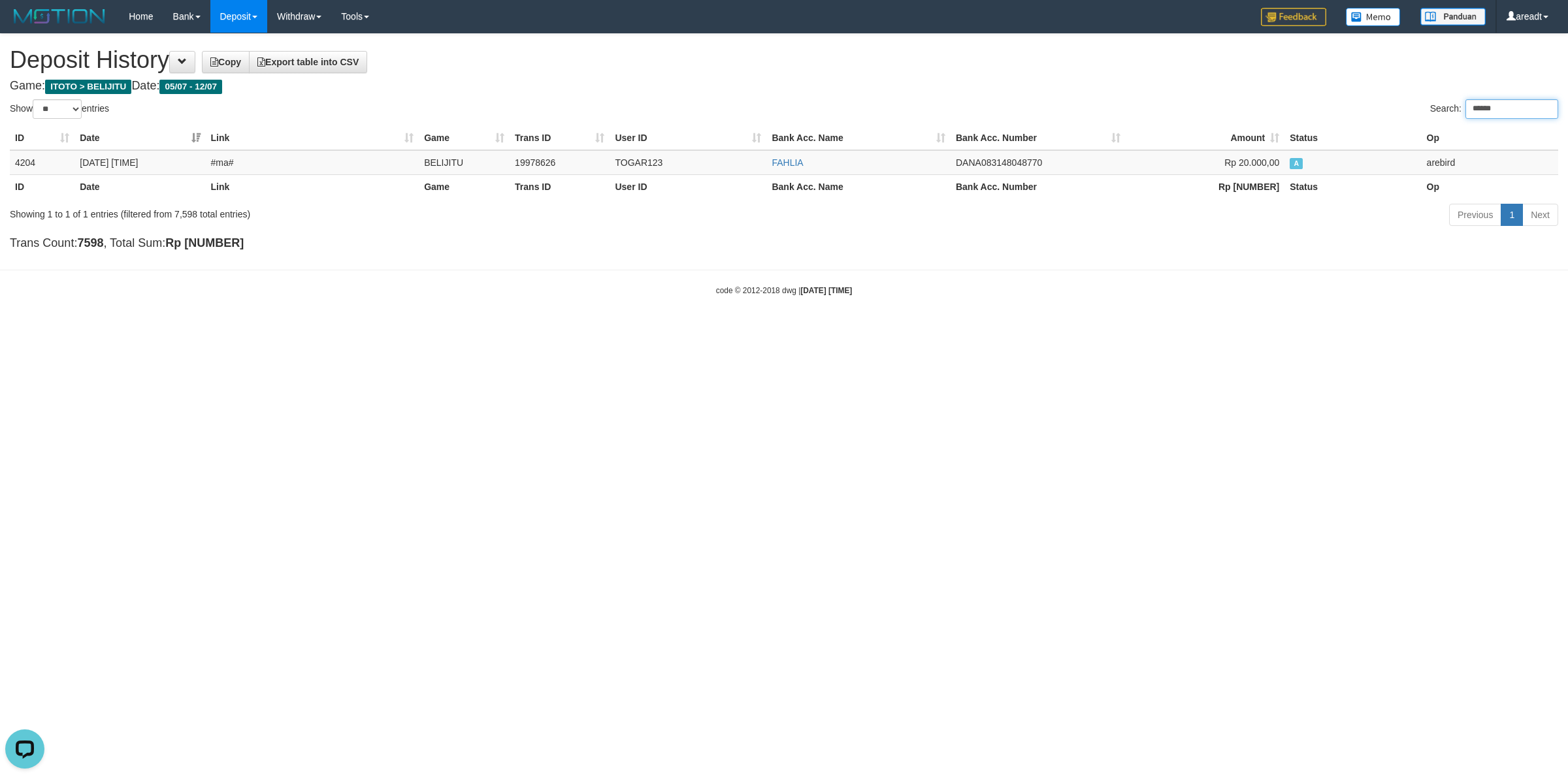 click on "******" at bounding box center (1512, 109) 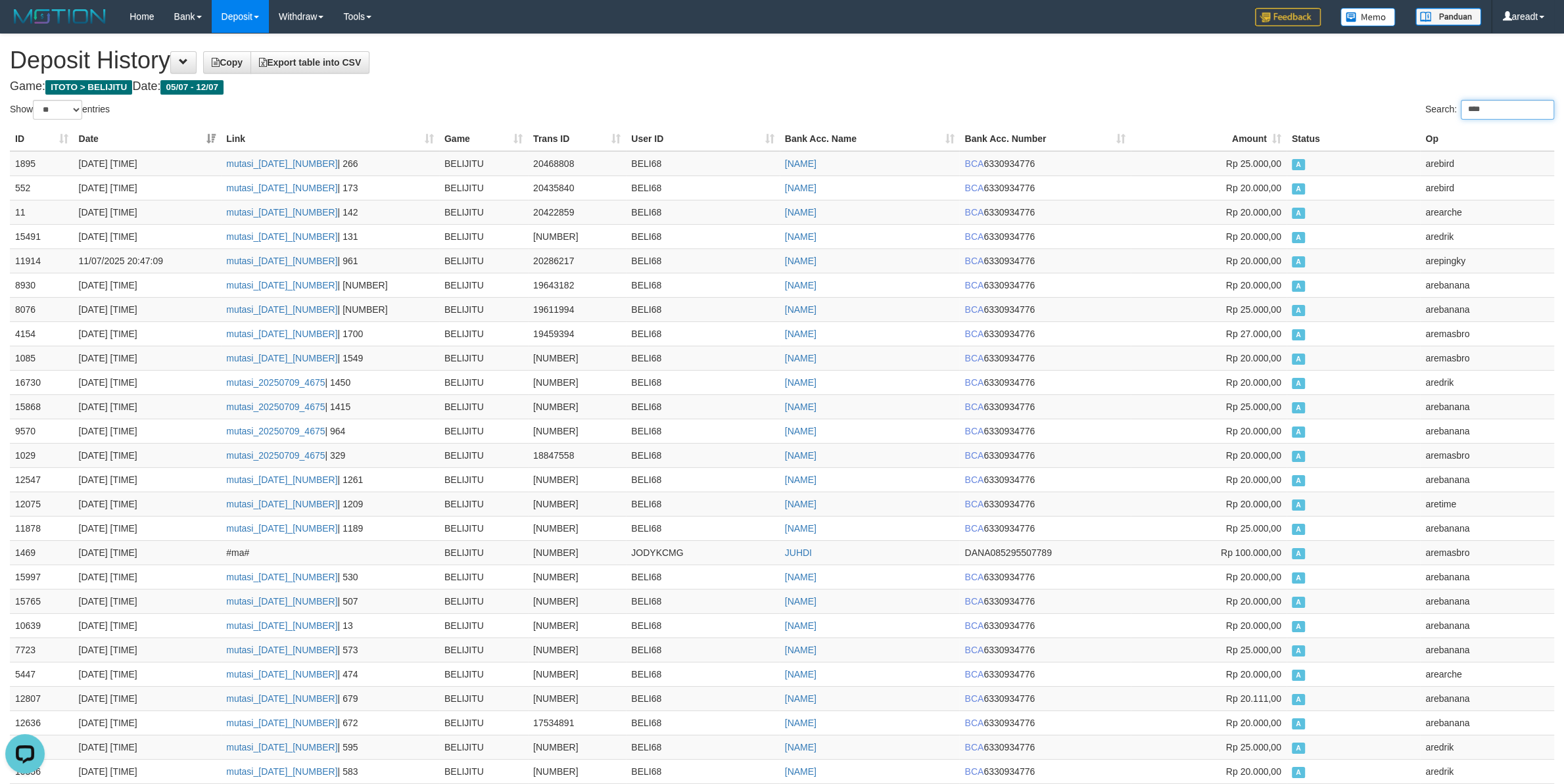 click on "****" at bounding box center (1507, 110) 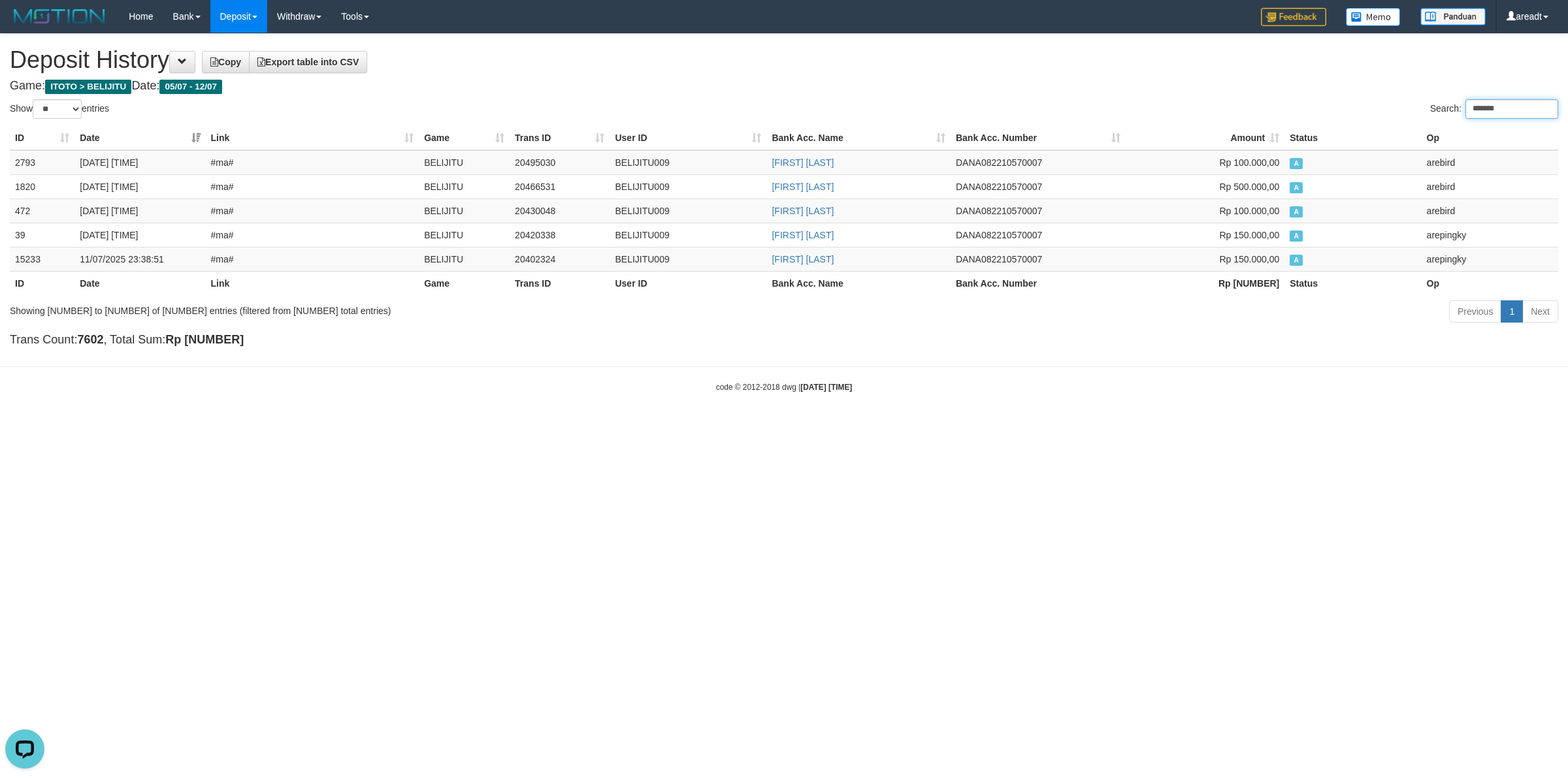 click on "*******" at bounding box center [1512, 109] 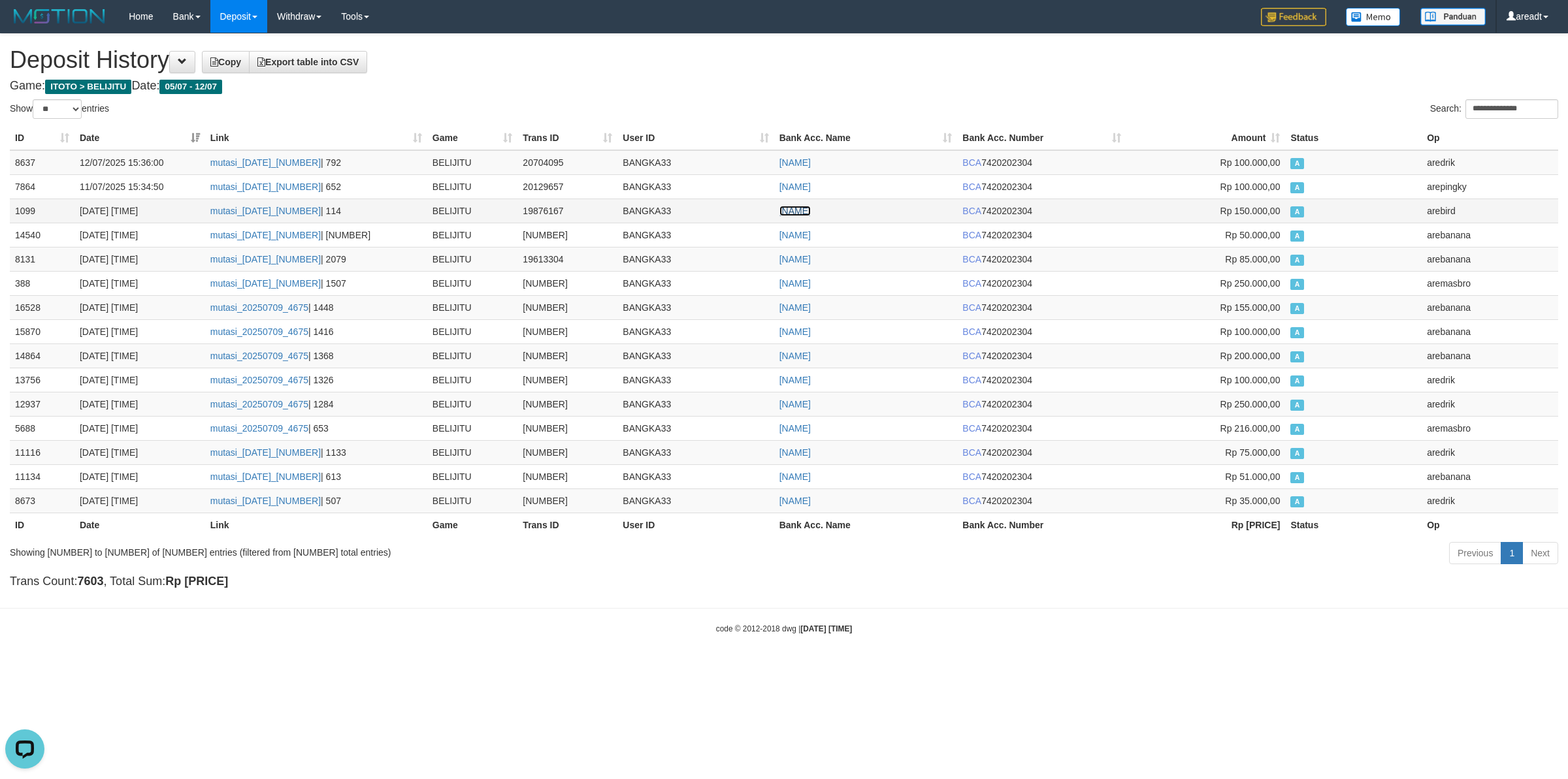 click on "OKTAFIA SILVIA SIN" at bounding box center [795, 211] 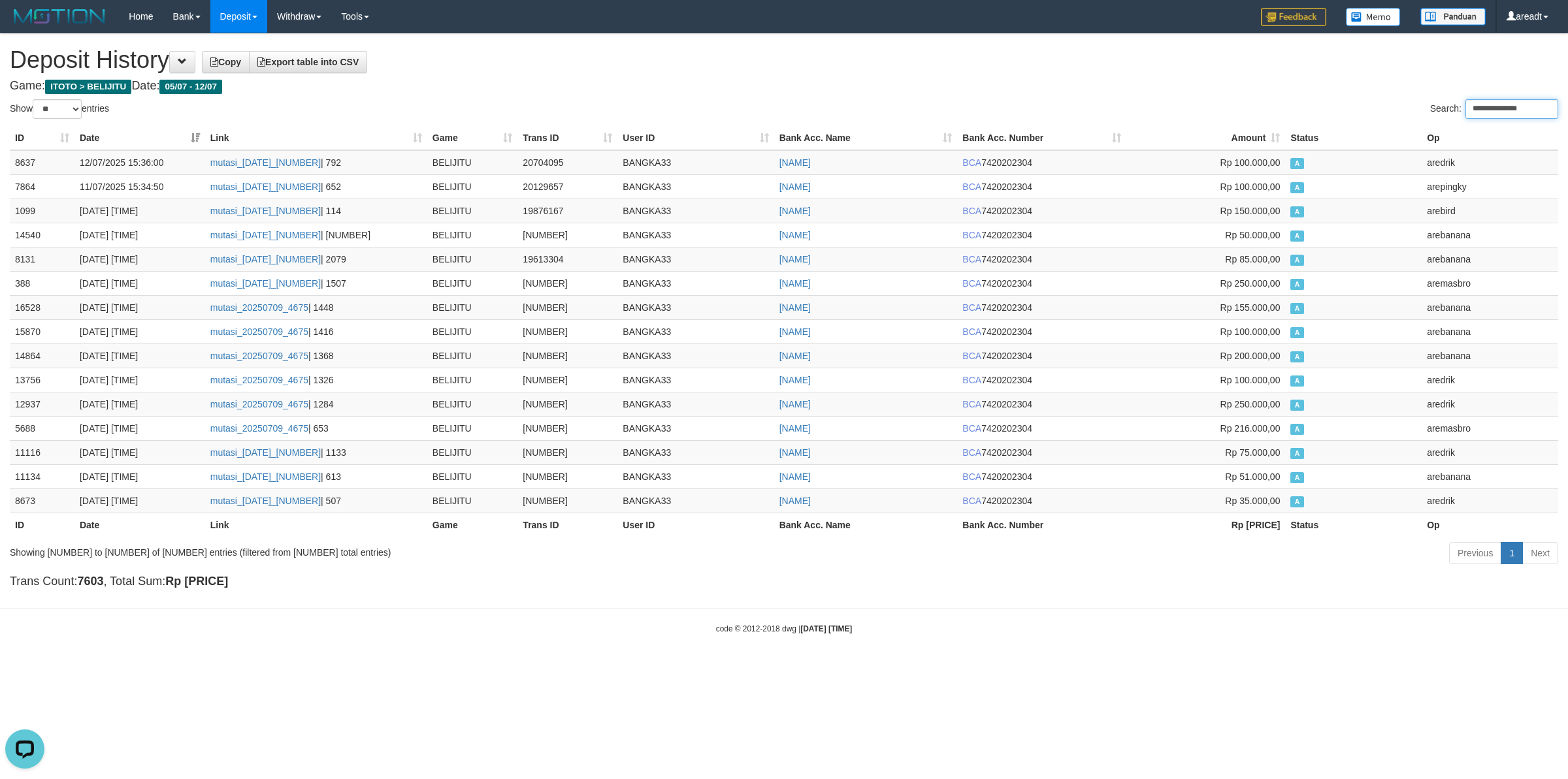 click on "**********" at bounding box center [1512, 109] 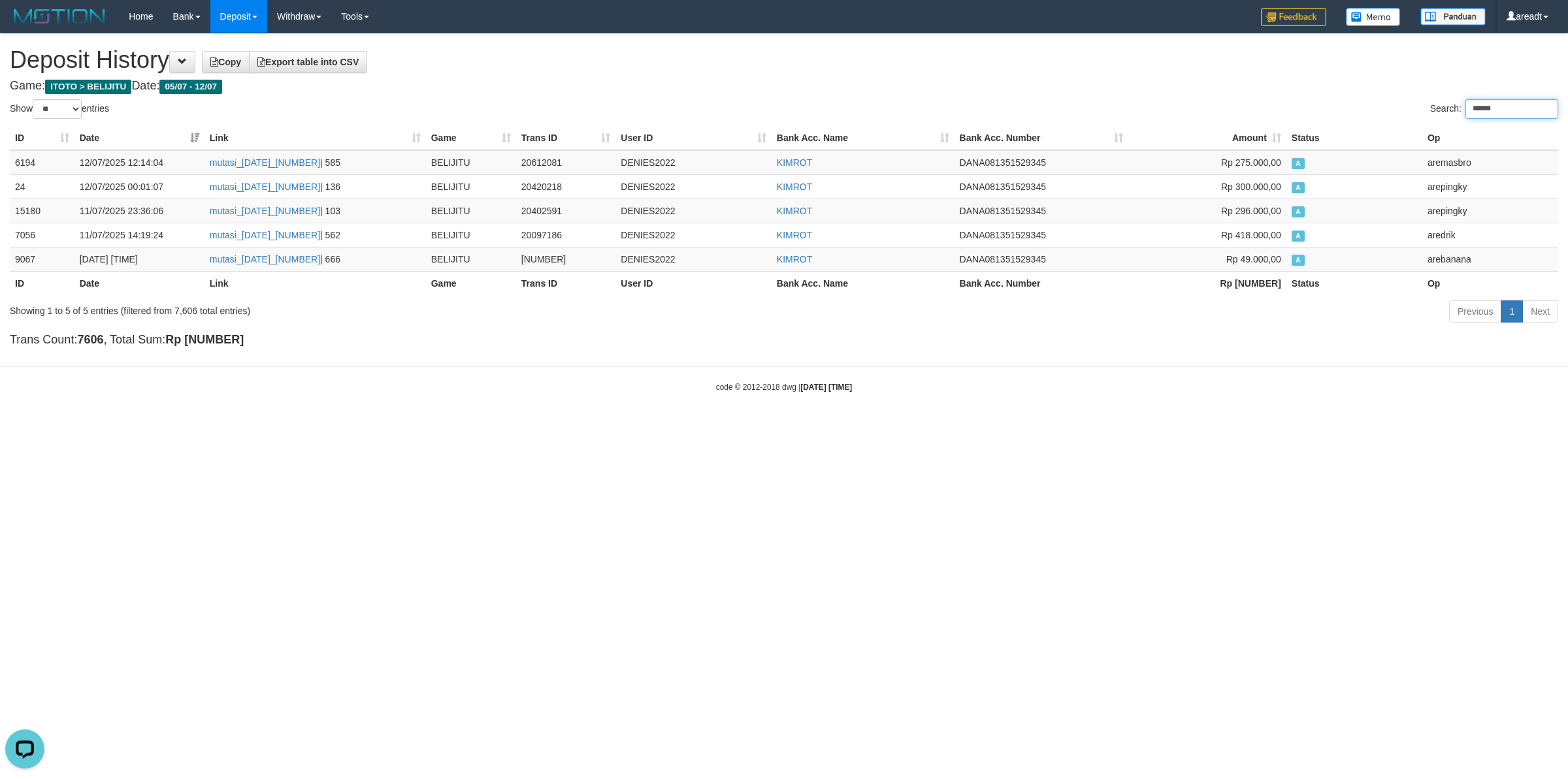 click on "******" at bounding box center (1512, 109) 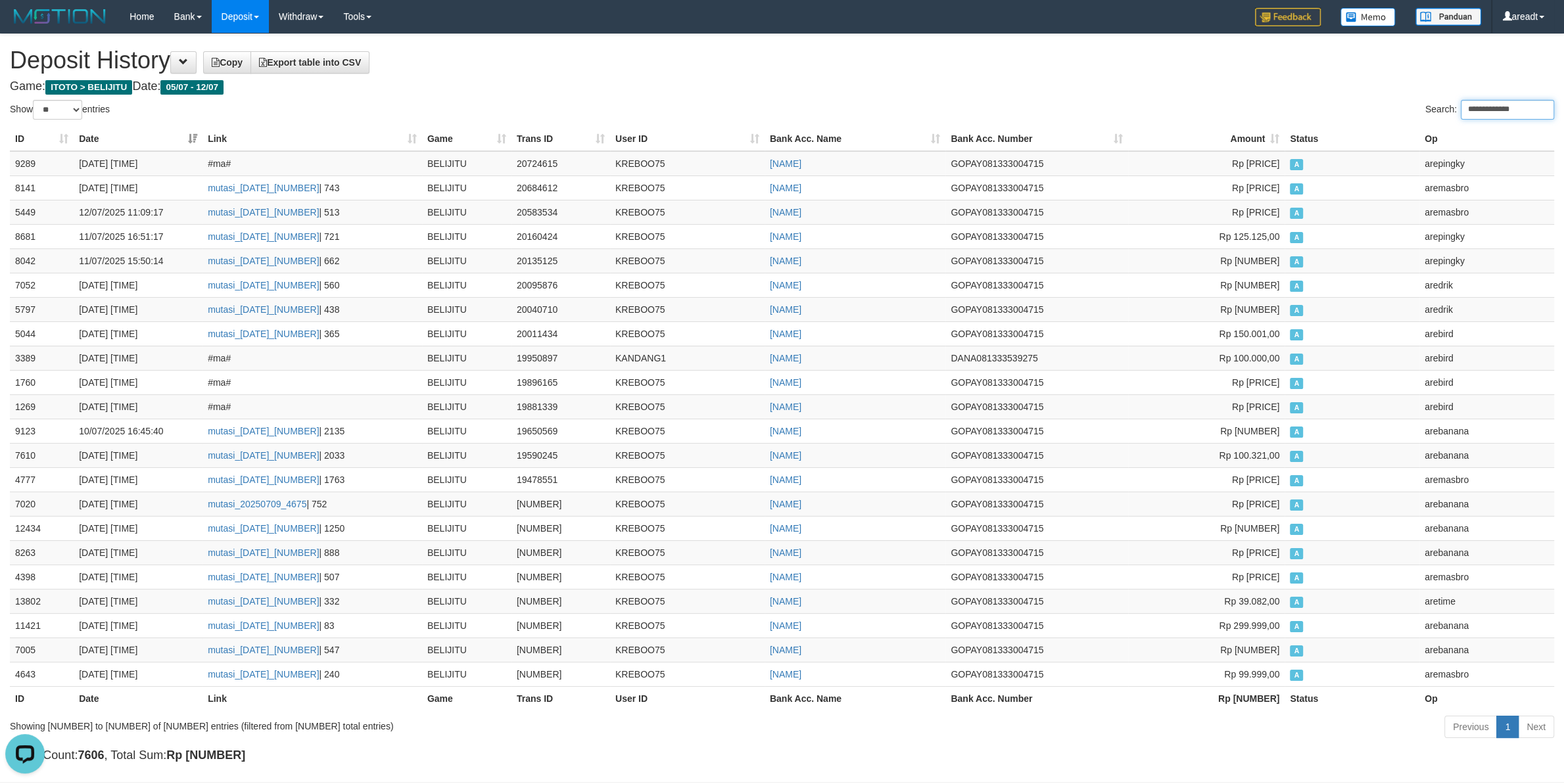 click on "**********" at bounding box center (1507, 110) 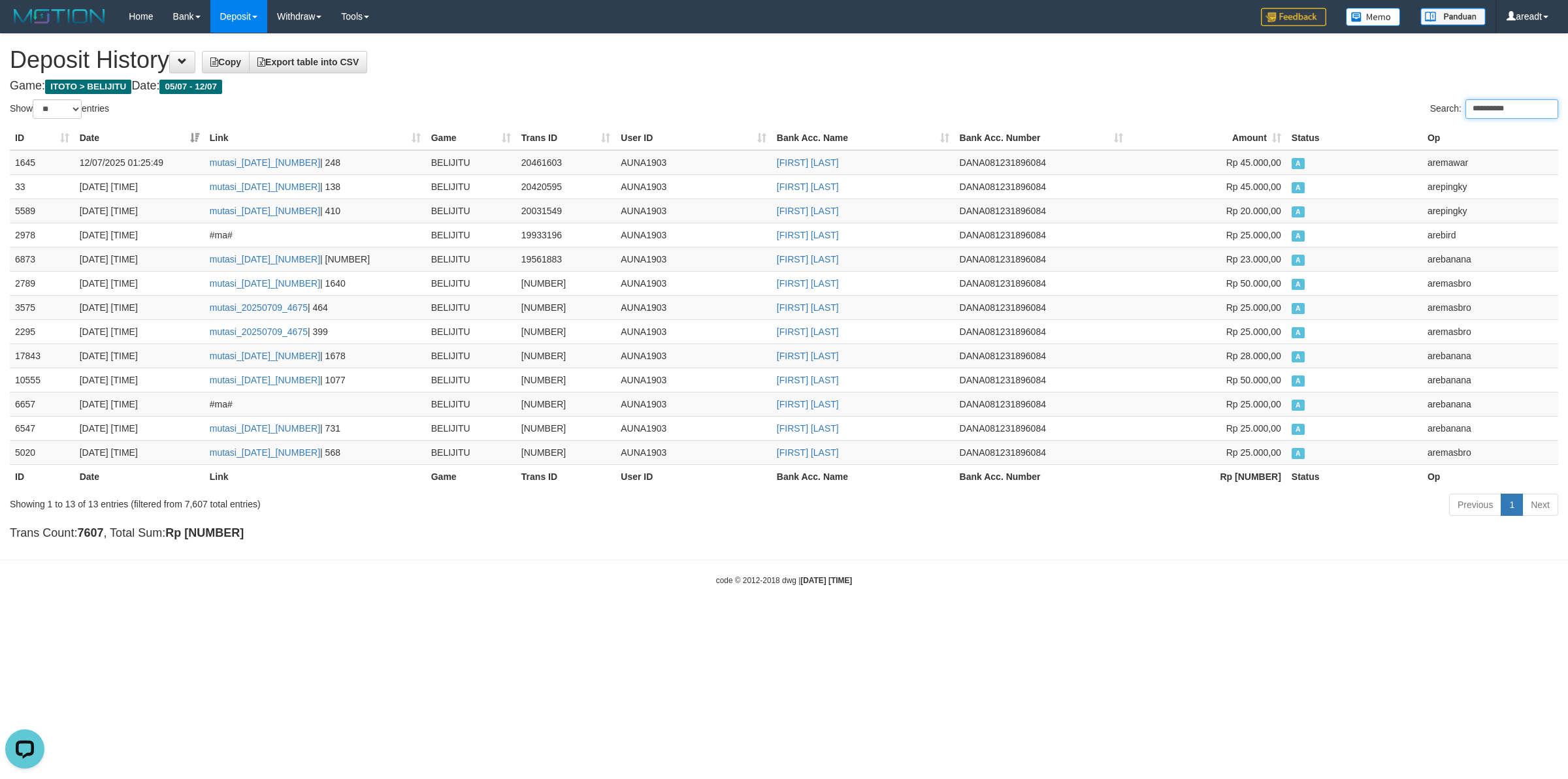 click on "**********" at bounding box center (1512, 109) 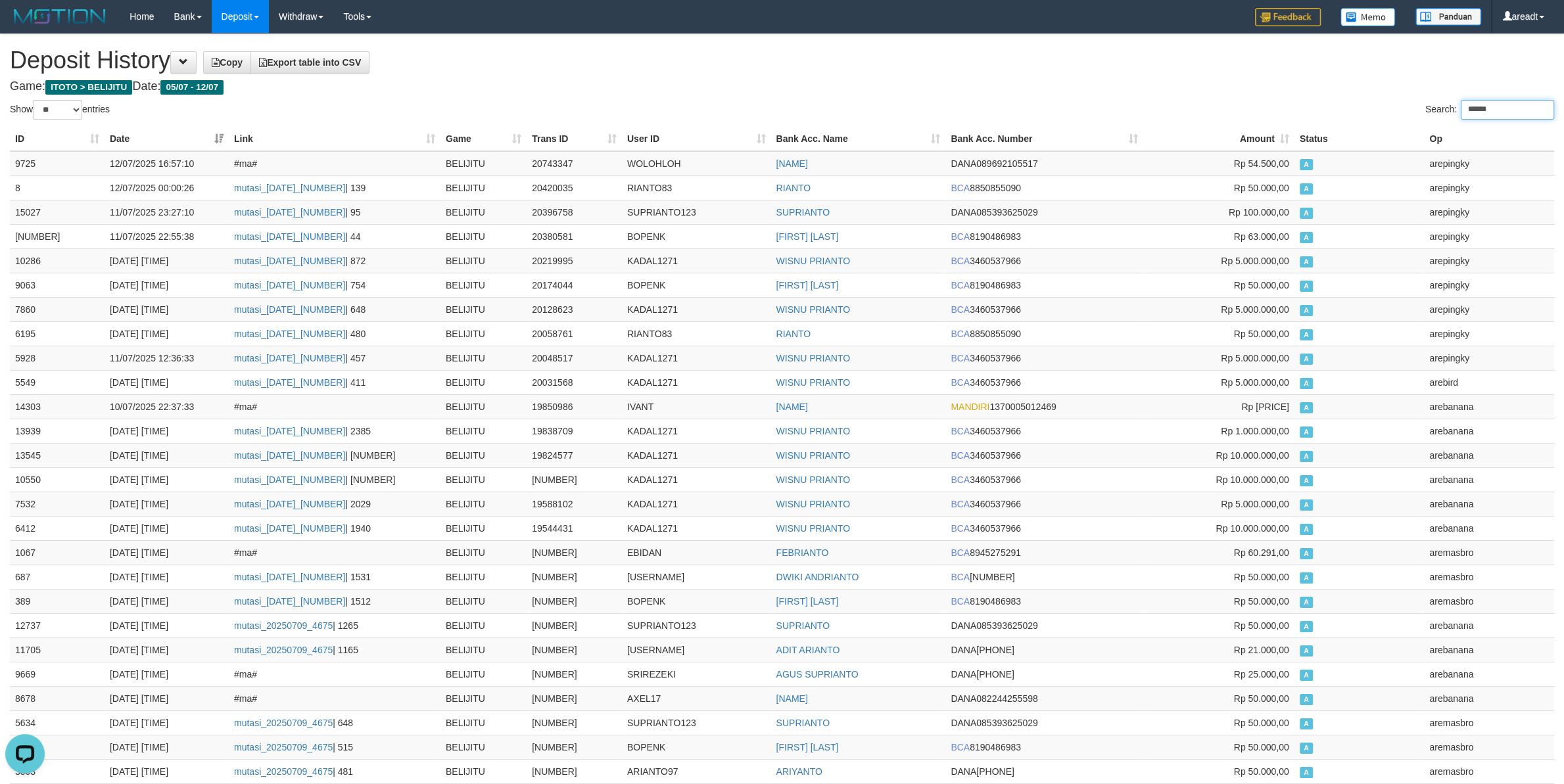 click on "******" at bounding box center (1507, 110) 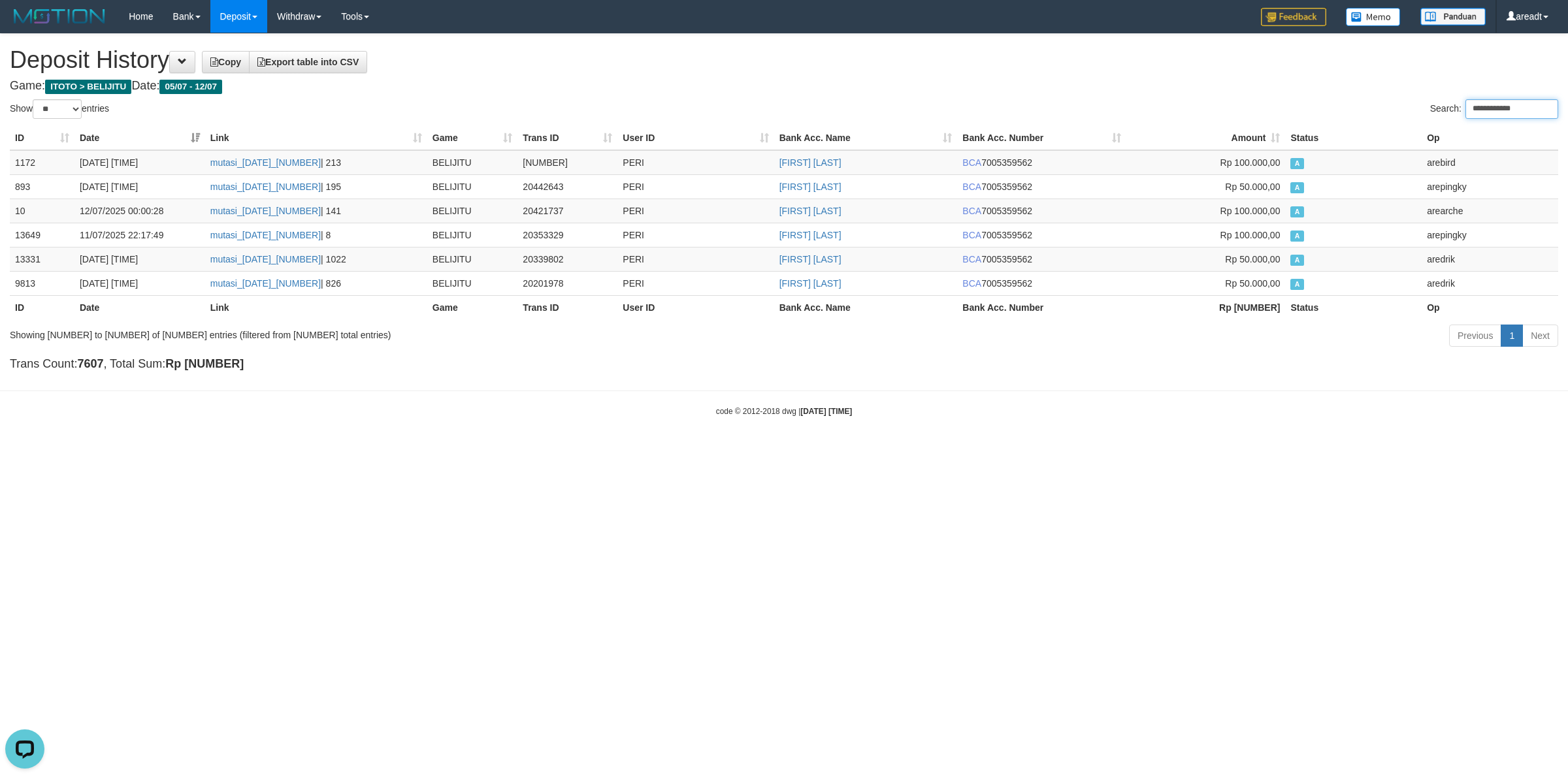 click on "**********" at bounding box center (1512, 109) 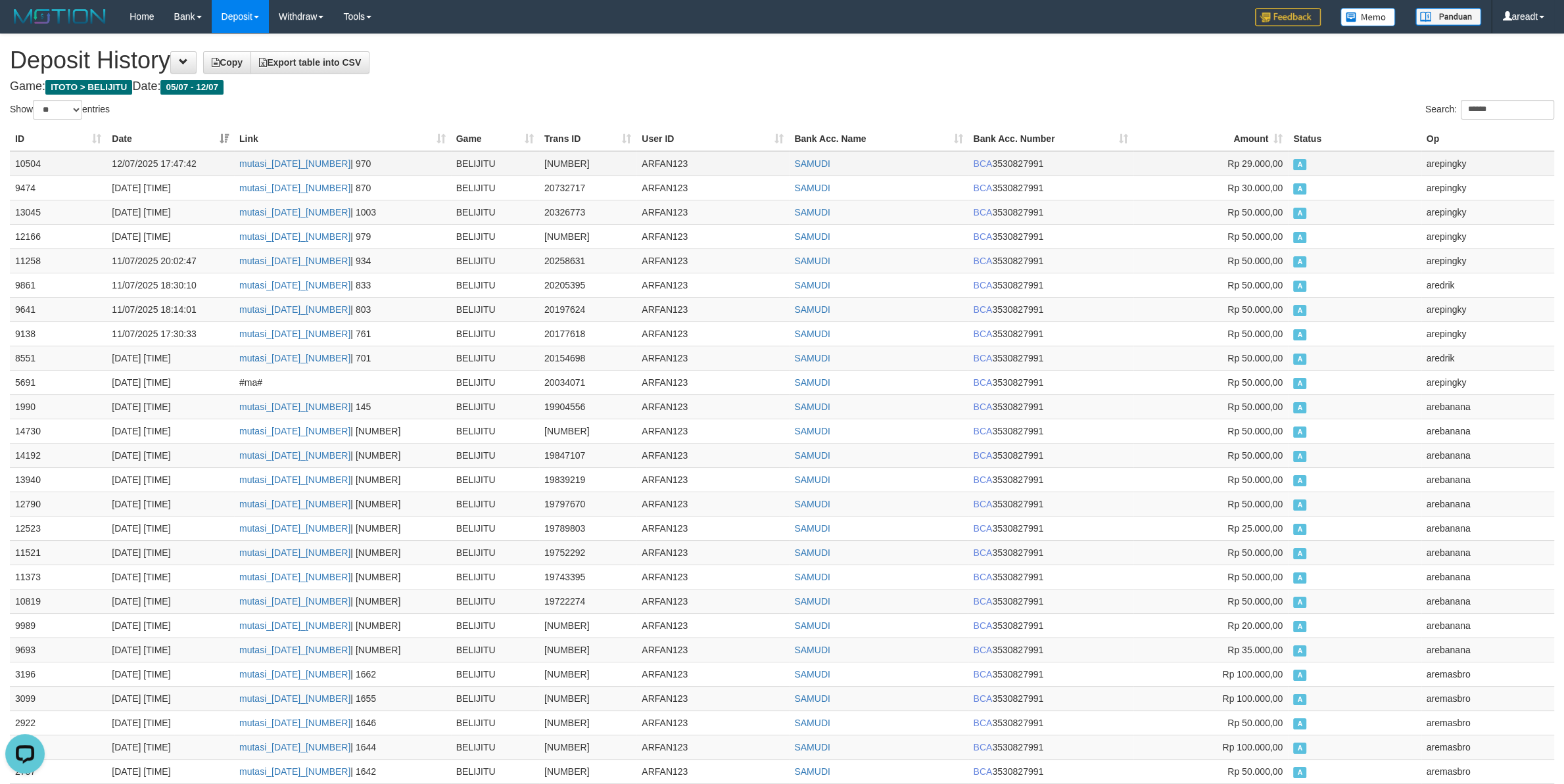 click on "ARFAN123" at bounding box center (713, 164) 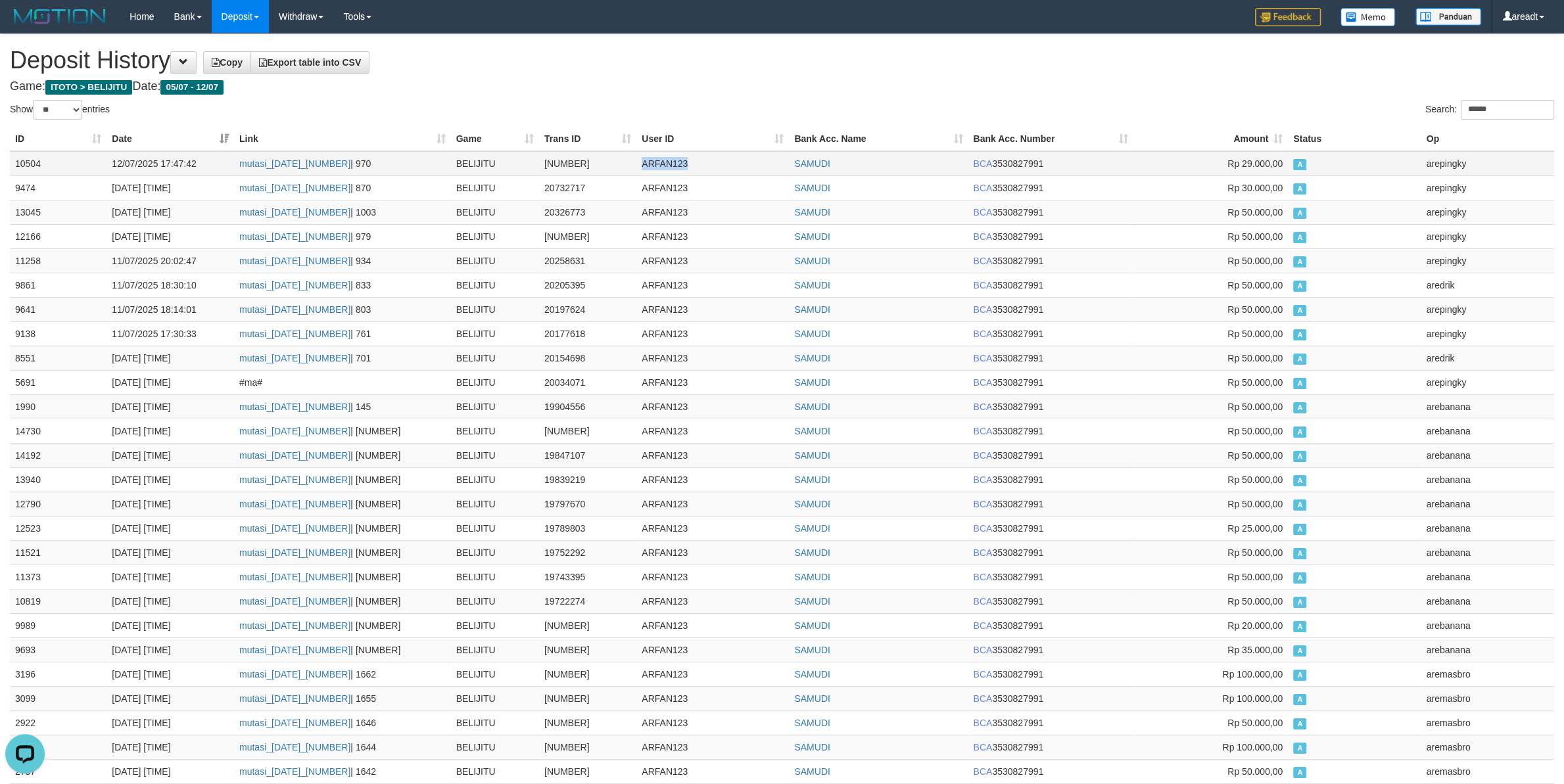 click on "ARFAN123" at bounding box center [713, 164] 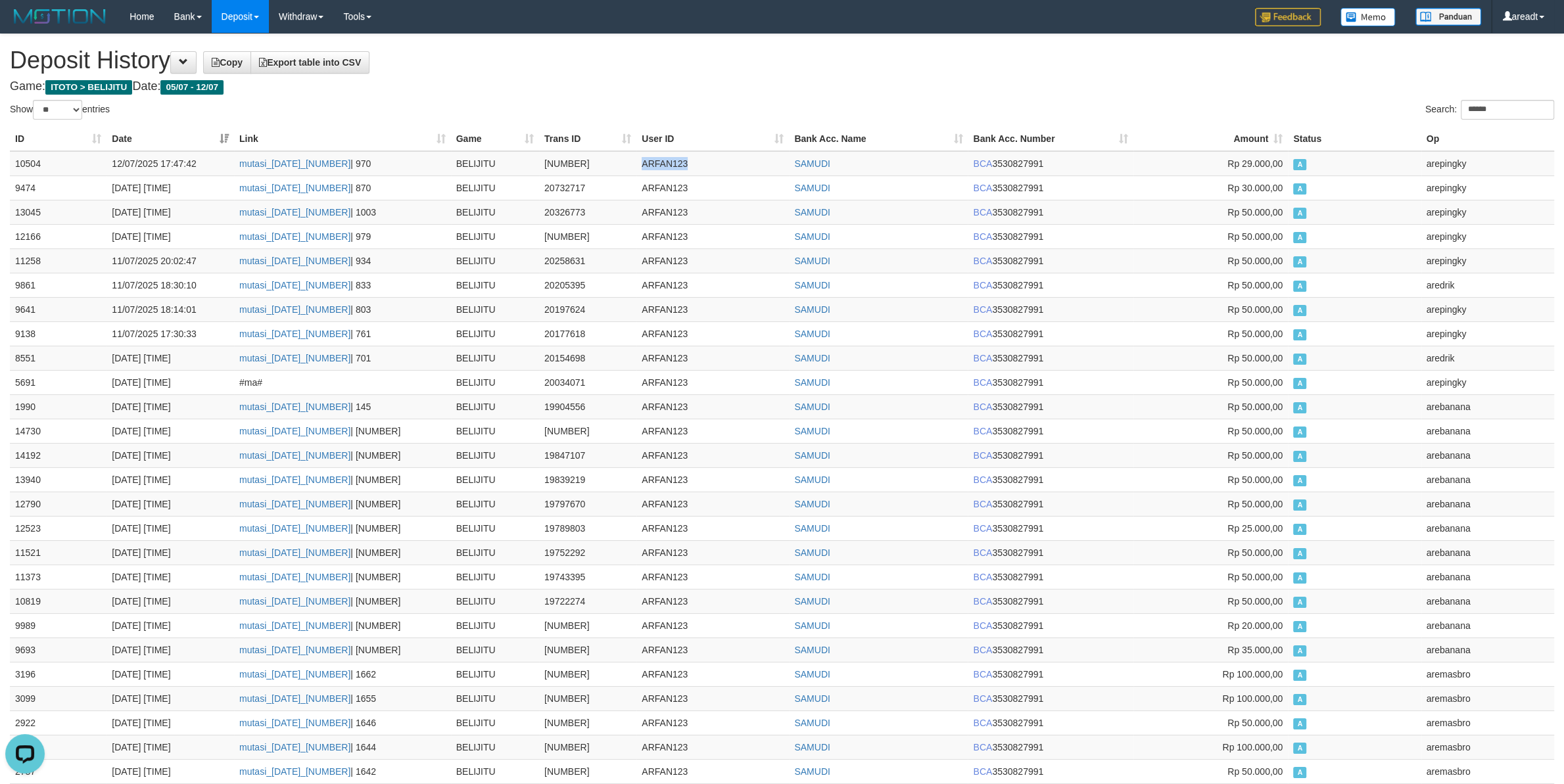 copy on "ARFAN123" 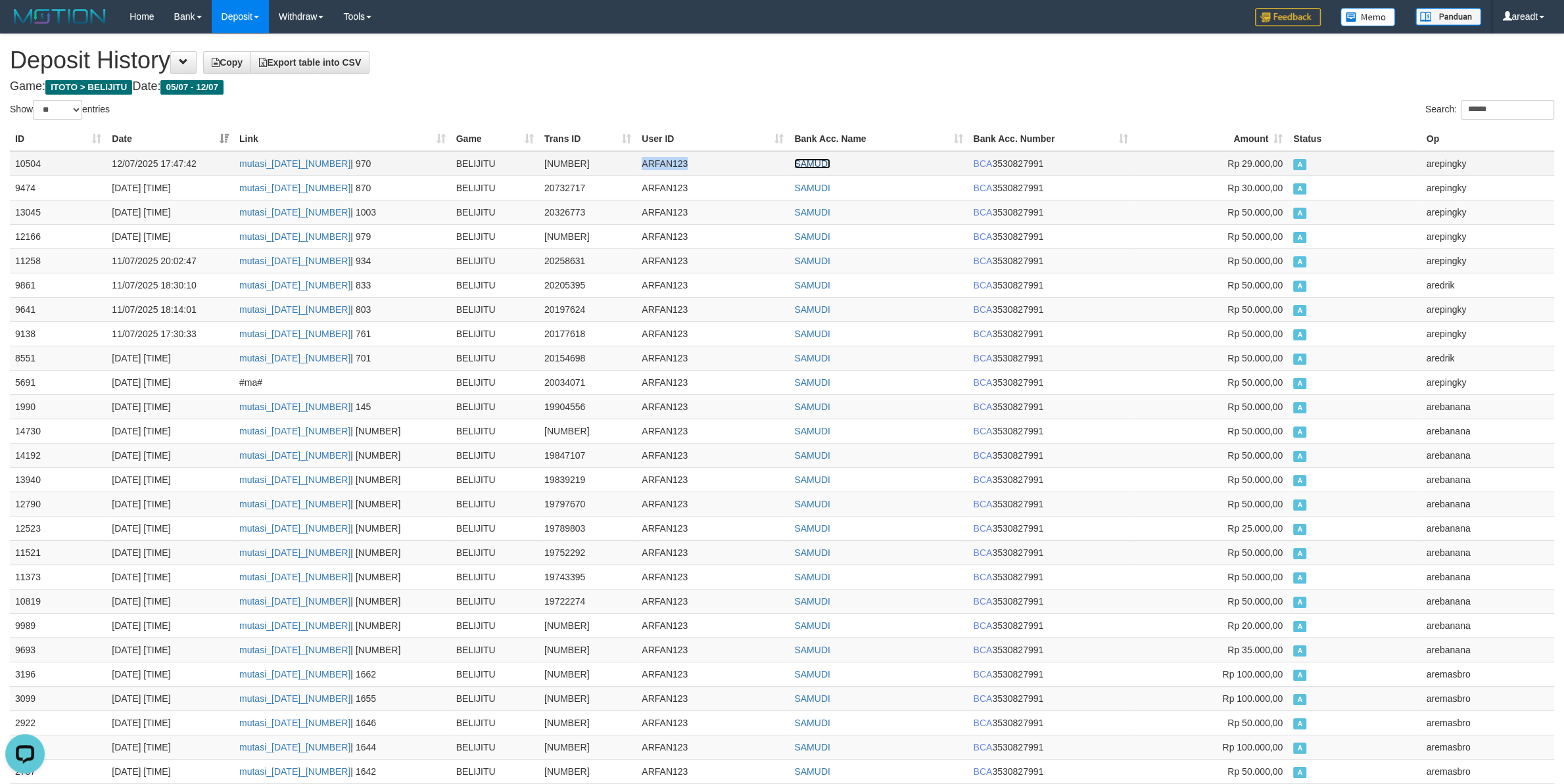 click on "SAMUDI" at bounding box center (812, 164) 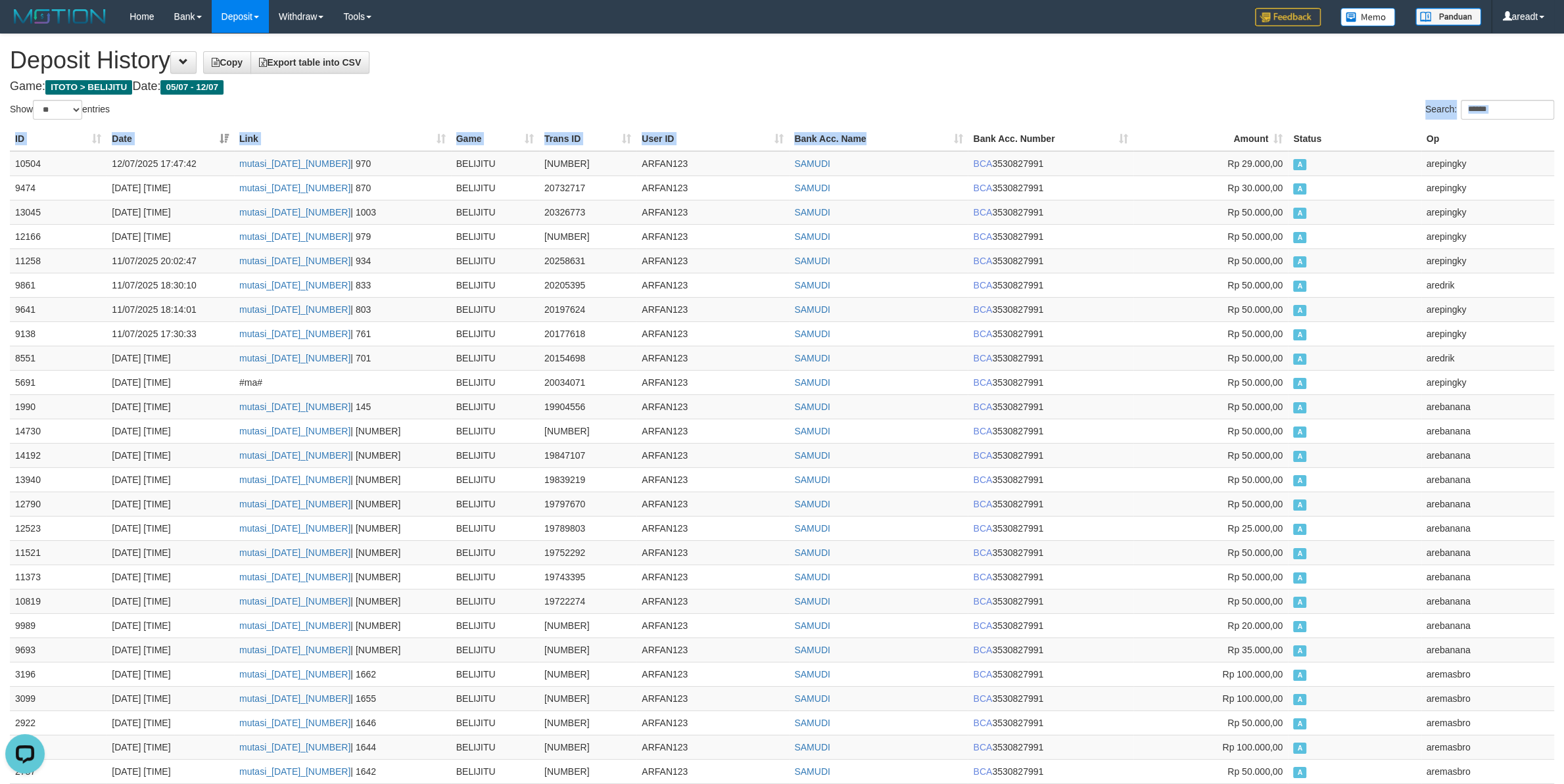 click on "Show  ** ** ** ***  entries Search: ******
ID Date Link Game Trans ID User ID Bank Acc. Name Bank Acc. Number Amount Status Op
ID Date Link Game Trans ID User ID Bank Acc. Name Bank Acc. Number Rp 1.143.686.272,00 Status Op
10504 12/07/2025 17:47:42 mutasi_20250712_4536  | 970 BELIJITU 20768471 ARFAN123 SAMUDI   BCA  3530827991 Rp 29.000,00 A   arepingky 9474 12/07/2025 16:37:18 mutasi_20250712_4536  | 870 BELIJITU 20732717 ARFAN123 SAMUDI   BCA  3530827991 Rp 30.000,00 A   arepingky 13045 11/07/2025 21:47:18 mutasi_20250711_4675  | 1003 BELIJITU 20326773 ARFAN123 SAMUDI   BCA  3530827991 Rp 50.000,00 A   arepingky 12166 11/07/2025 21:03:02 mutasi_20250711_4675  | 979 BELIJITU 20299900 ARFAN123 SAMUDI   BCA  3530827991 Rp 50.000,00 A   arepingky 11258 11/07/2025 20:02:47 mutasi_20250711_4675  | 934 BELIJITU 20258631 ARFAN123 SAMUDI   BCA  3530827991 Rp 50.000,00 A   arepingky 9861 11/07/2025 18:30:10 mutasi_20250711_4675  | 833 BELIJITU 20205395 ARFAN123 SAMUDI   BCA  3530827991 A" at bounding box center [782, 762] 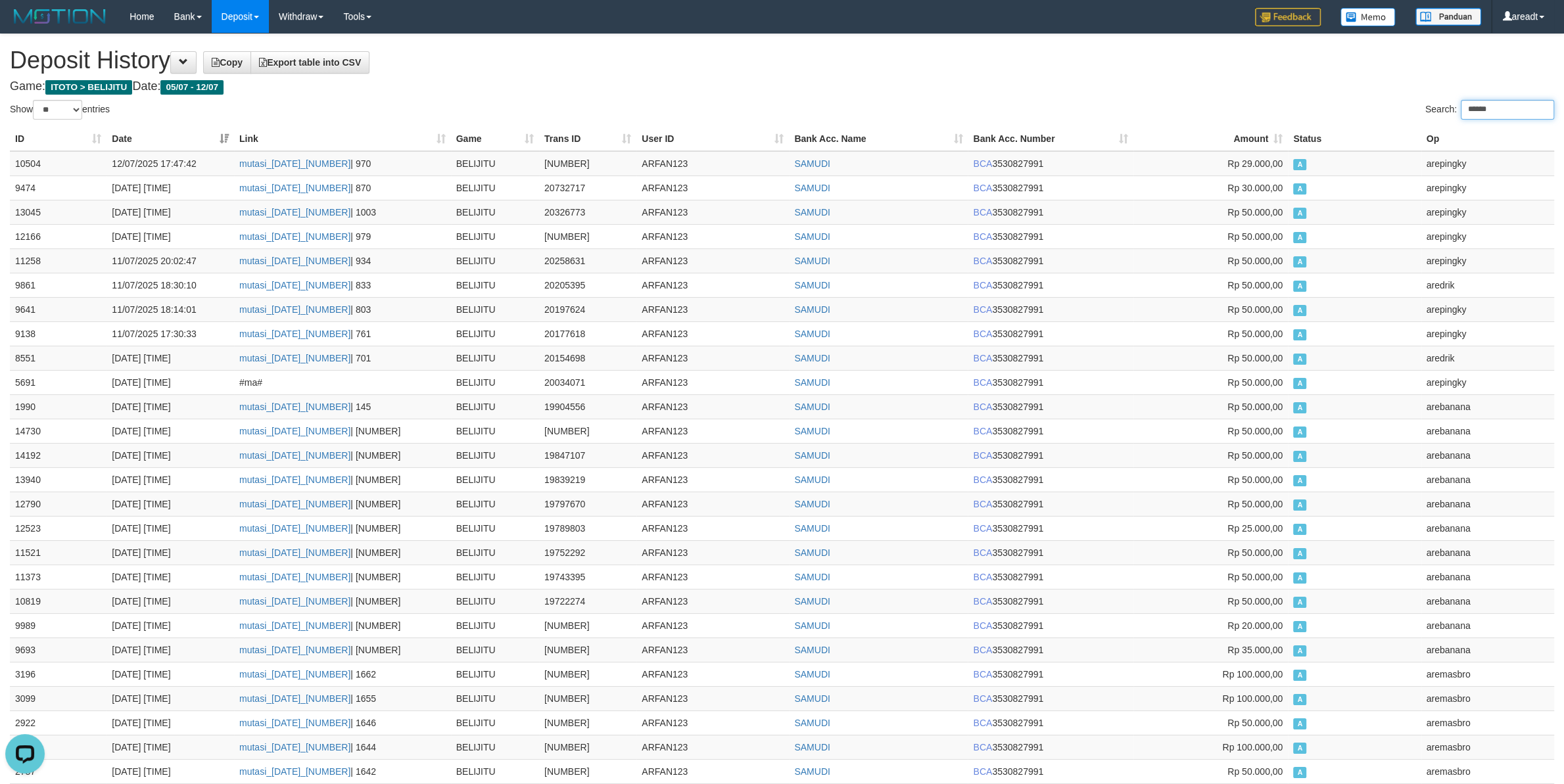 click on "******" at bounding box center (1507, 110) 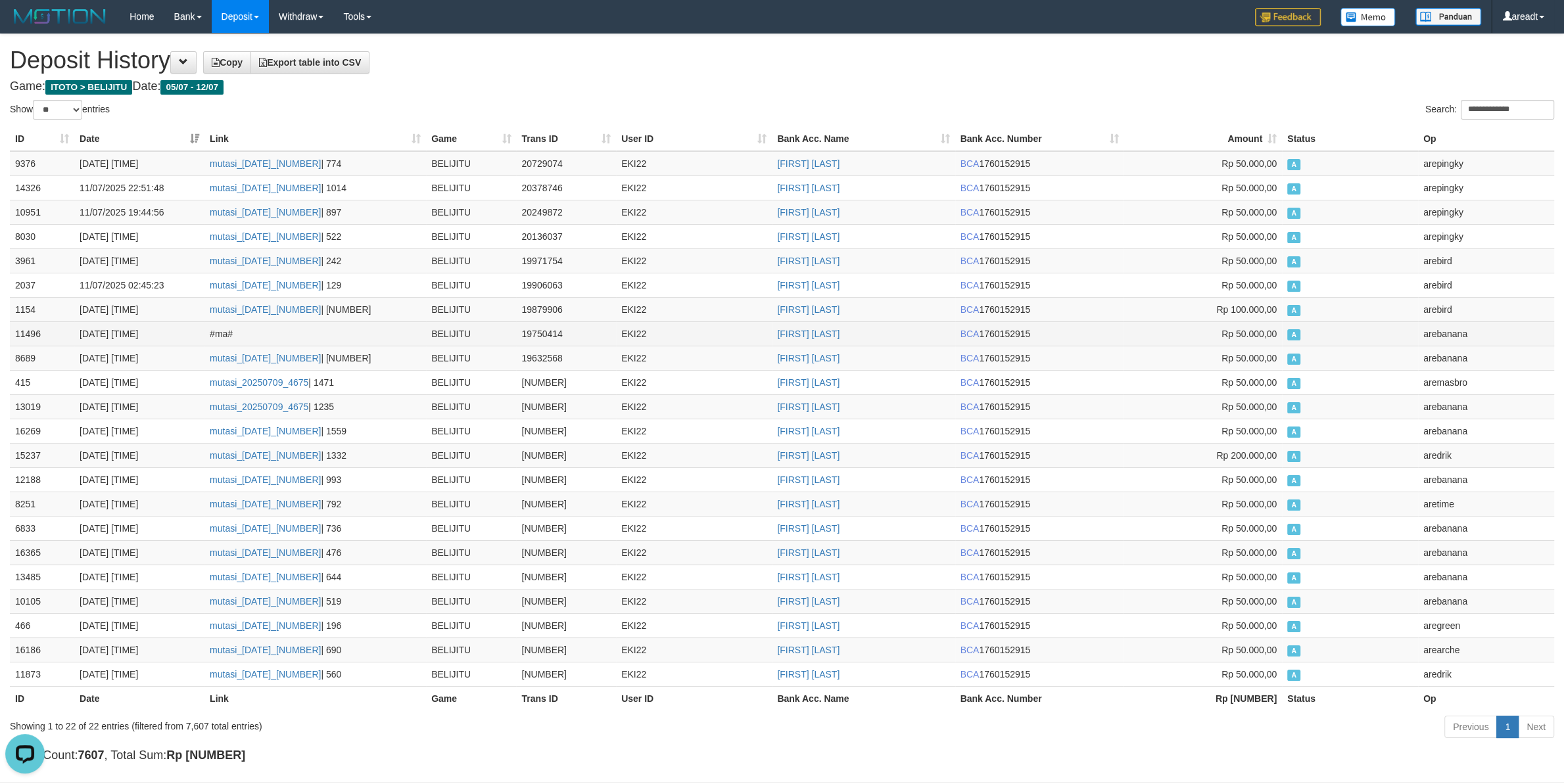 click on "EKI22" at bounding box center [694, 333] 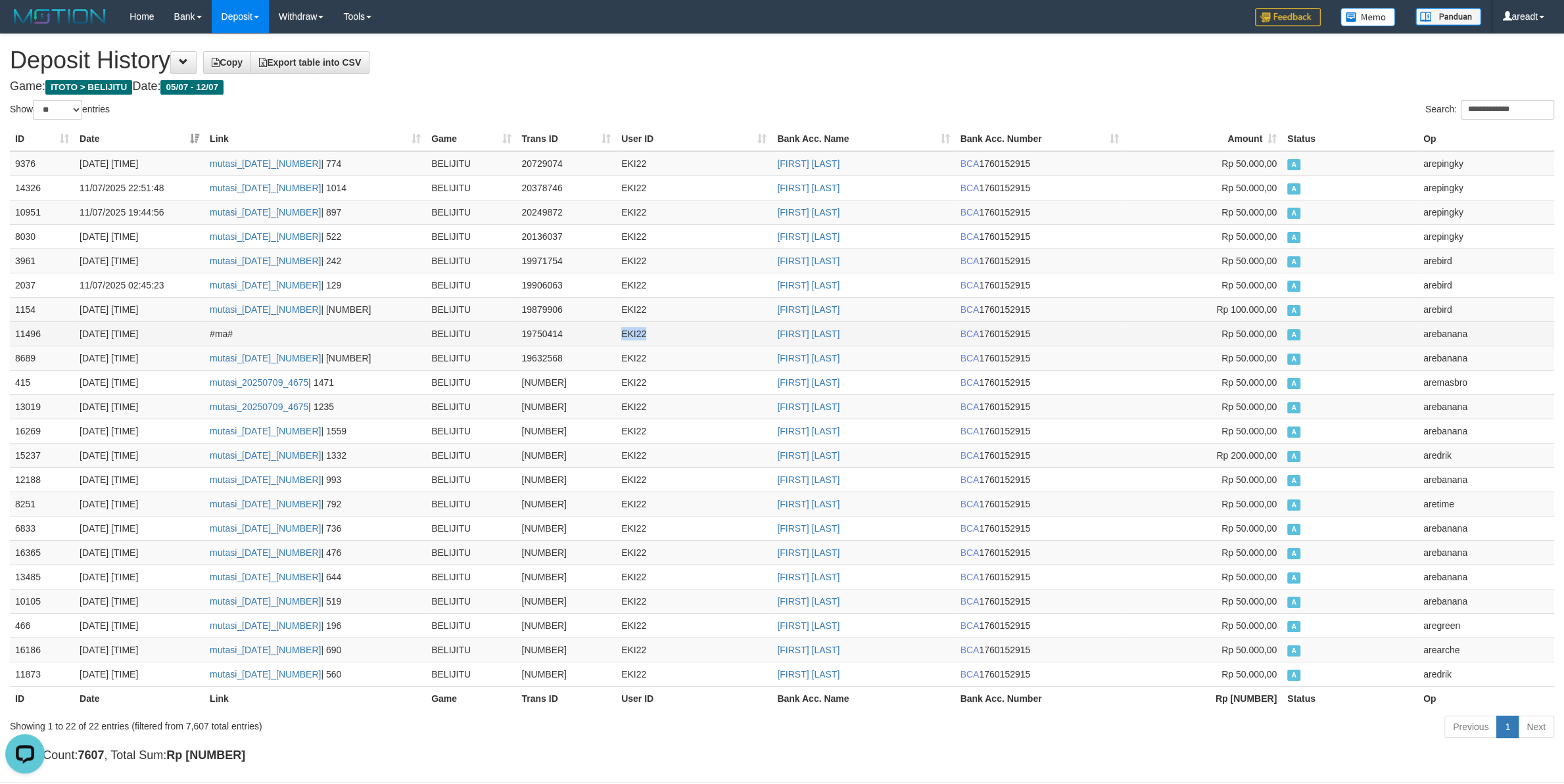 click on "EKI22" at bounding box center [694, 333] 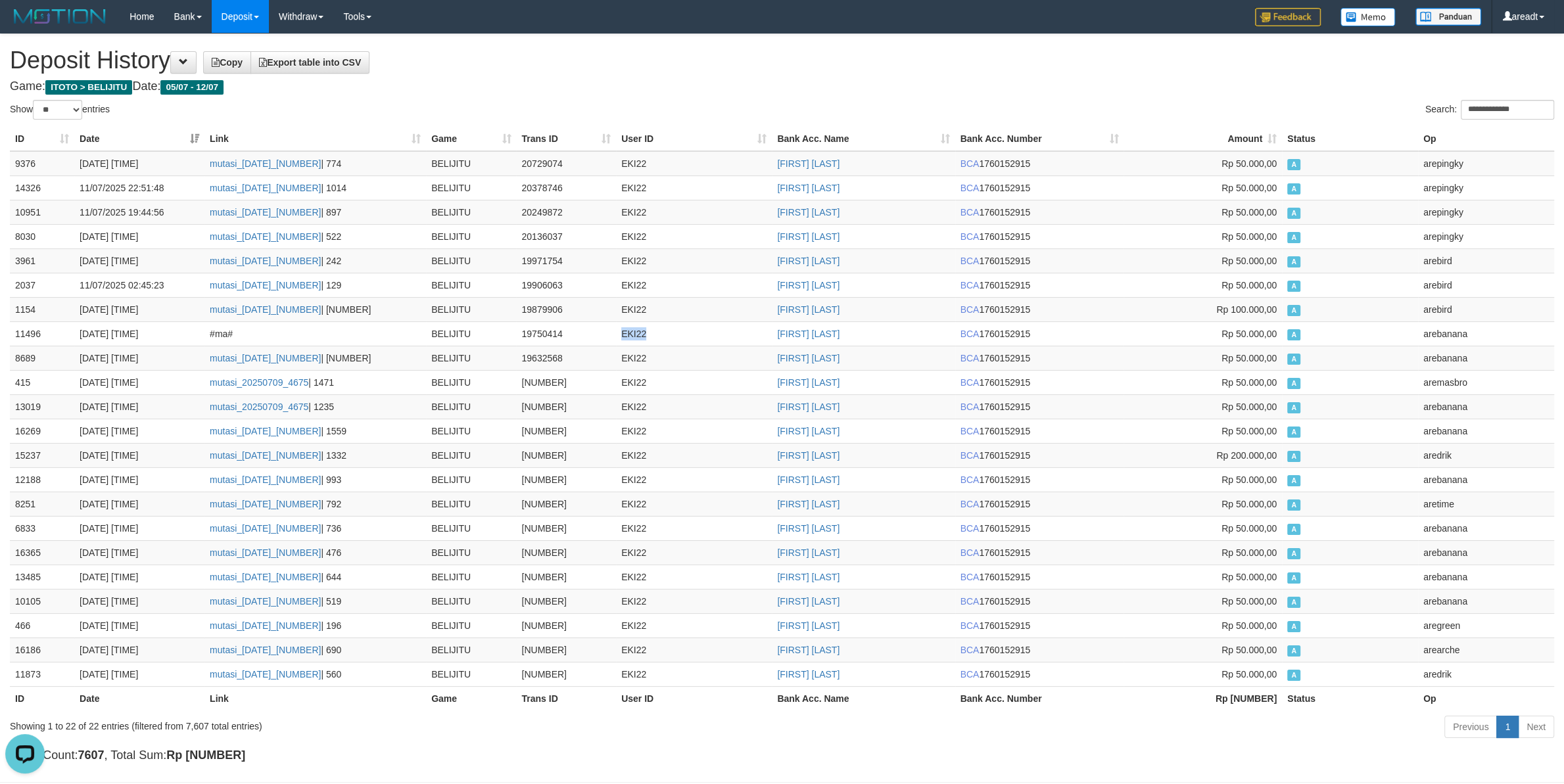 copy on "EKI22" 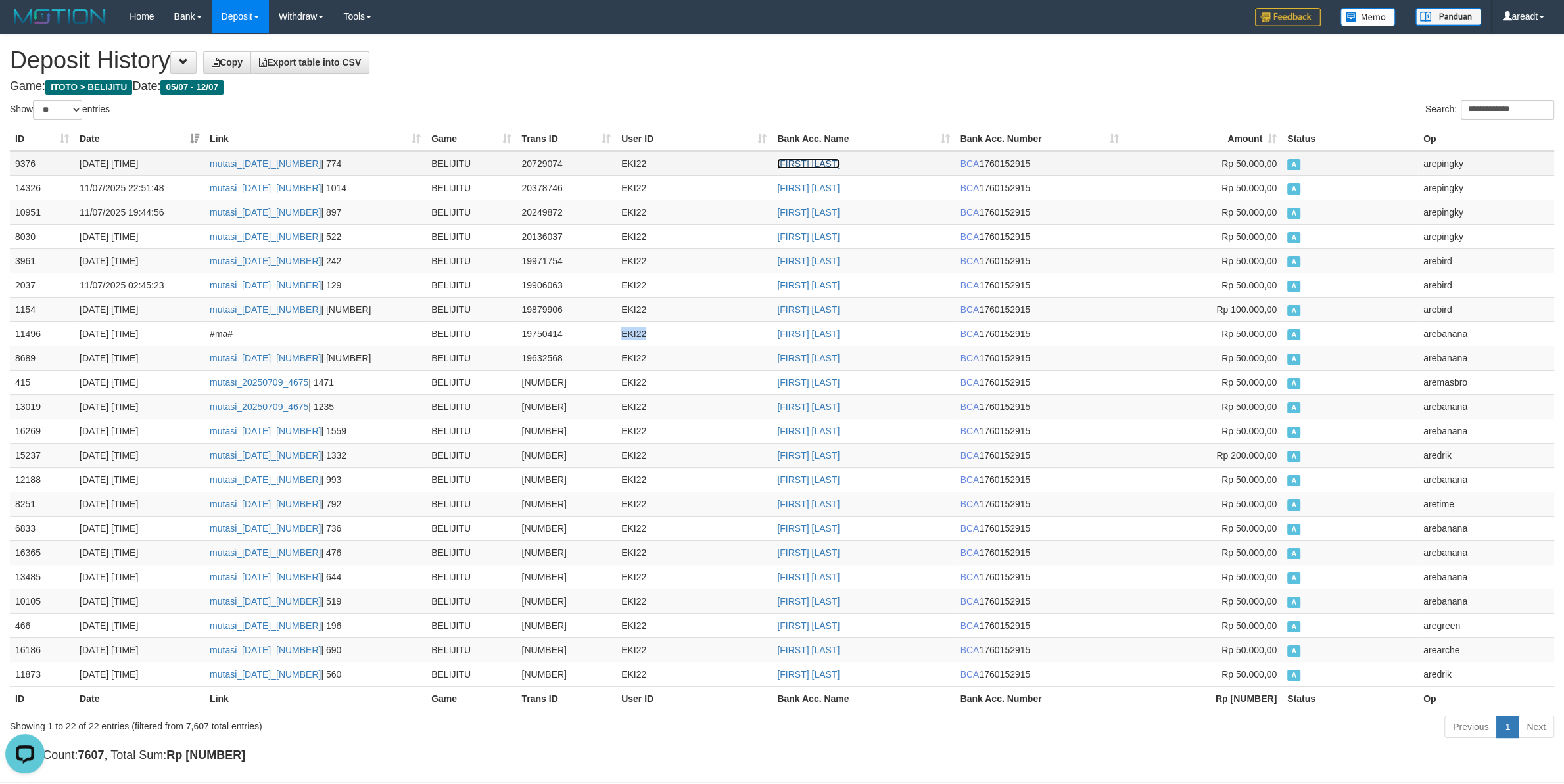 click on "DICKY SURYANA" at bounding box center (808, 164) 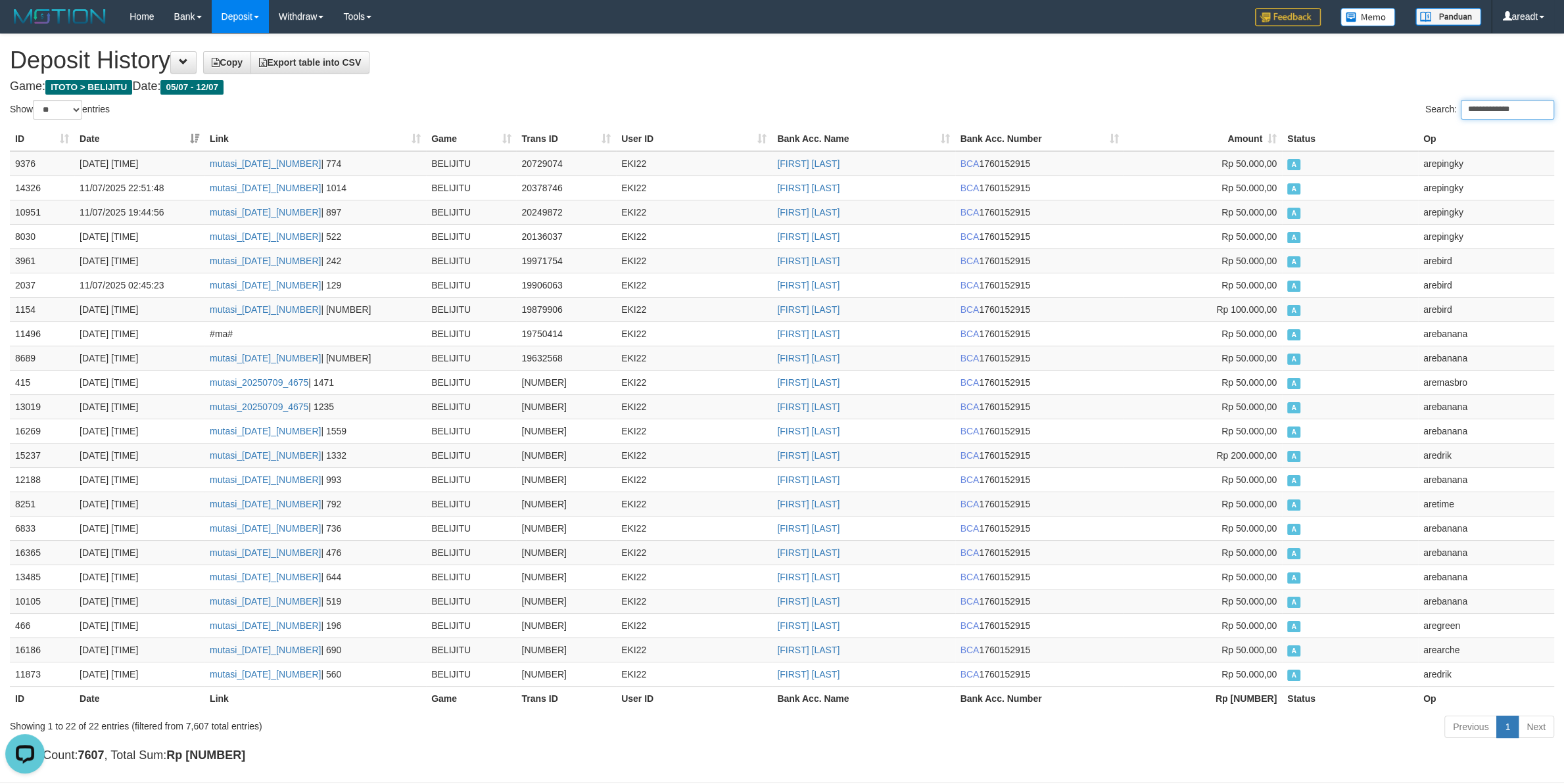 click on "**********" at bounding box center [1507, 110] 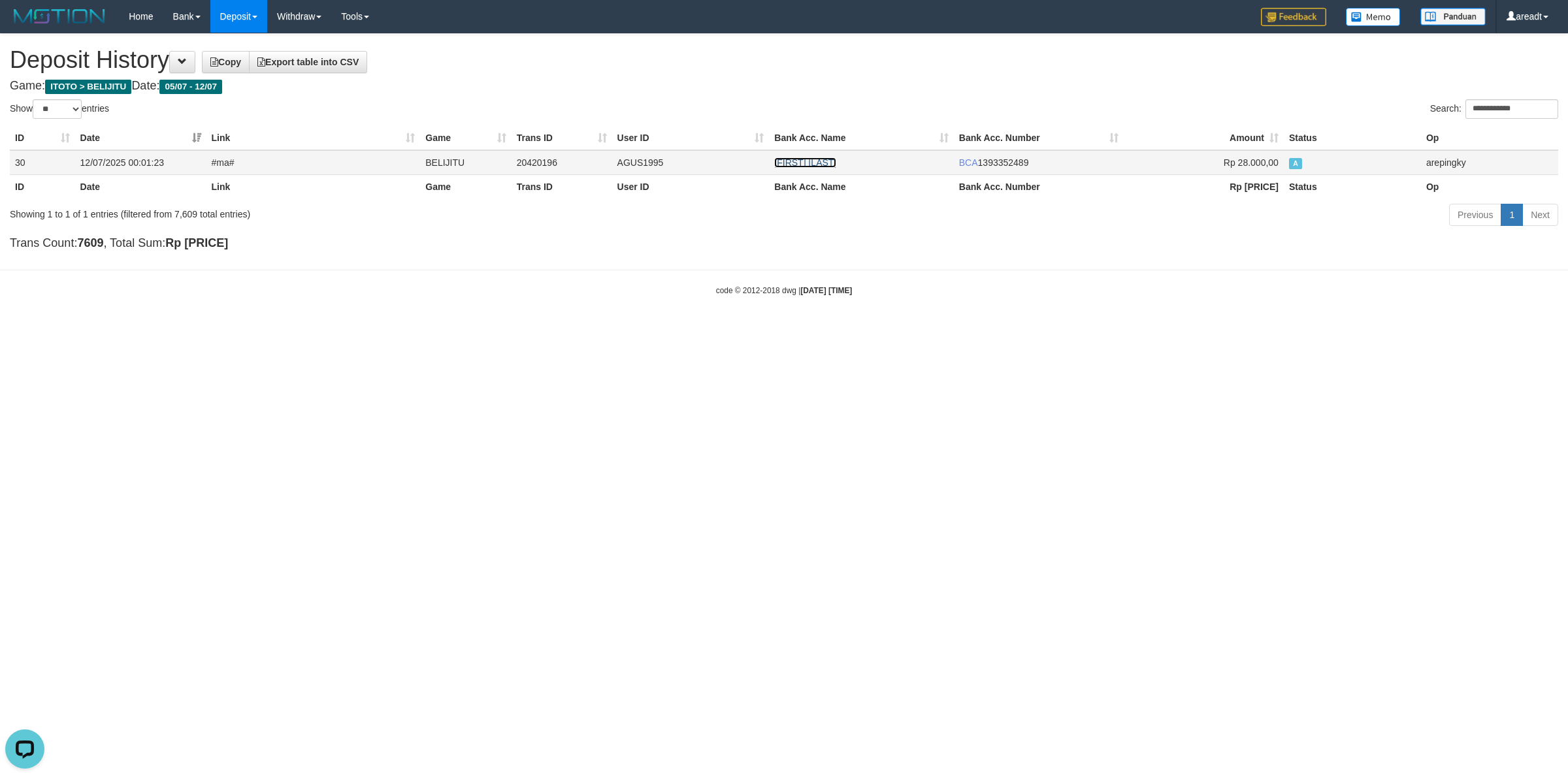 click on "MUHAMAD AGUS SALIM" at bounding box center (805, 163) 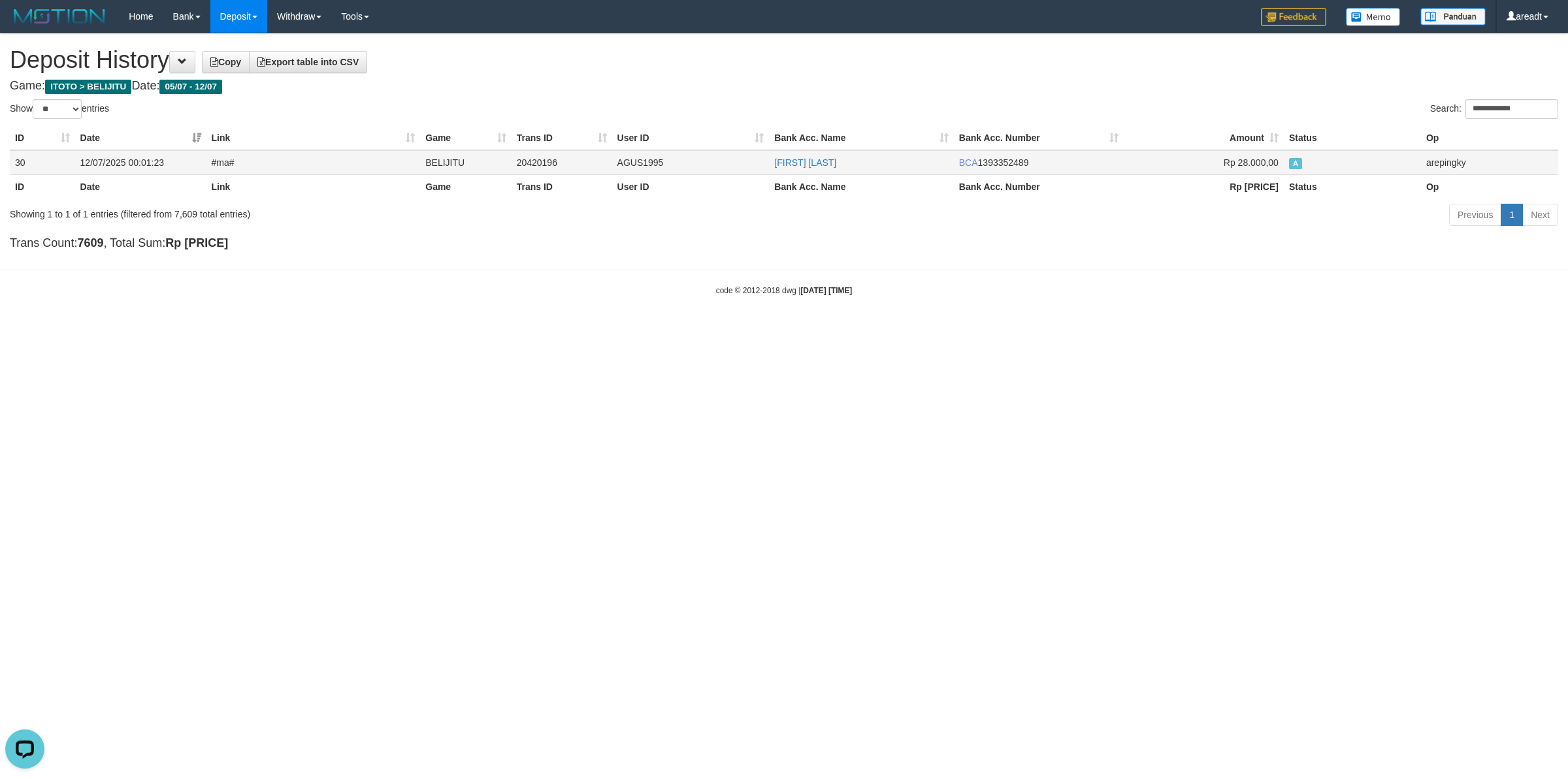 click on "AGUS1995" at bounding box center [691, 163] 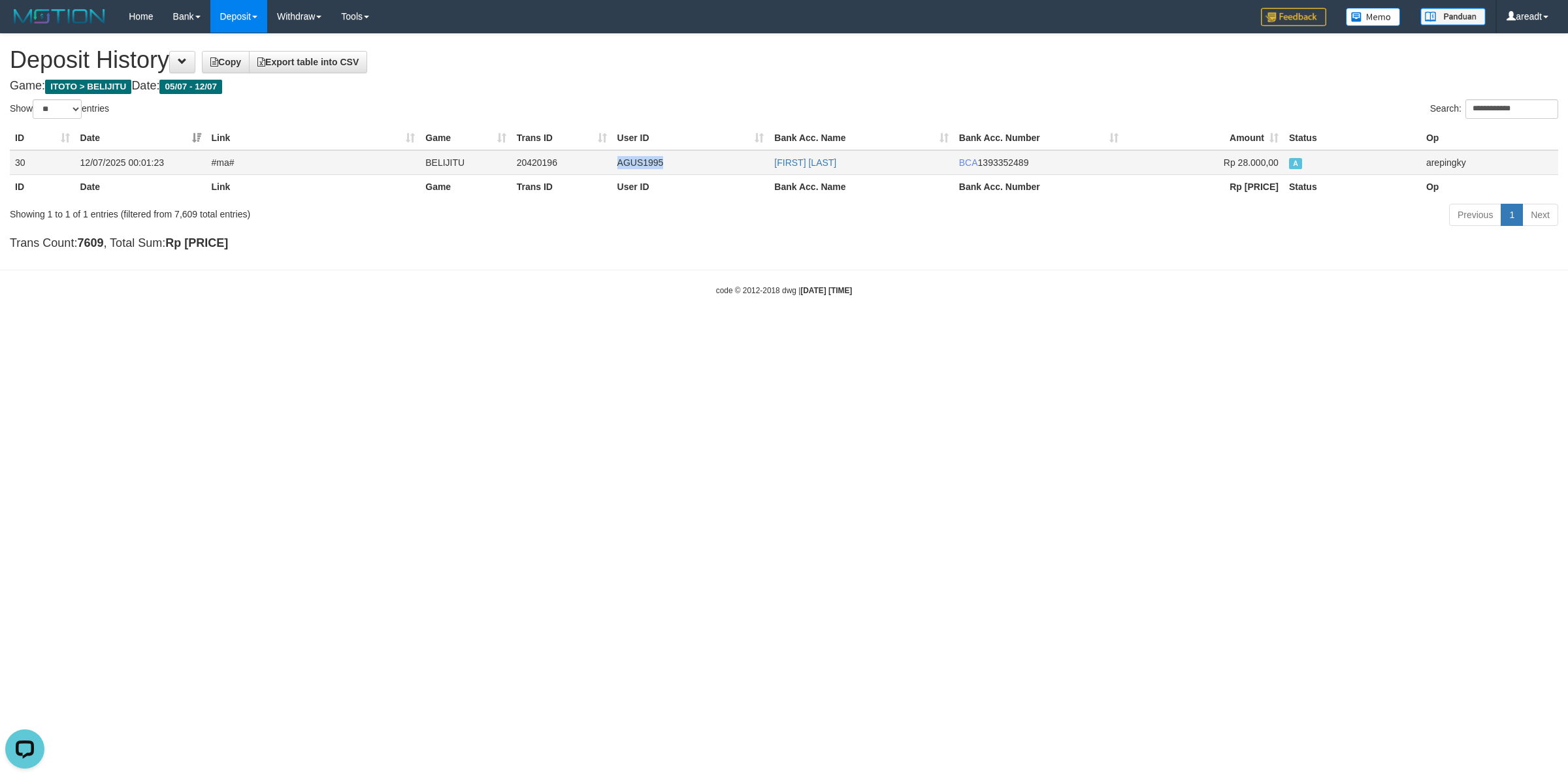 click on "AGUS1995" at bounding box center (691, 163) 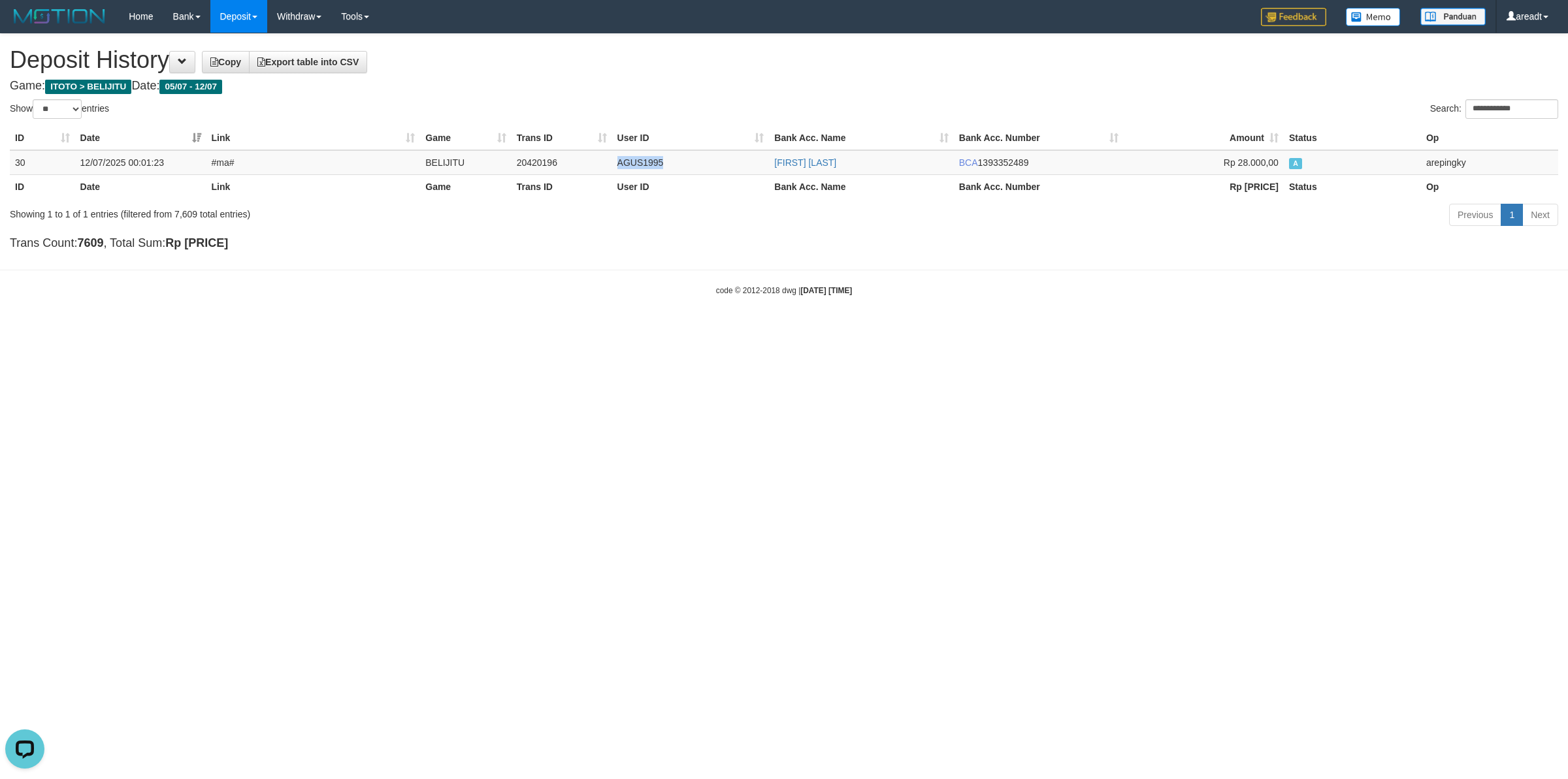 copy on "AGUS1995" 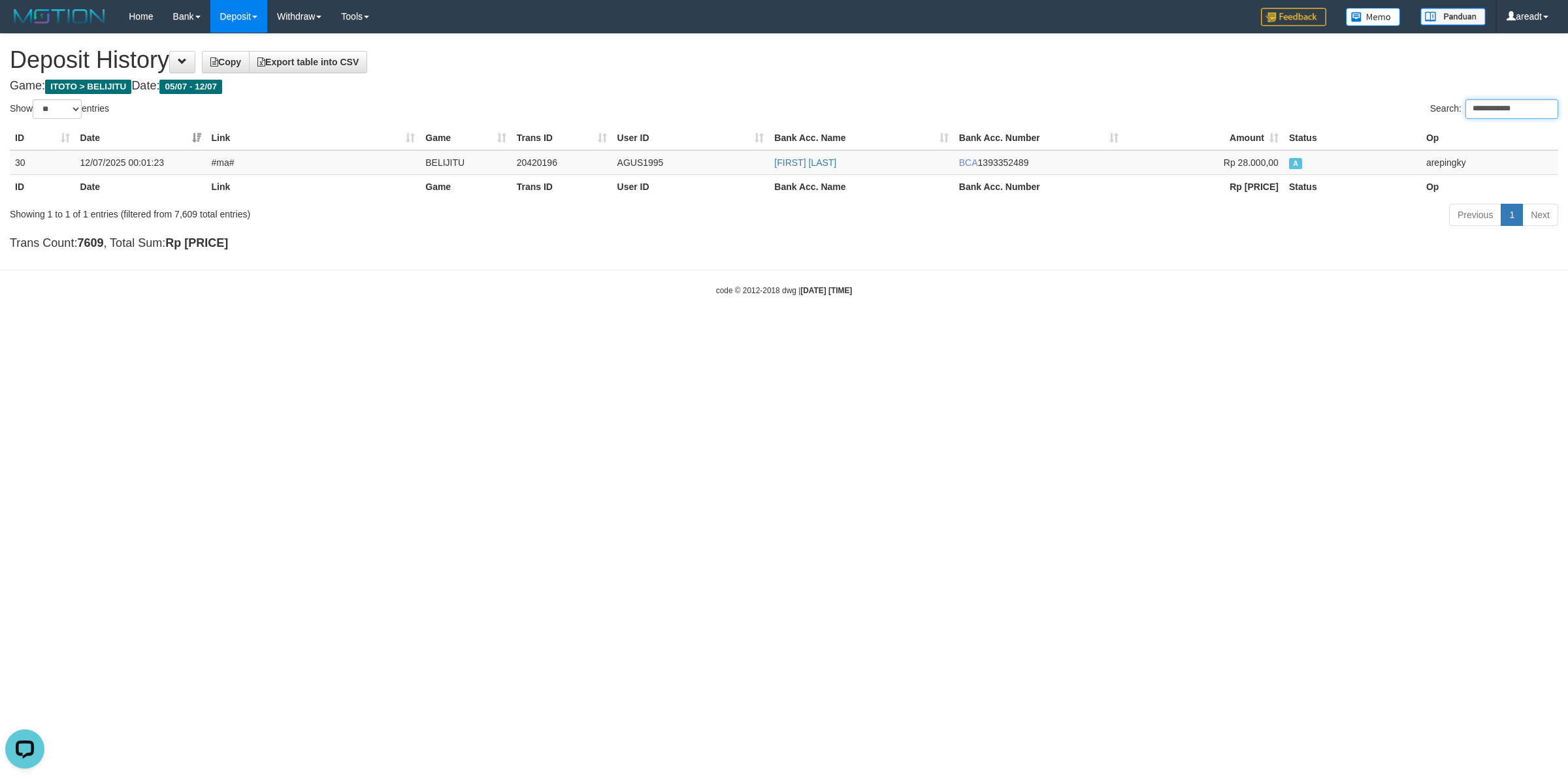 click on "**********" at bounding box center [1512, 109] 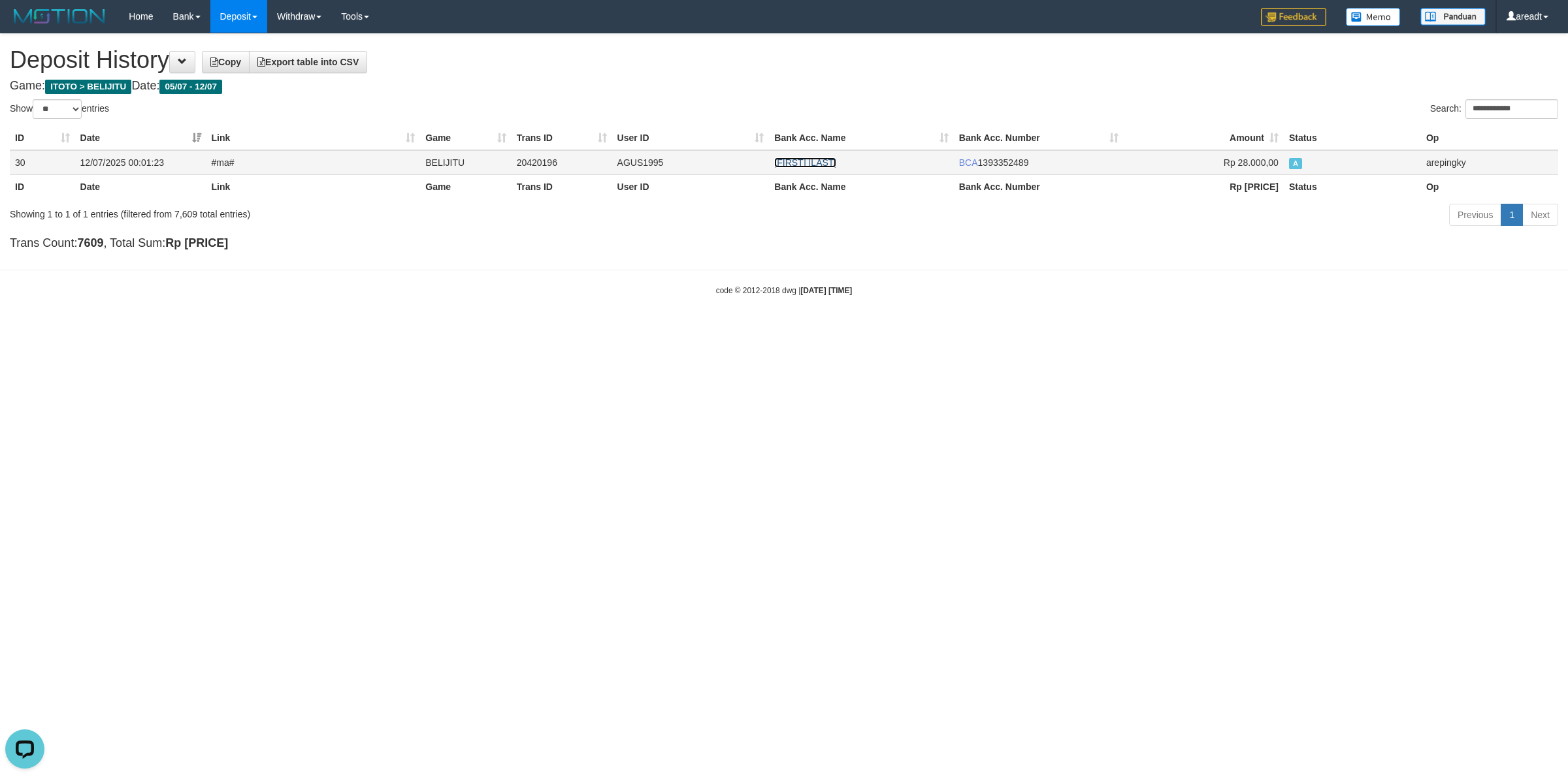 click on "MUHAMAD AGUS SALIM" at bounding box center [805, 163] 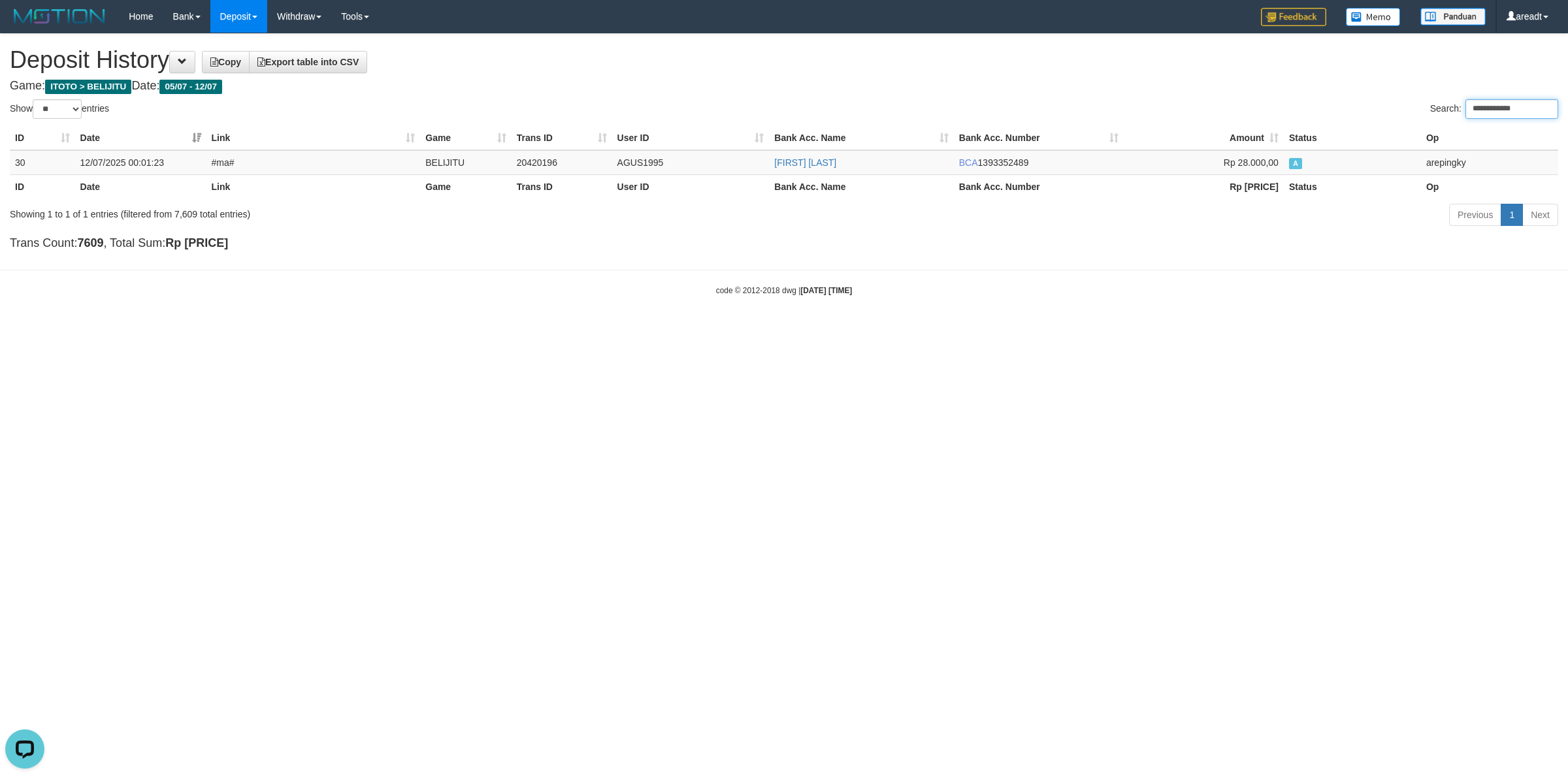 click on "**********" at bounding box center [1512, 109] 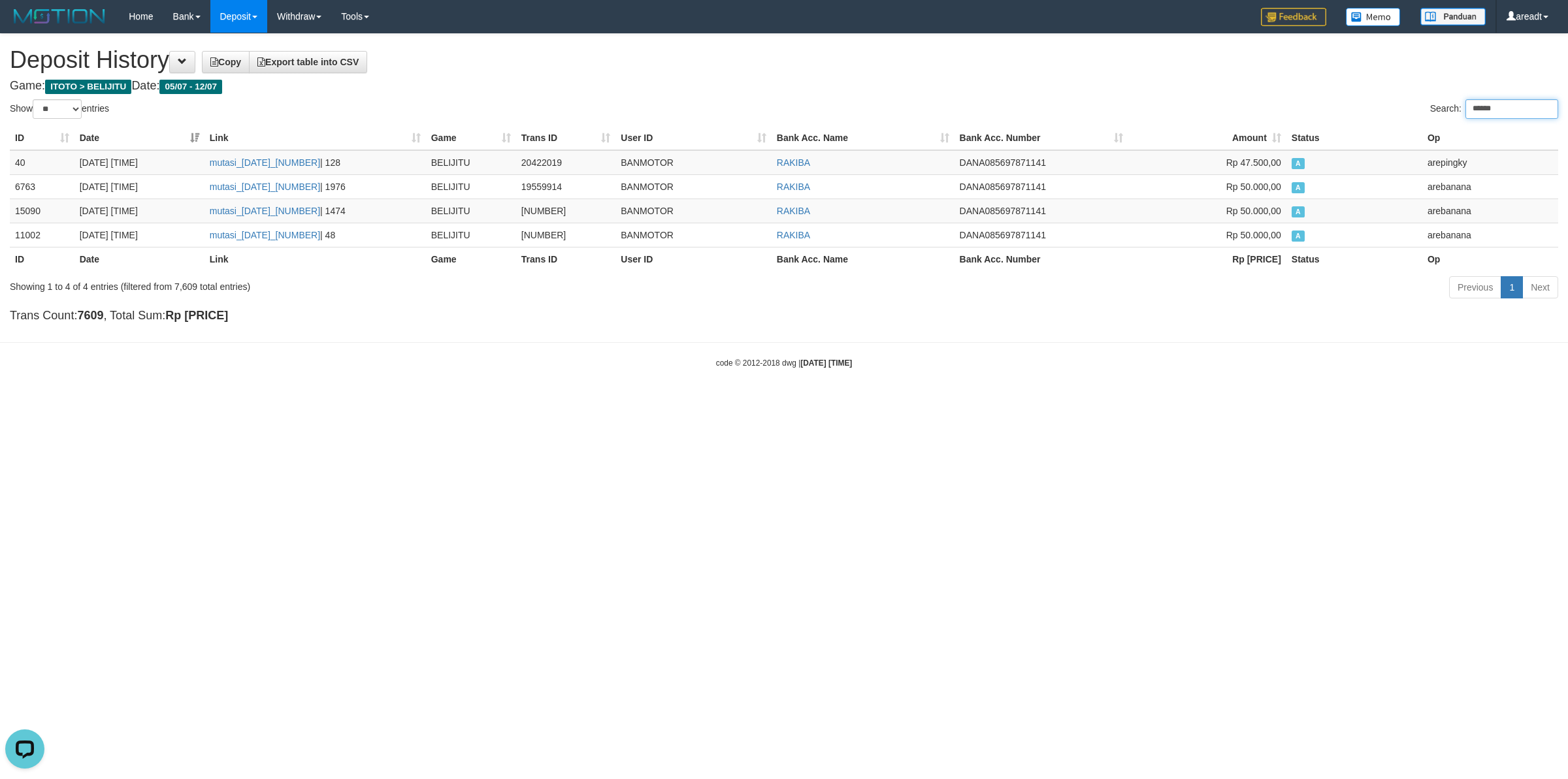 click on "******" at bounding box center (1512, 109) 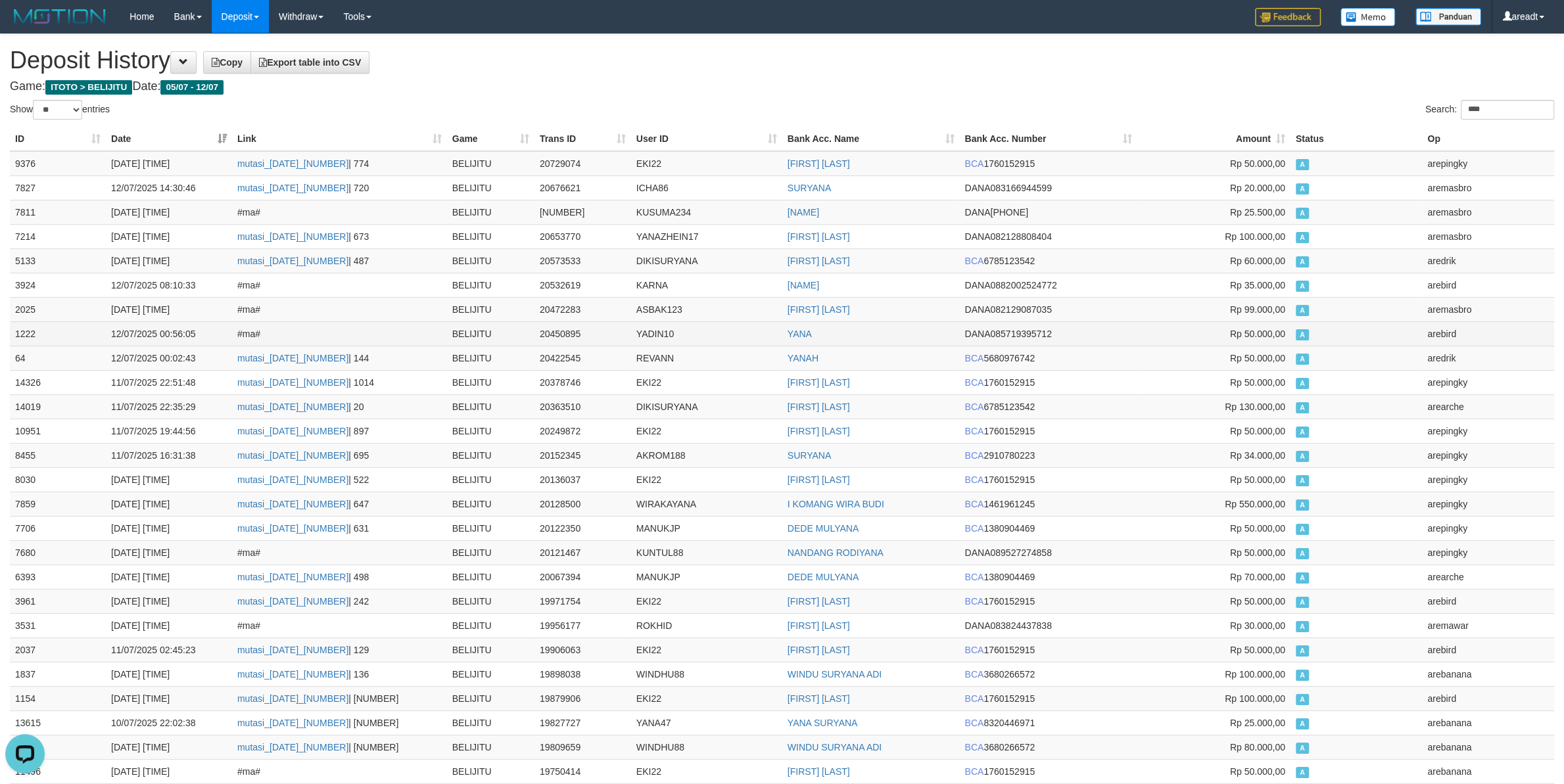 click on "YADIN10" at bounding box center [707, 333] 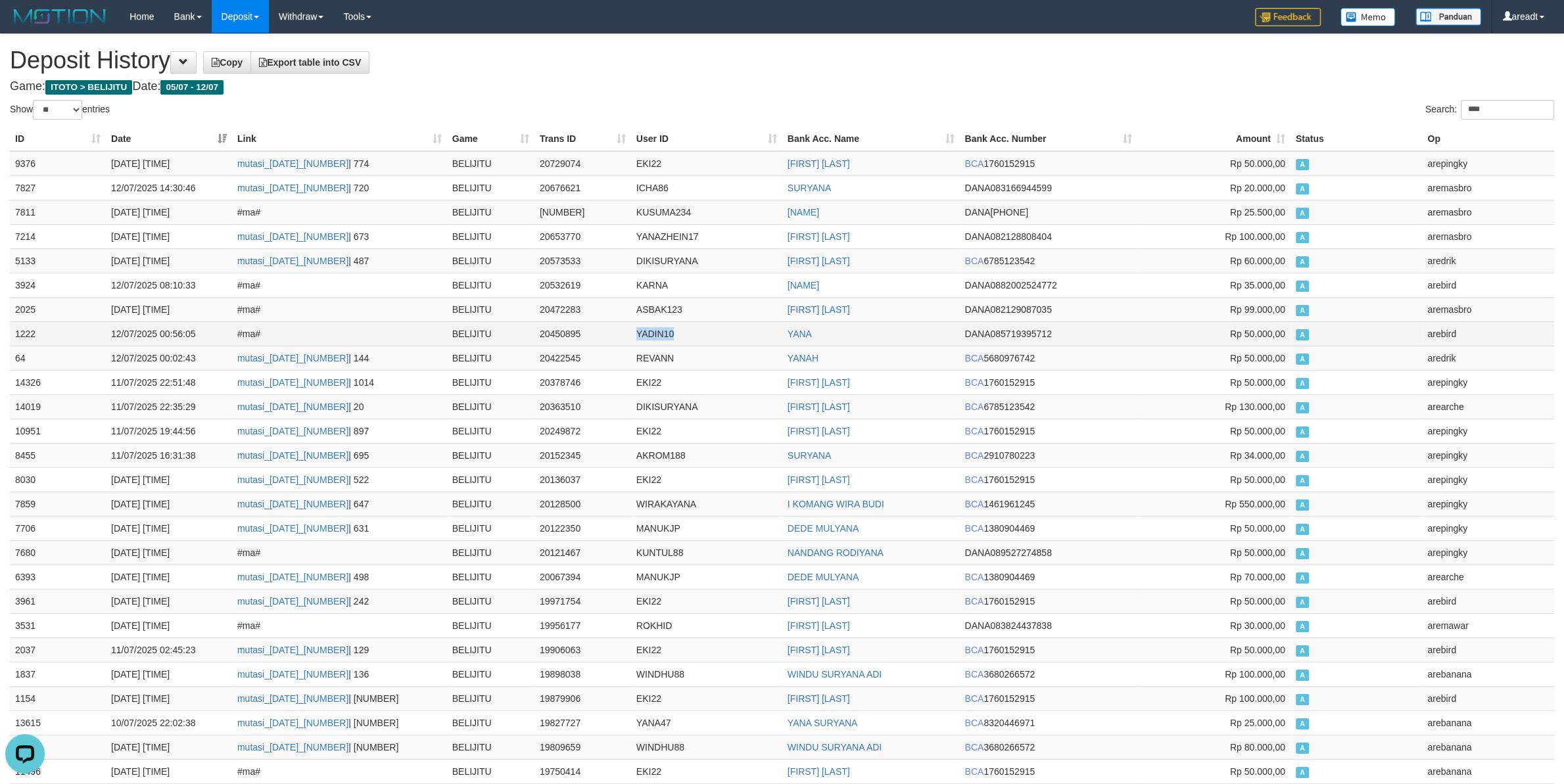 click on "YADIN10" at bounding box center [707, 333] 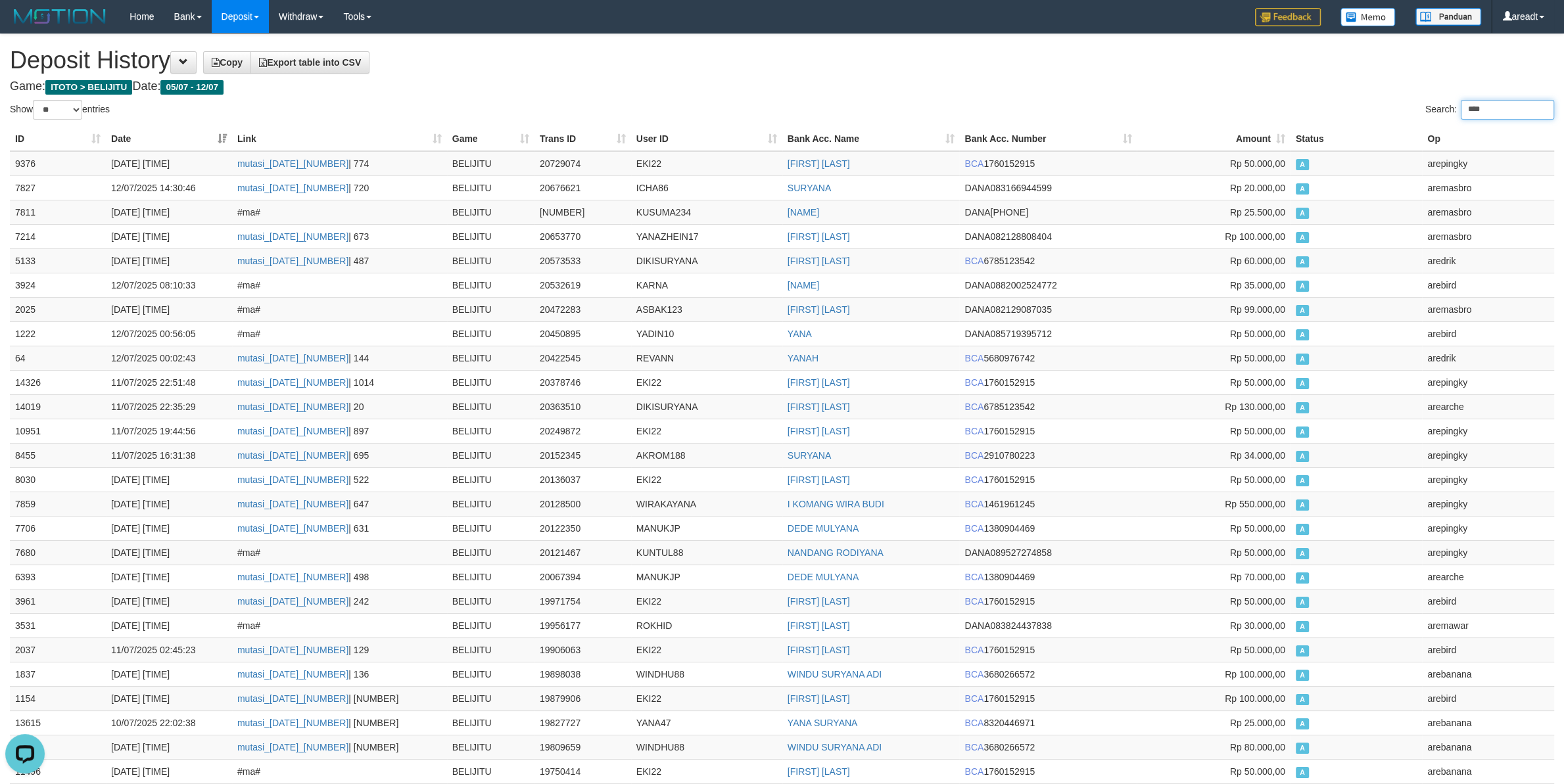 click on "****" at bounding box center (1507, 110) 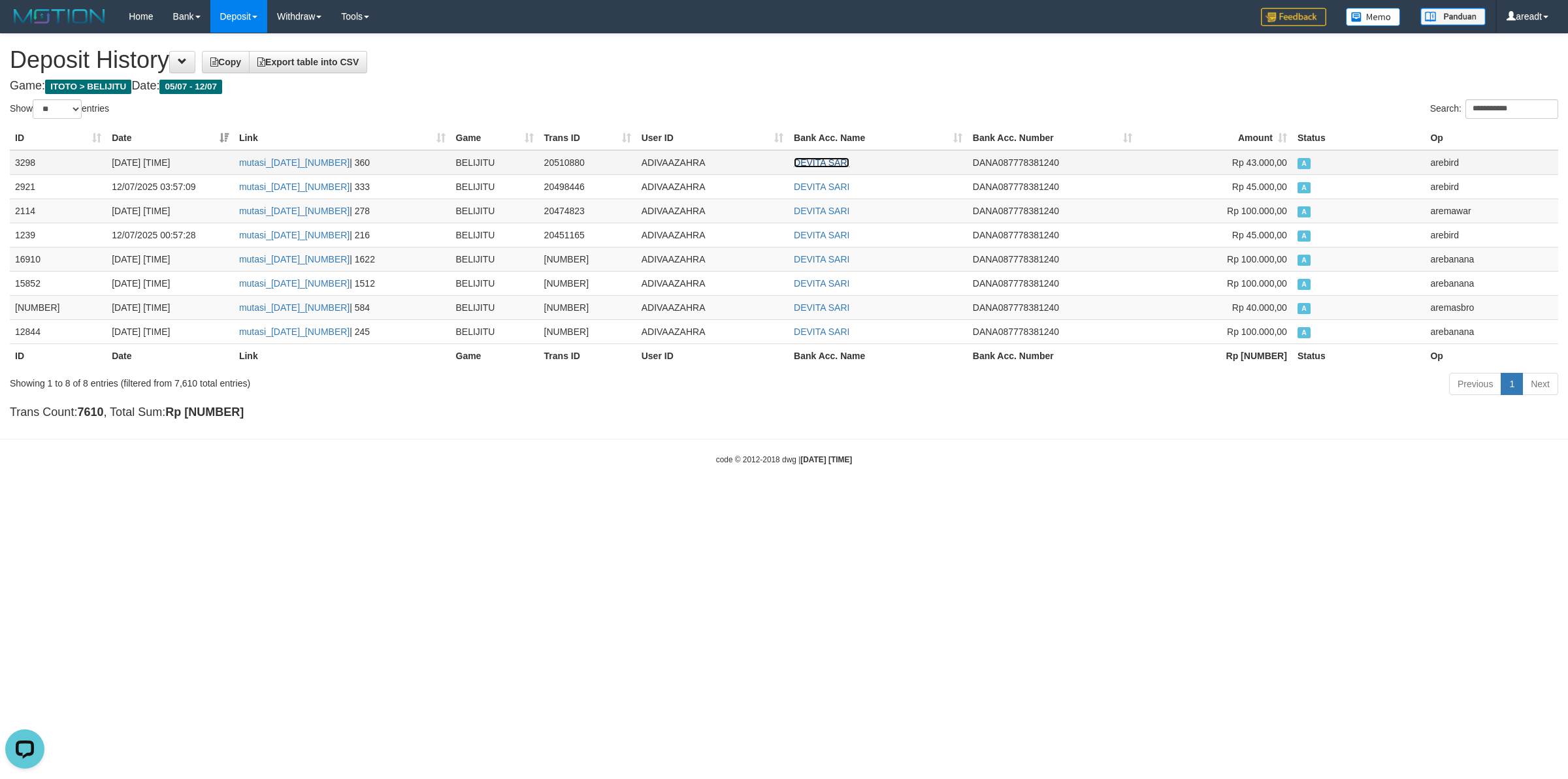 click on "DEVITA SARI" at bounding box center [821, 163] 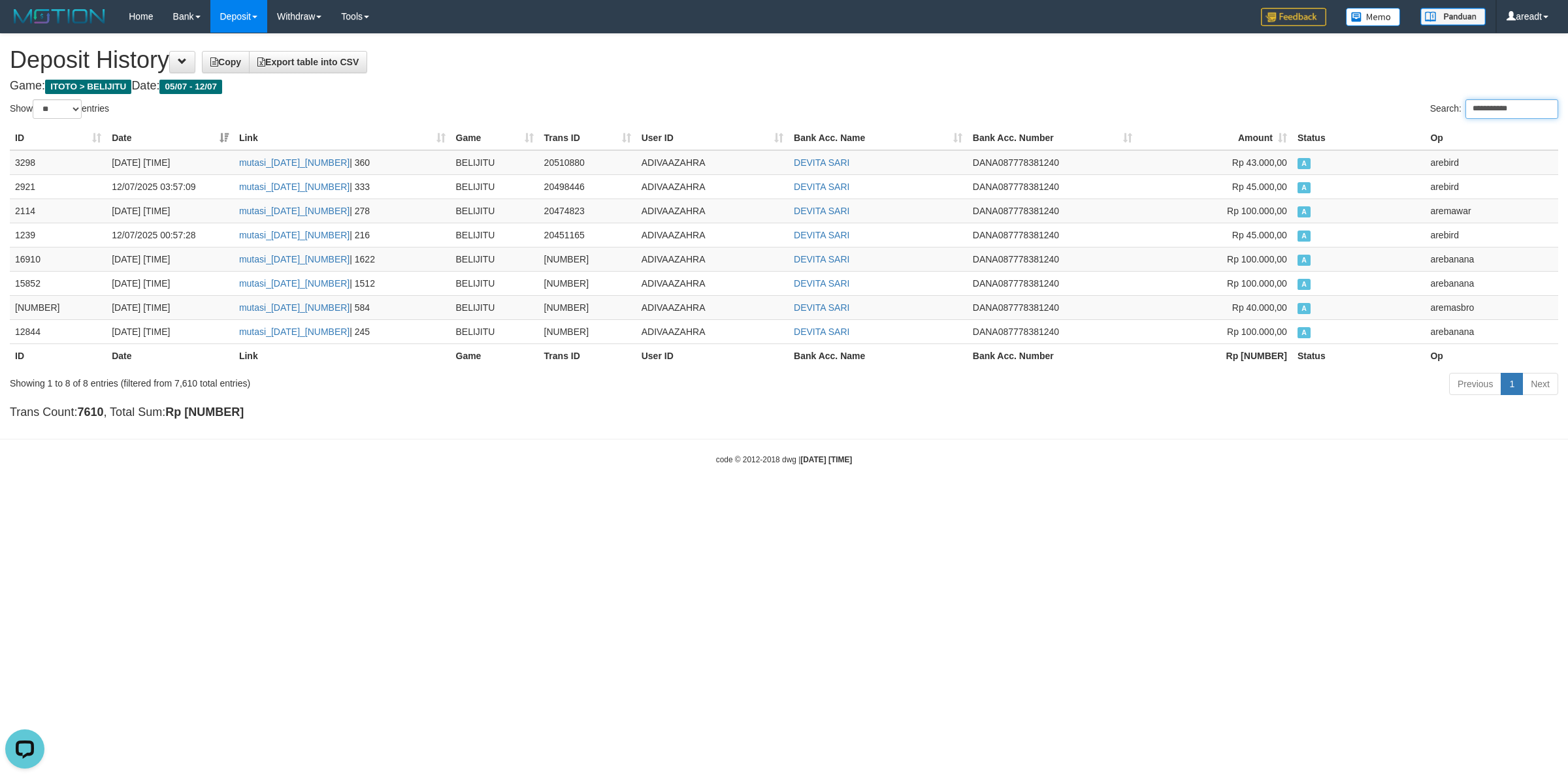 click on "**********" at bounding box center (1512, 109) 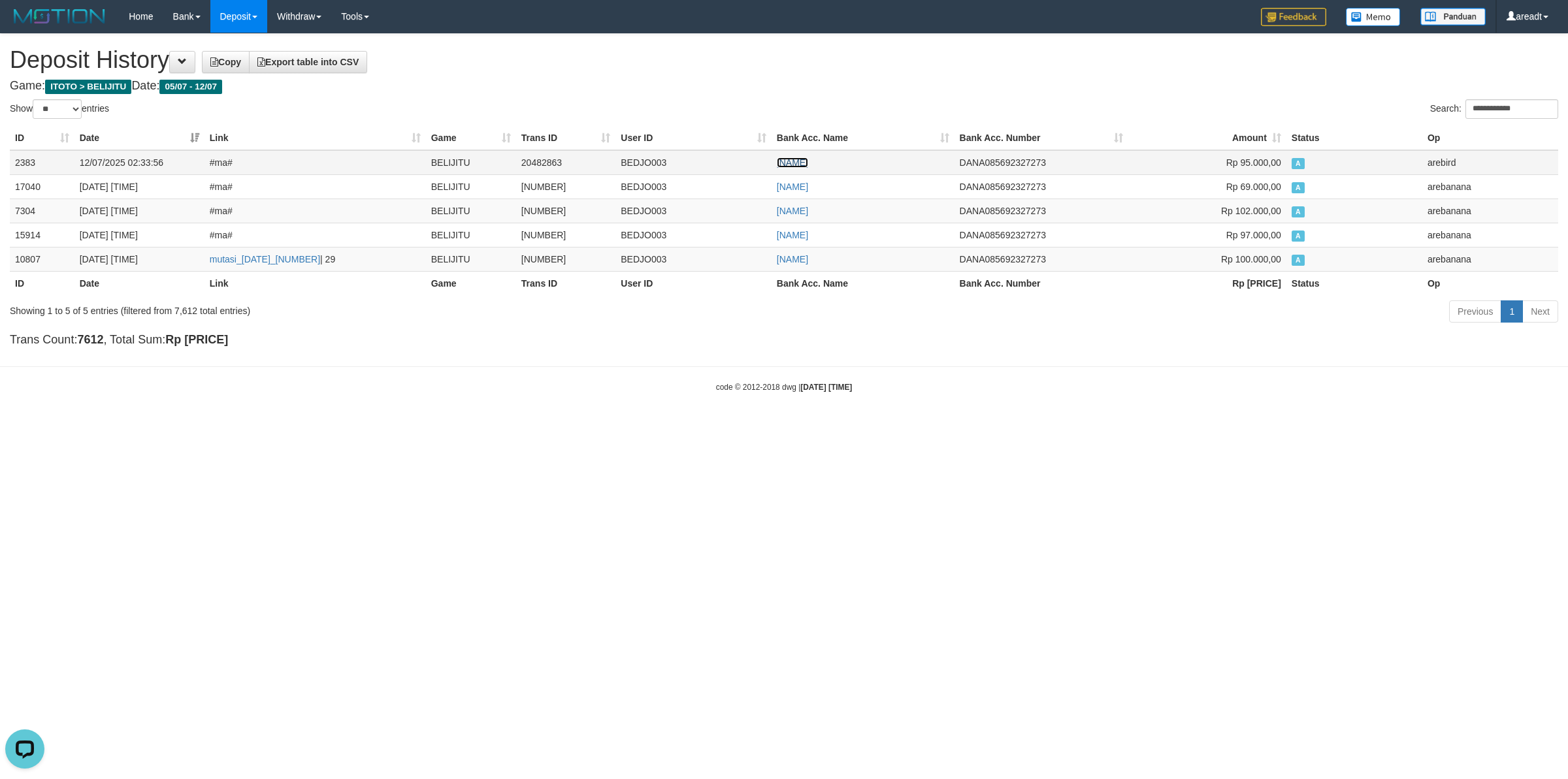 click on "BUDI HERMANTO" at bounding box center [792, 163] 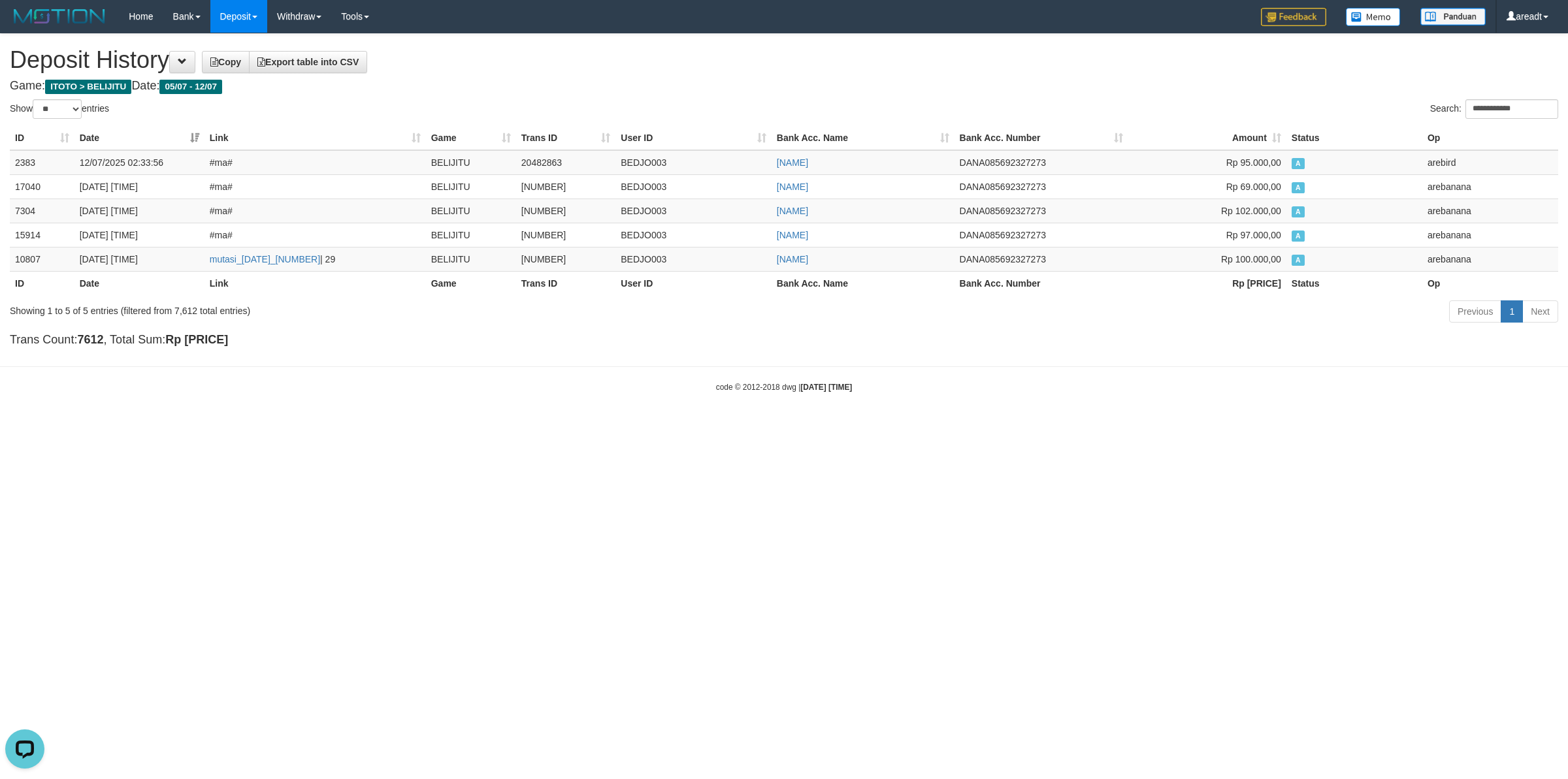 drag, startPoint x: 1256, startPoint y: 388, endPoint x: 1053, endPoint y: 310, distance: 217.46954 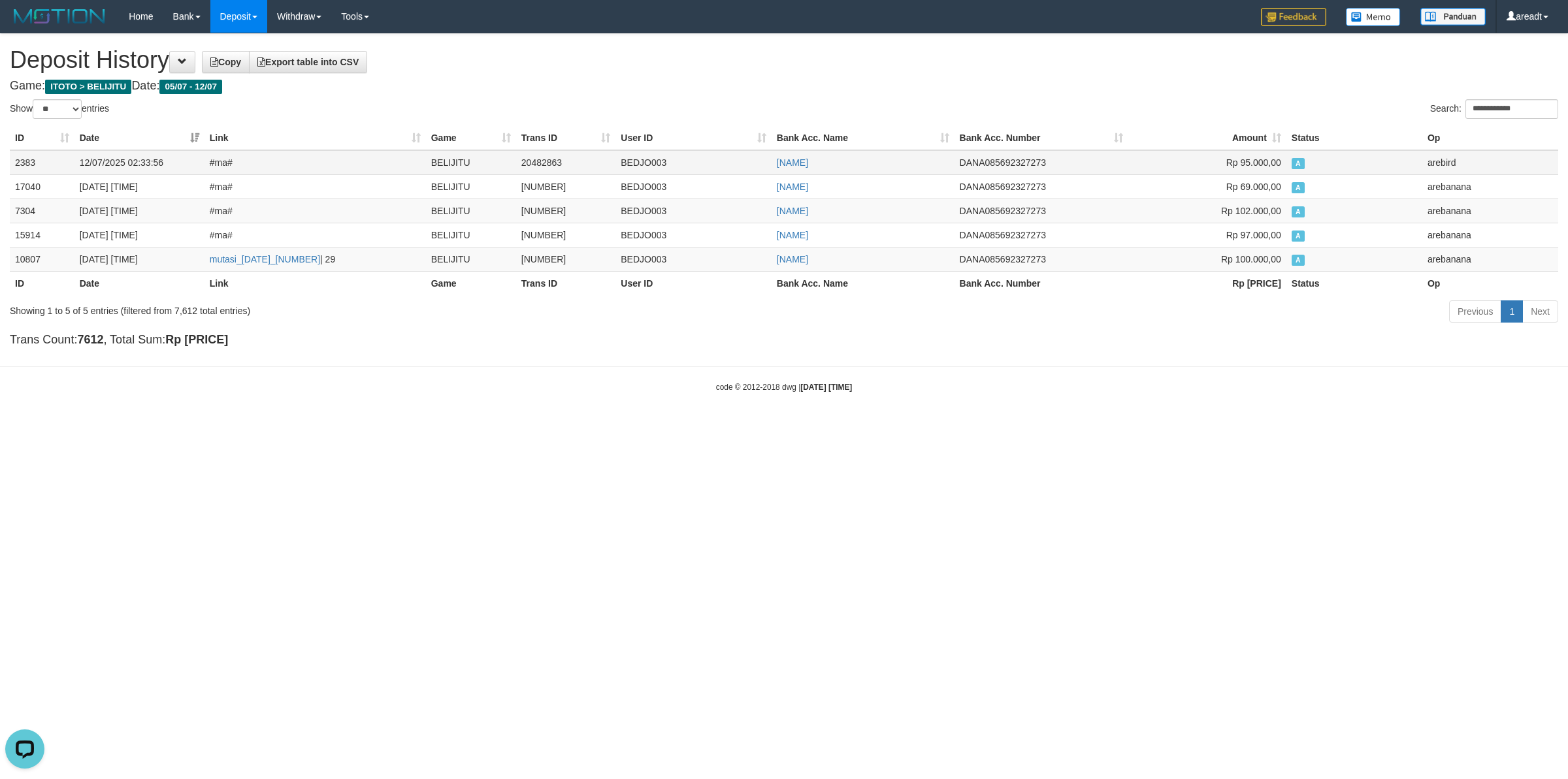 click on "BEDJO003" at bounding box center [693, 163] 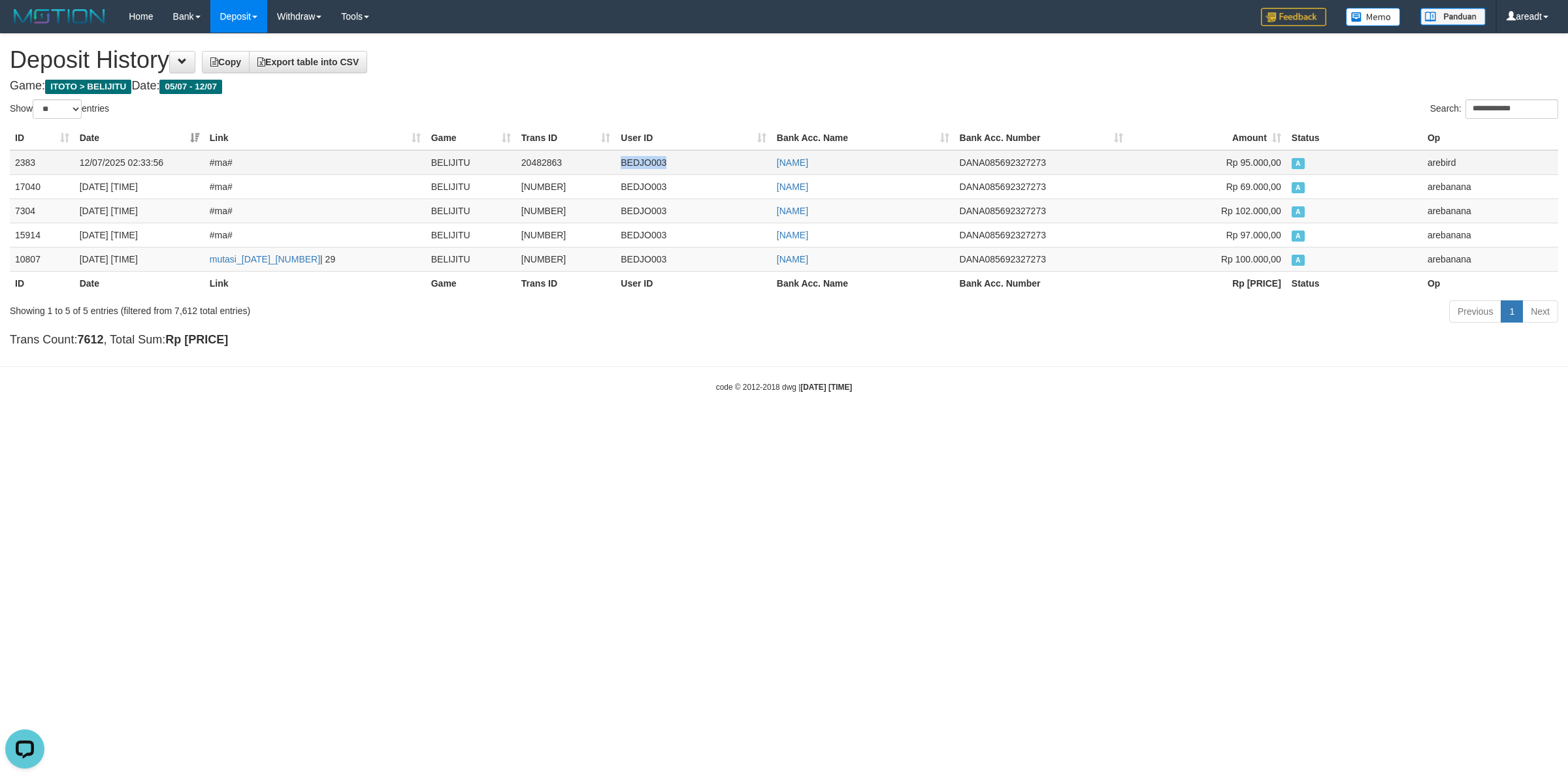 click on "BEDJO003" at bounding box center [693, 163] 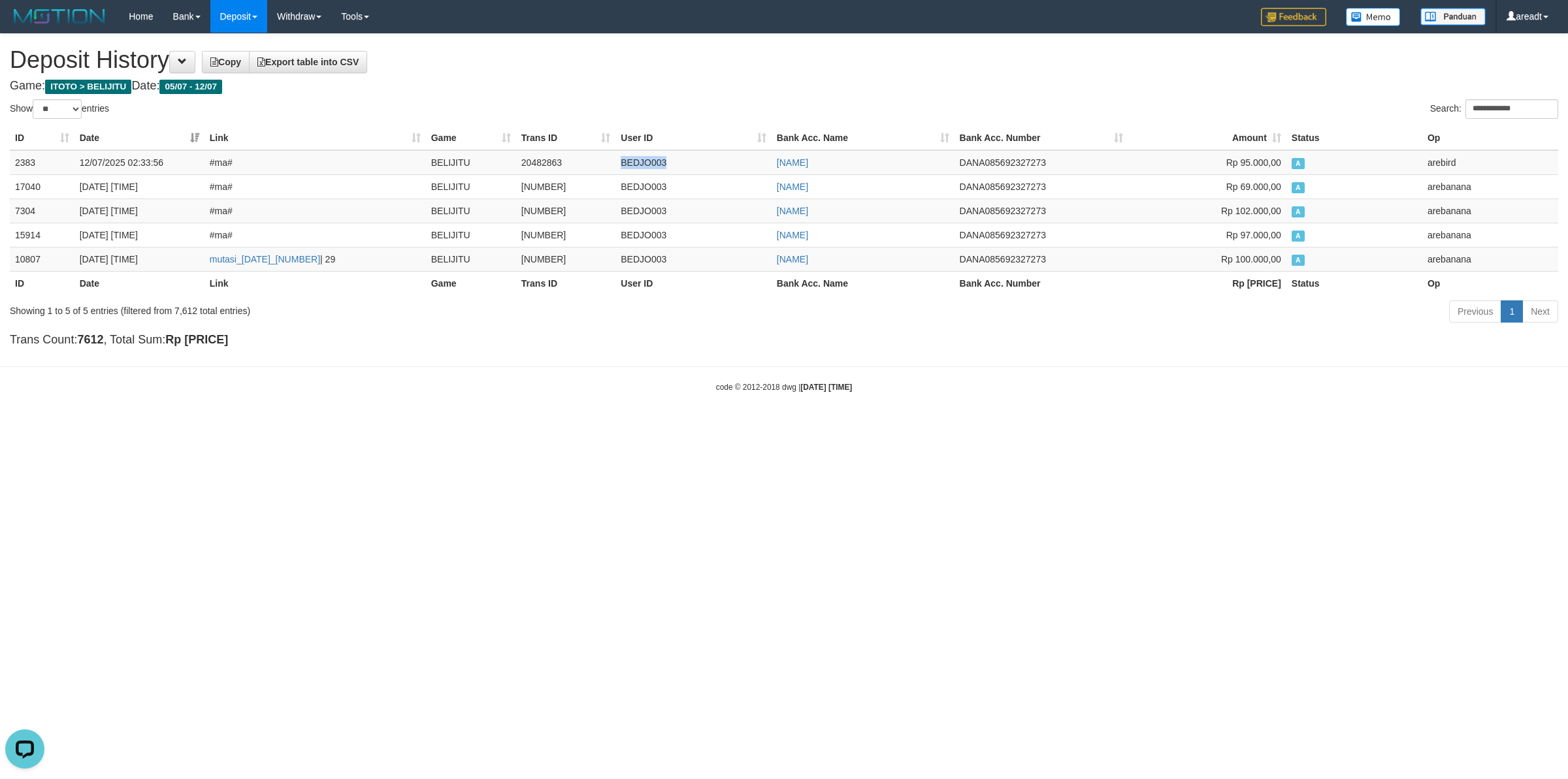 copy on "BEDJO003" 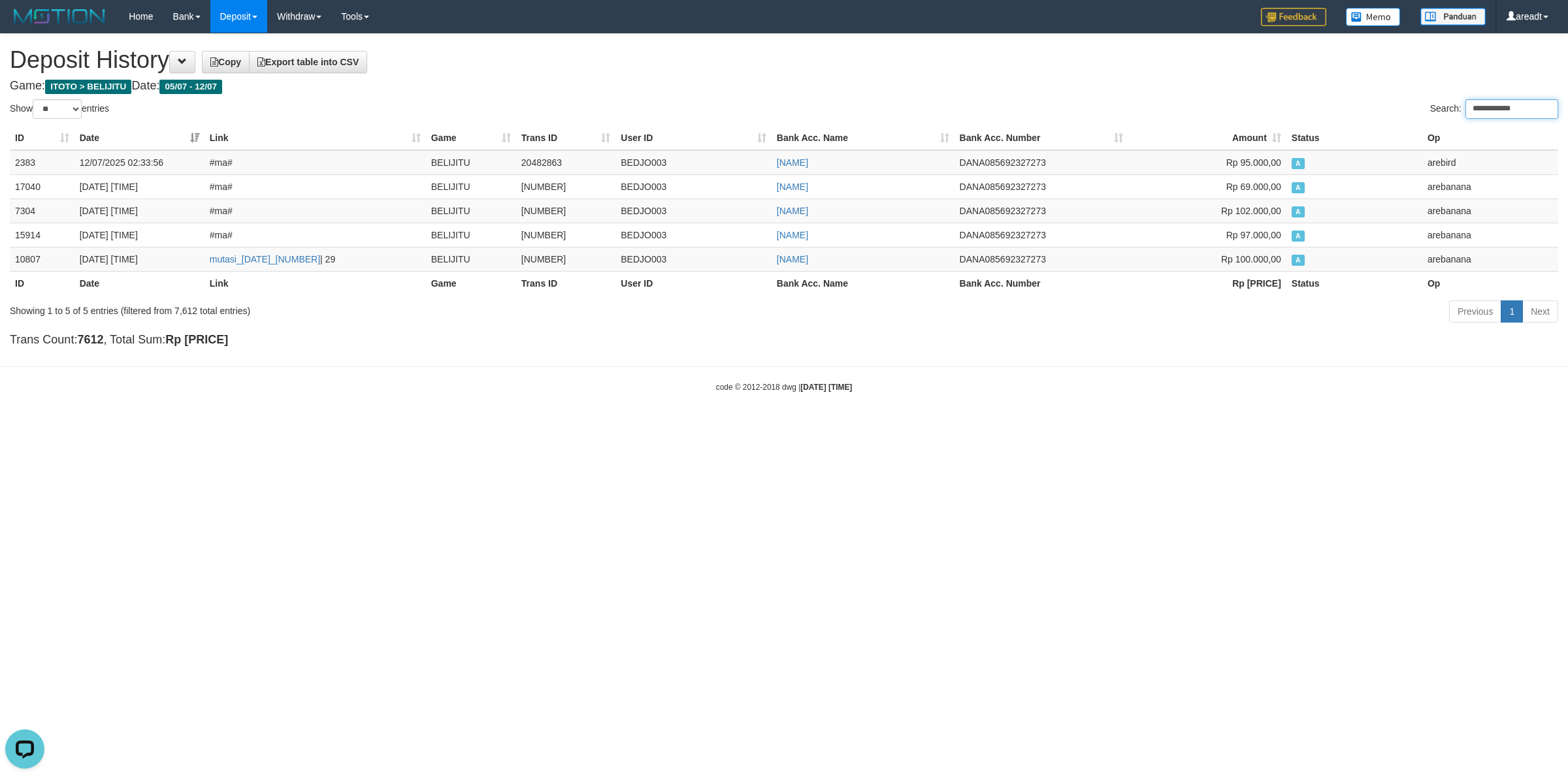 click on "**********" at bounding box center (1512, 109) 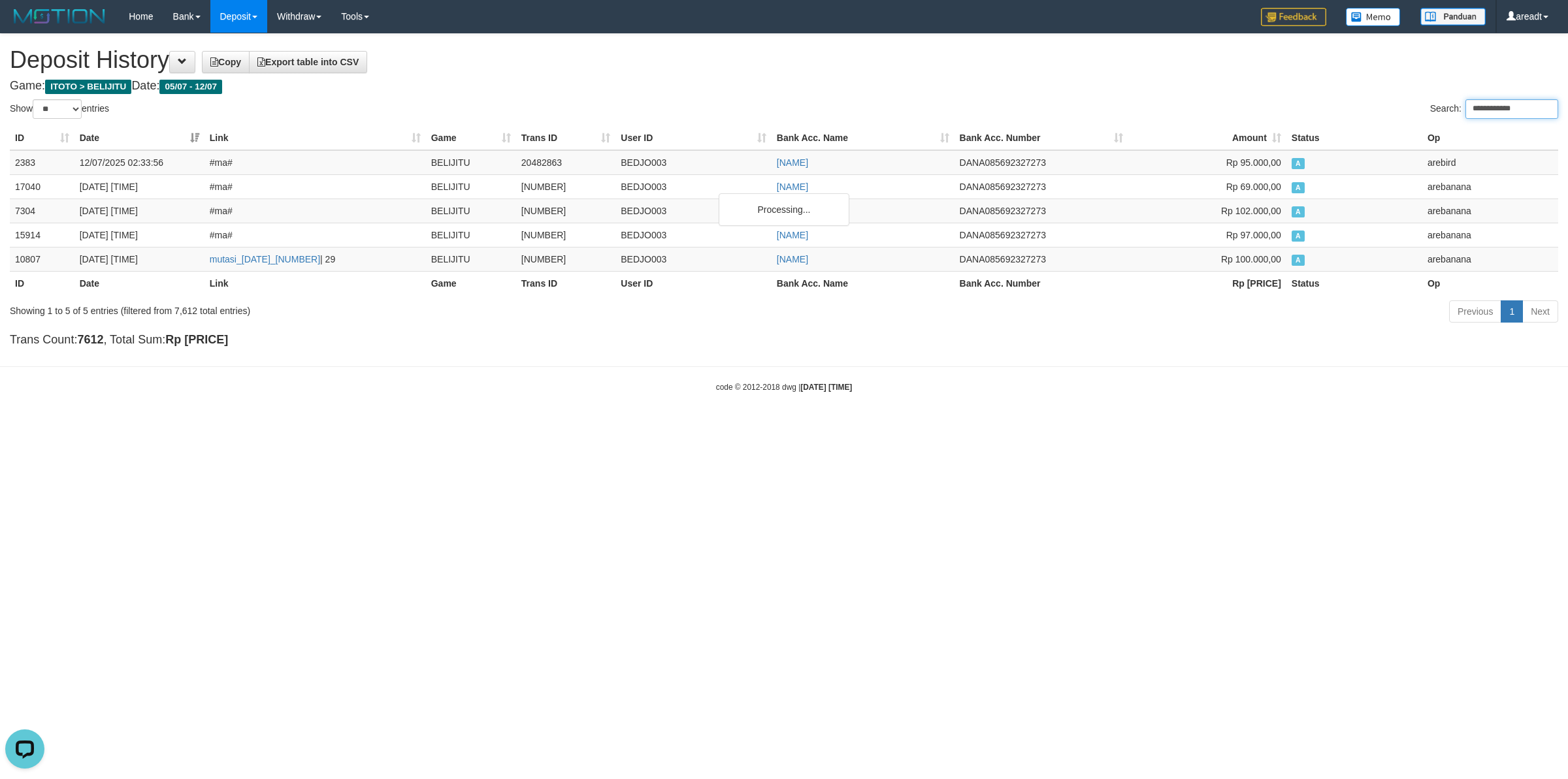 click on "**********" at bounding box center (1512, 109) 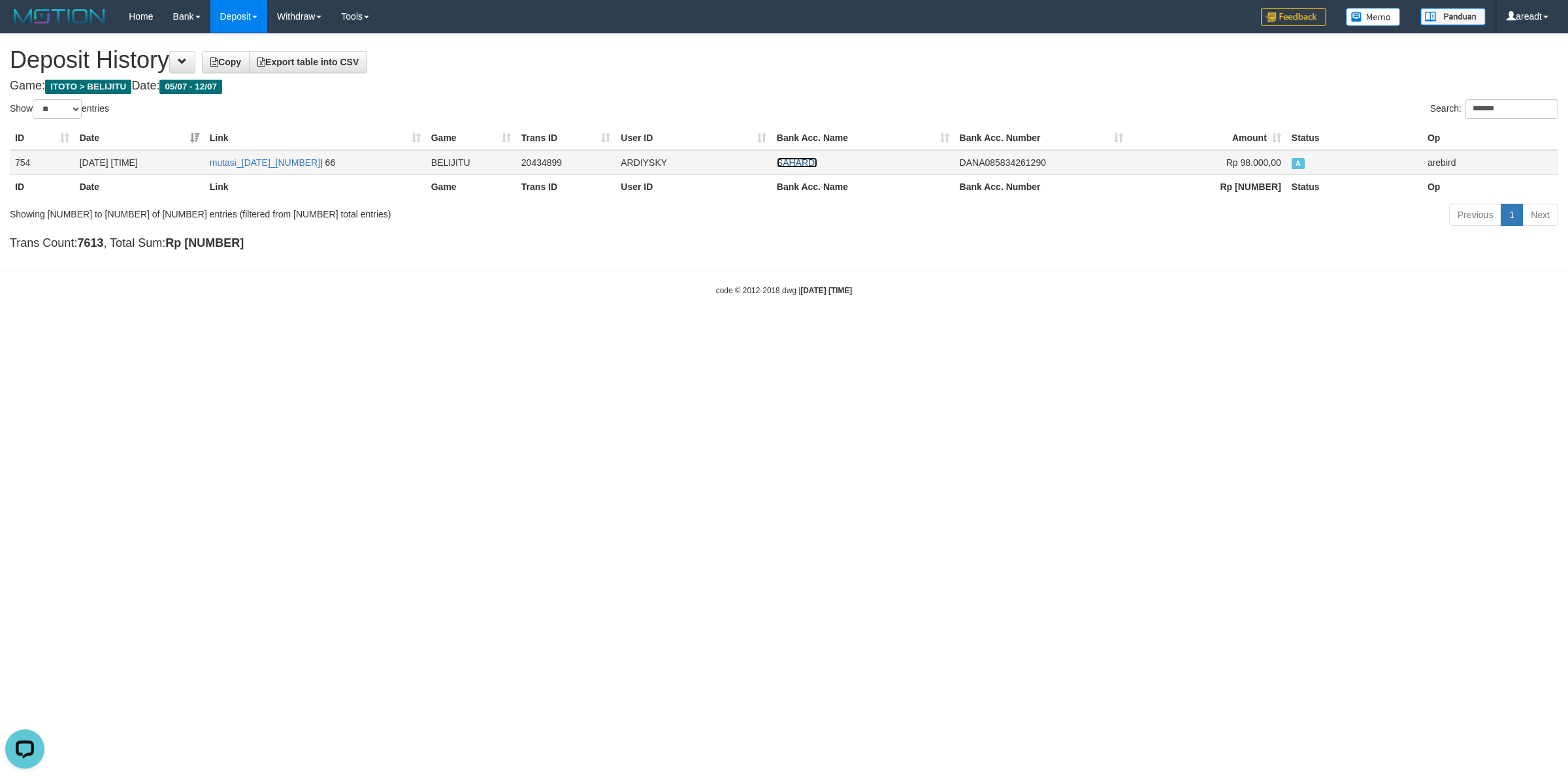 click on "SAHARDI" at bounding box center (797, 163) 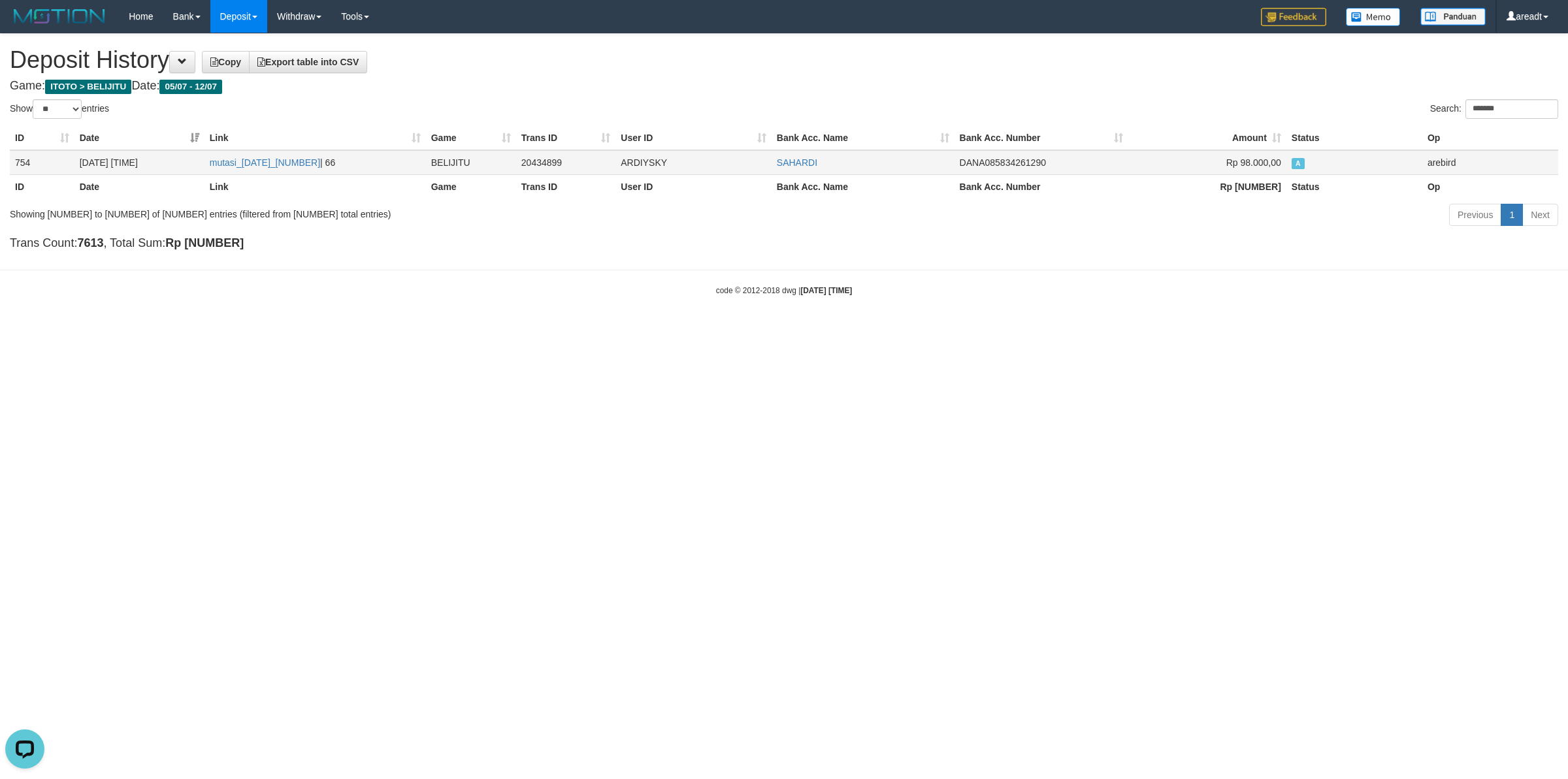 click on "ARDIYSKY" at bounding box center (693, 163) 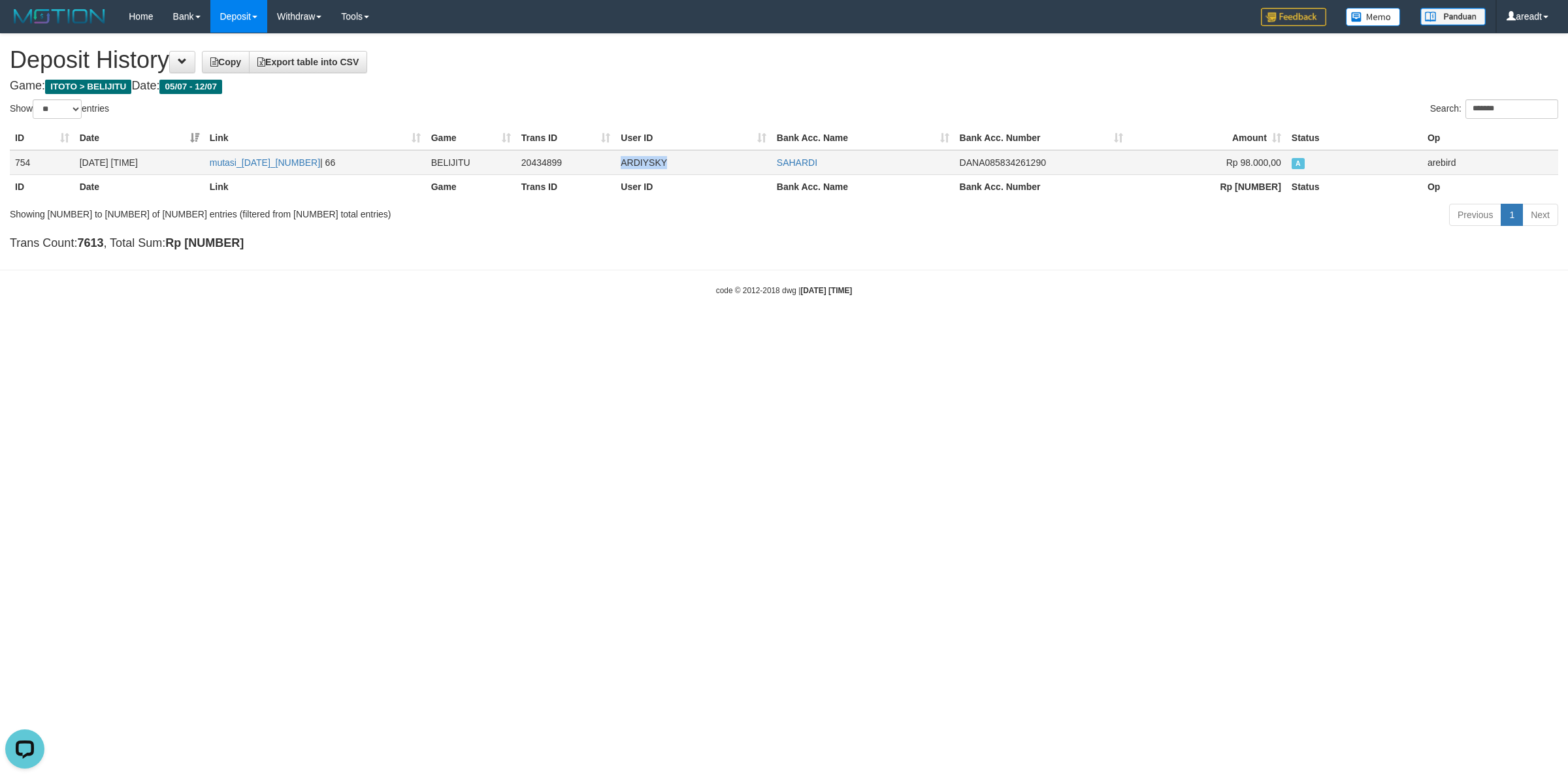click on "ARDIYSKY" at bounding box center (693, 163) 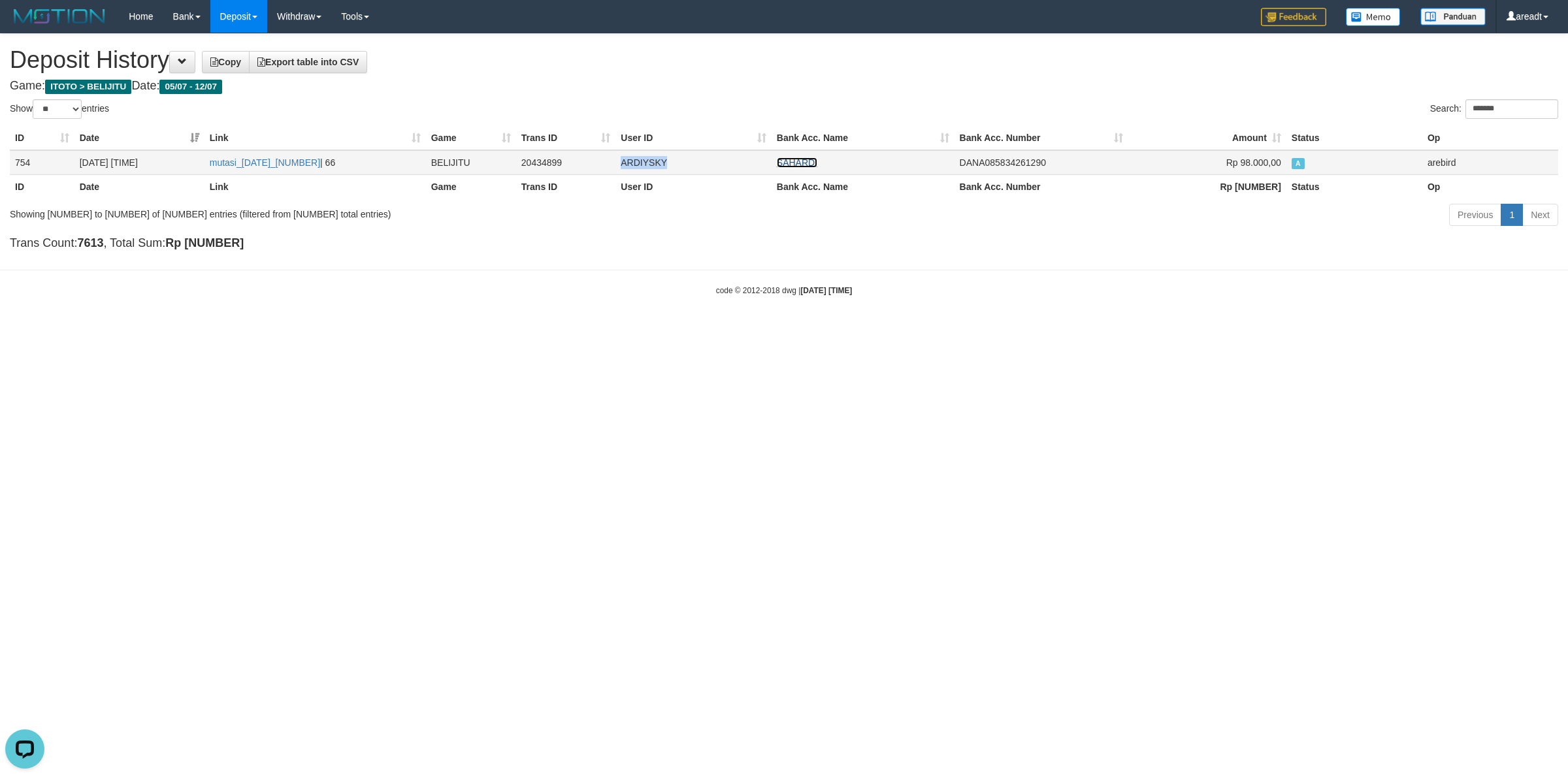 click on "SAHARDI" at bounding box center [797, 163] 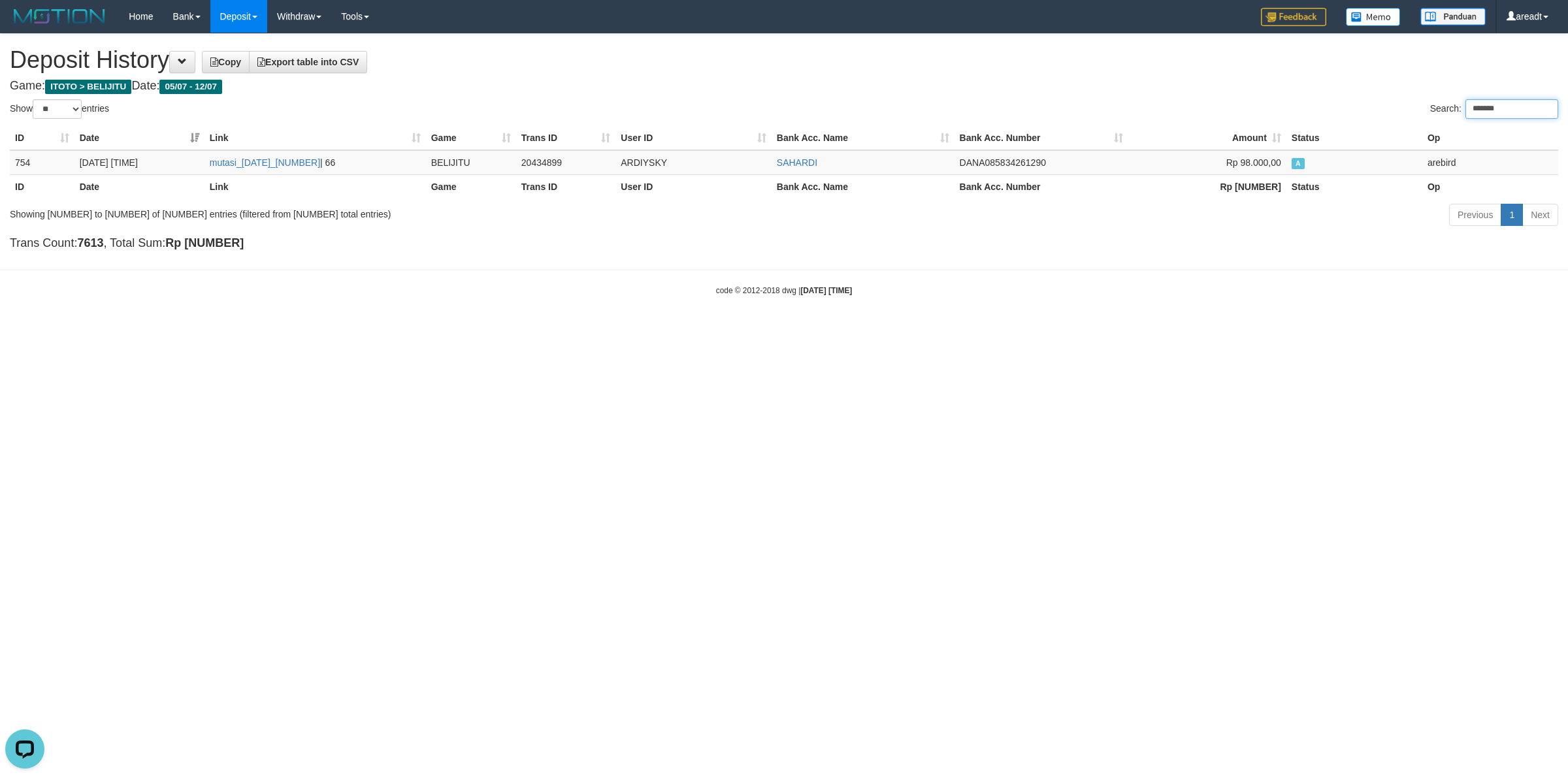 click on "*******" at bounding box center (1512, 109) 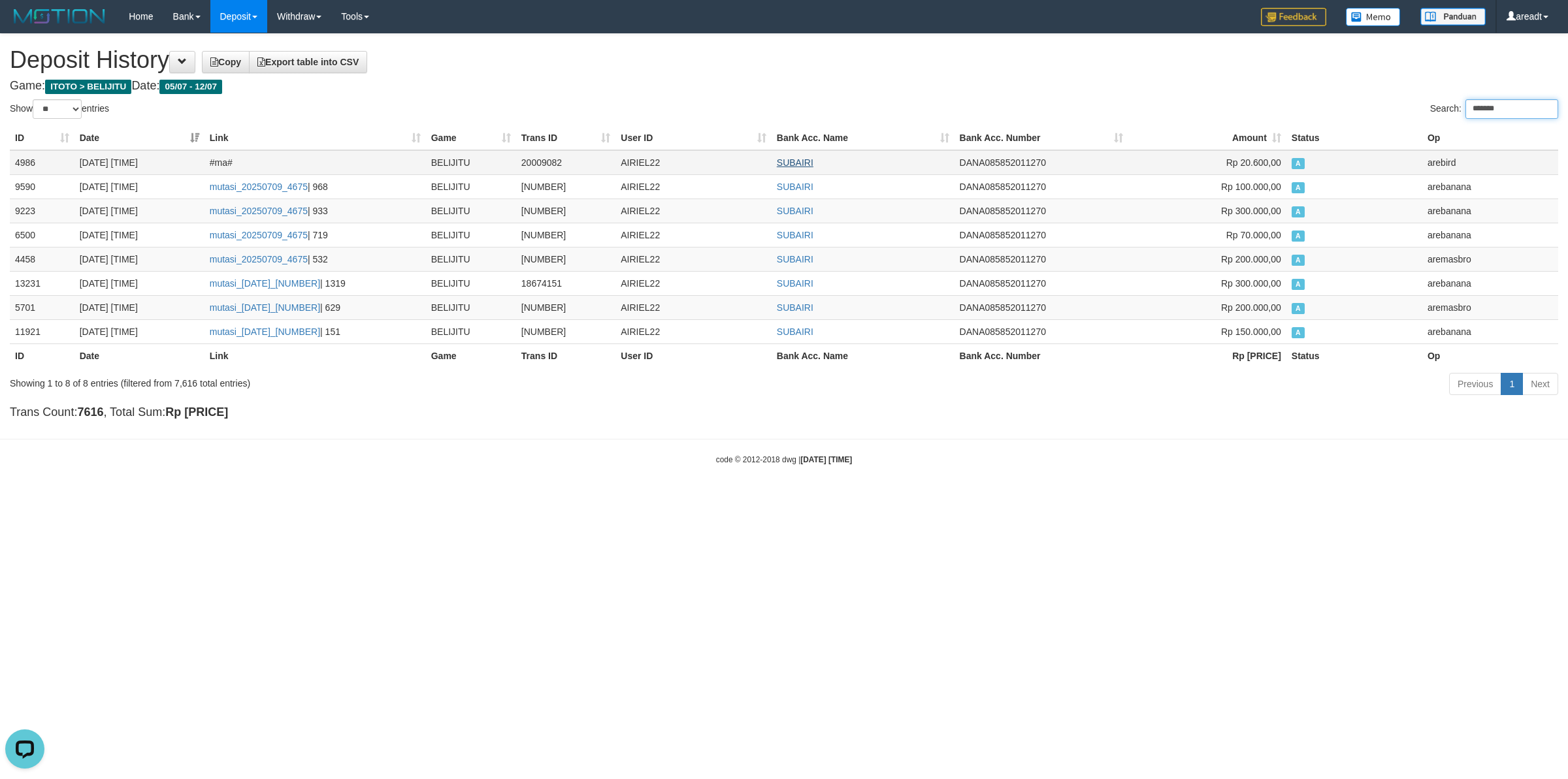 type on "*******" 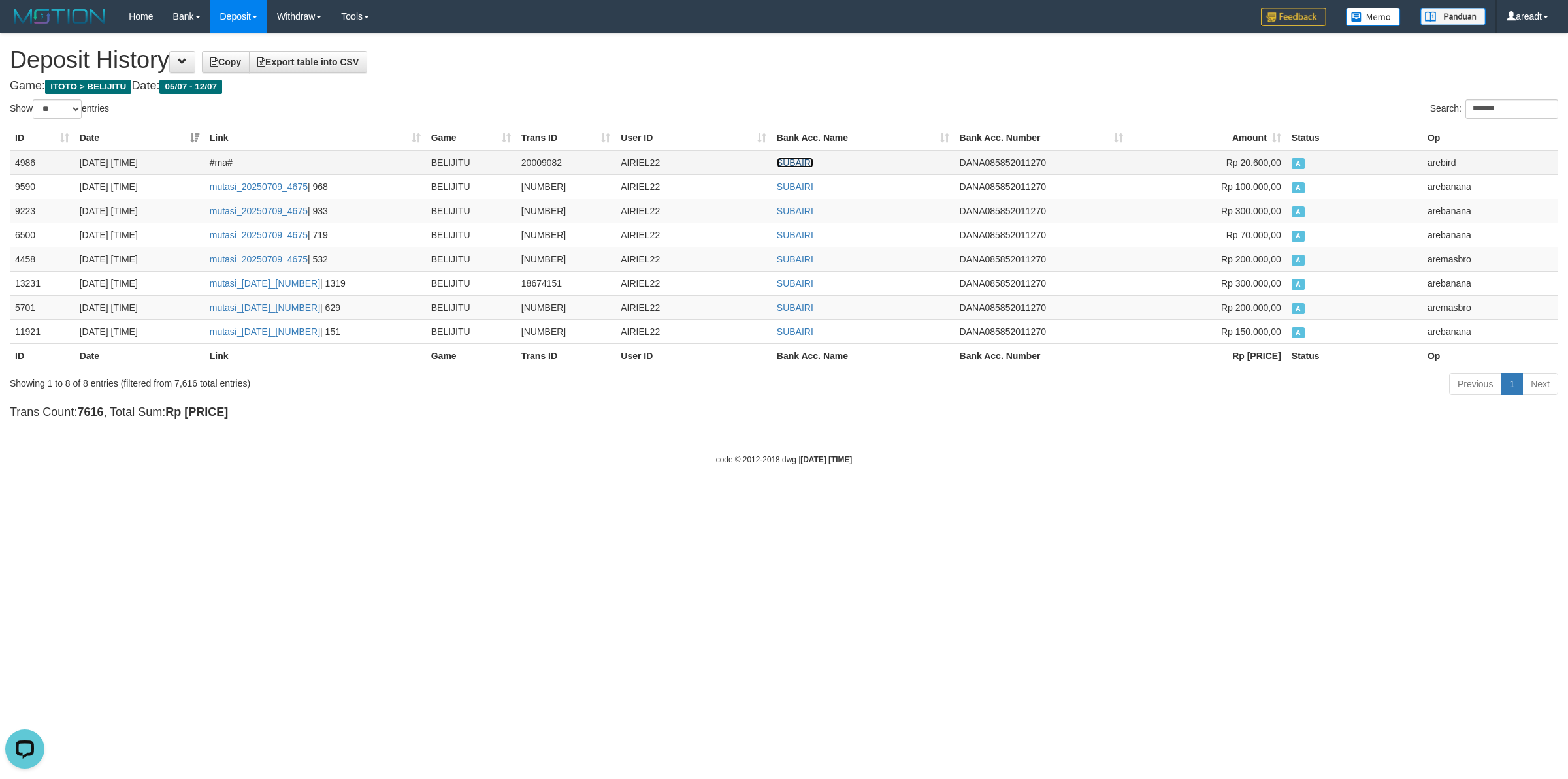 click on "SUBAIRI" at bounding box center (795, 163) 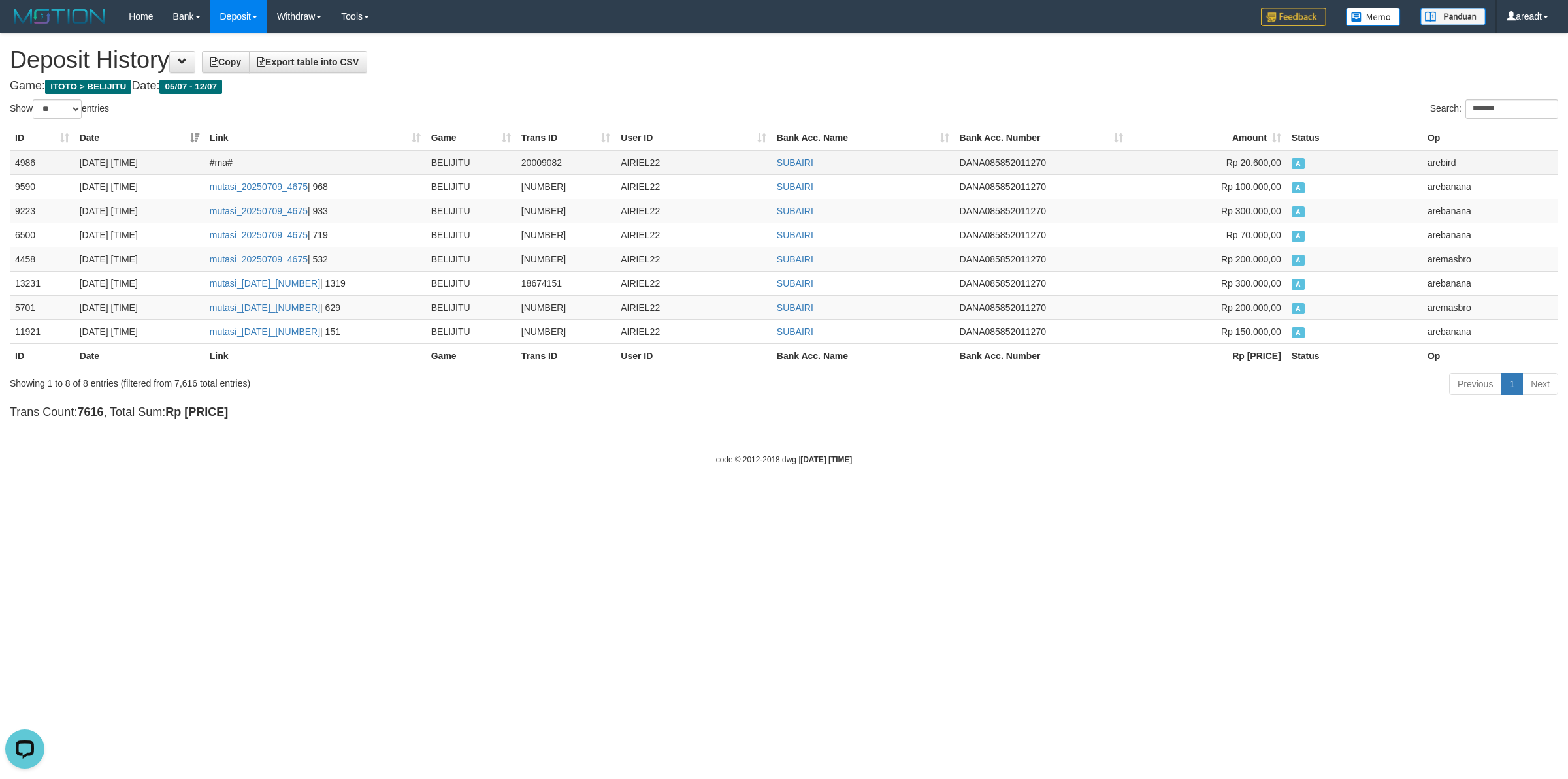click on "AIRIEL22" at bounding box center (693, 163) 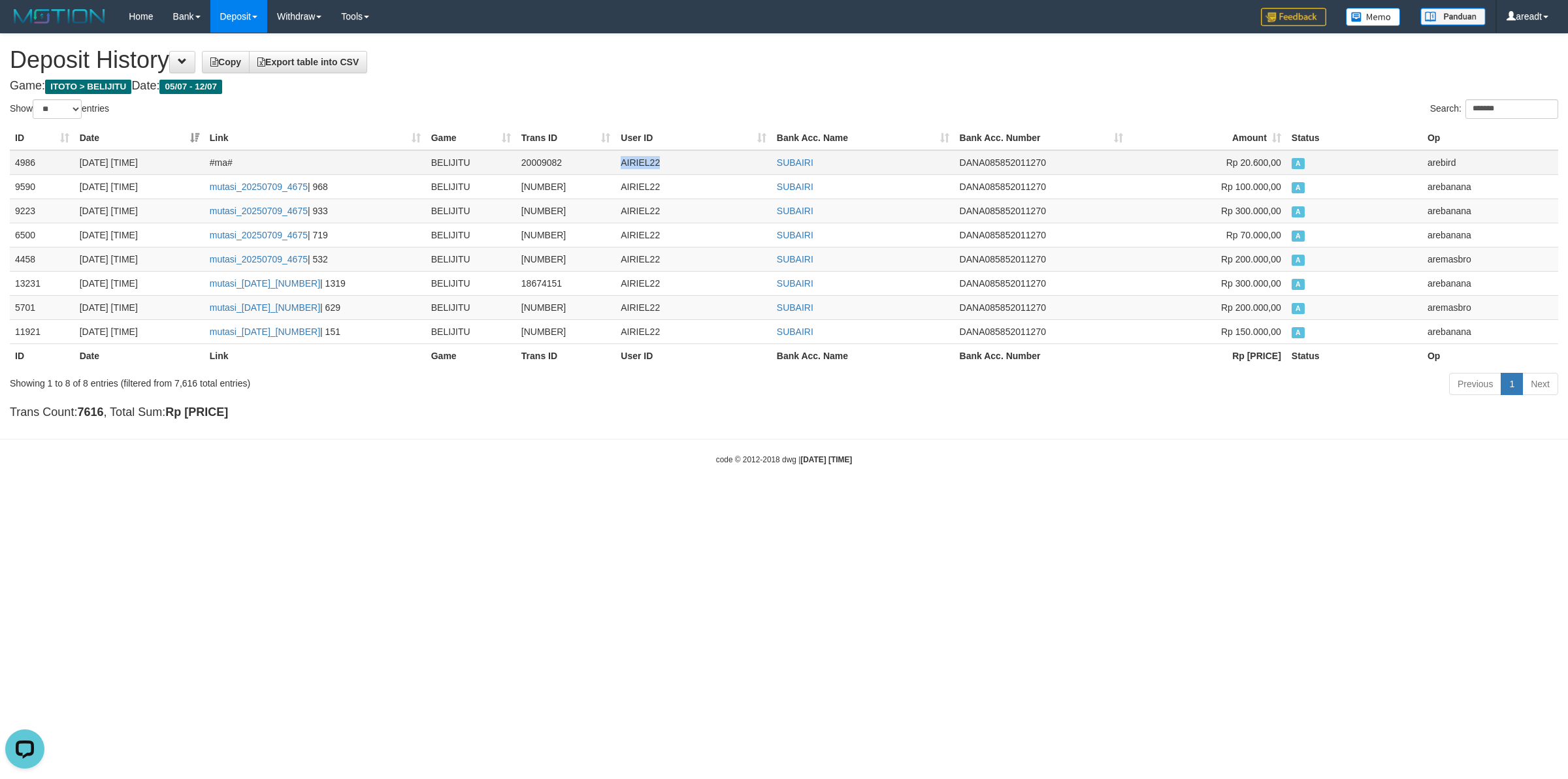 click on "AIRIEL22" at bounding box center [693, 163] 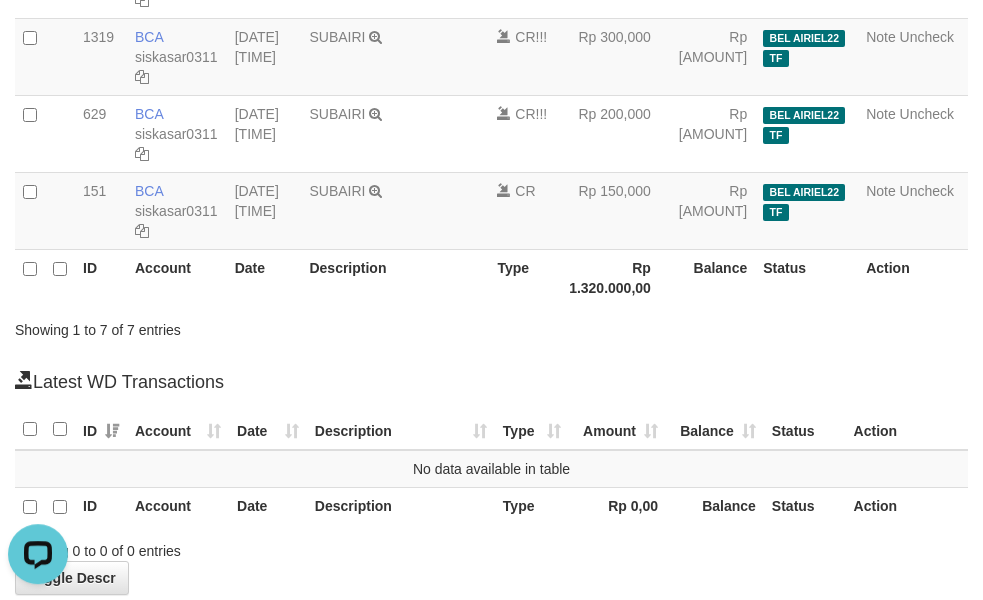 scroll, scrollTop: 601, scrollLeft: 0, axis: vertical 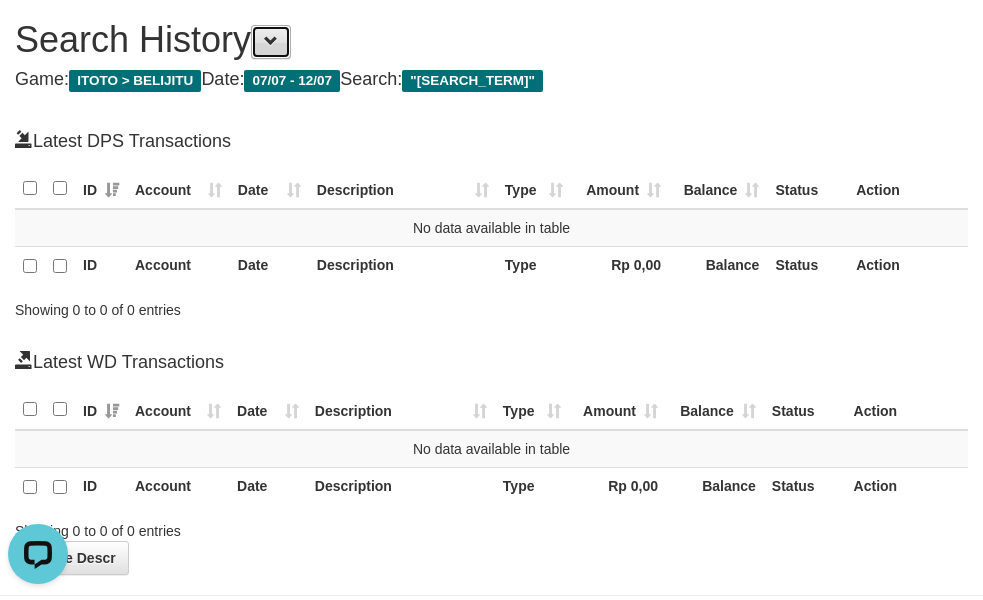 click at bounding box center (271, 41) 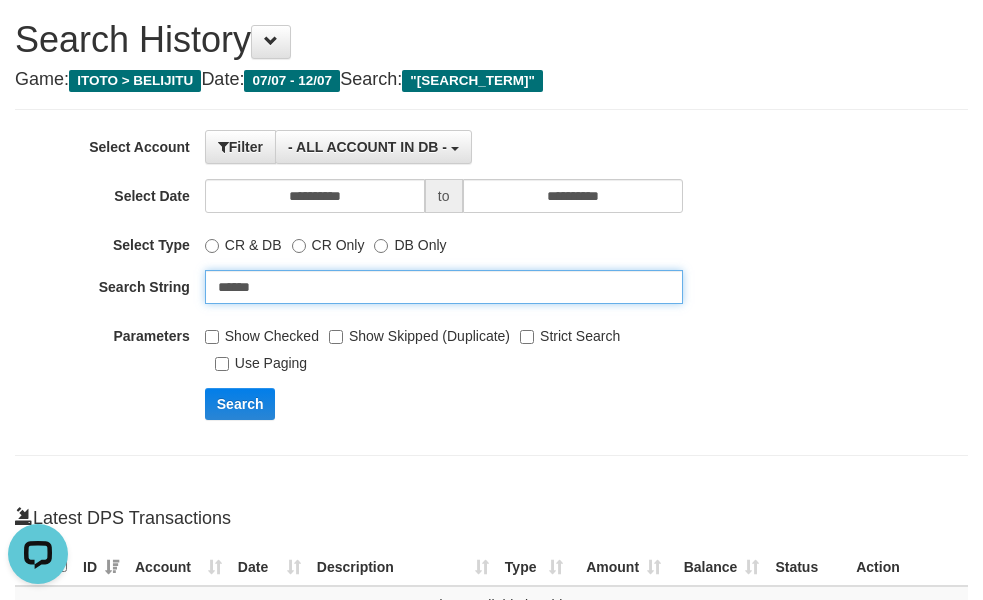 click on "******" at bounding box center [444, 287] 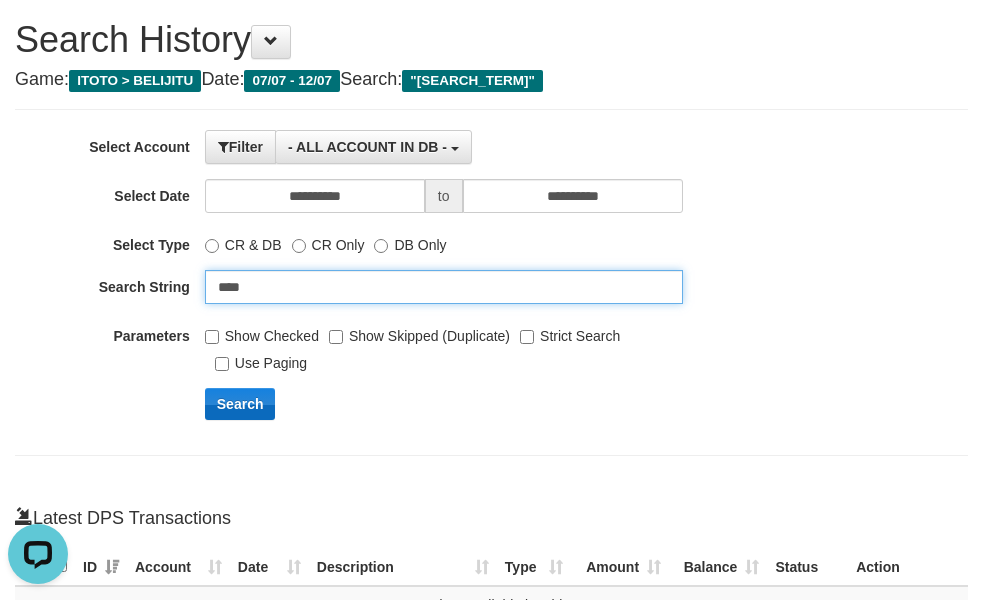 type on "****" 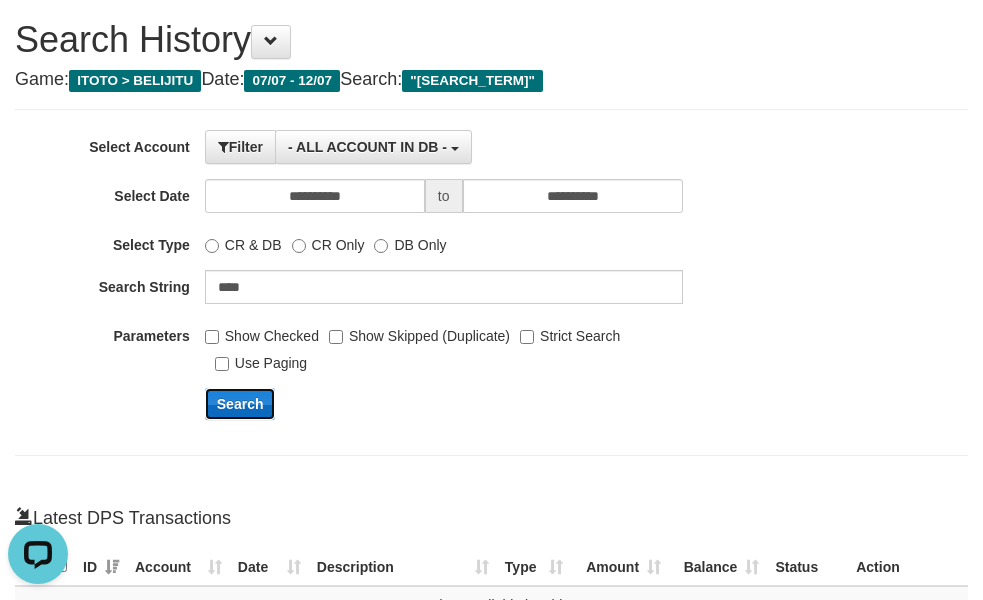 click on "Search" at bounding box center [240, 404] 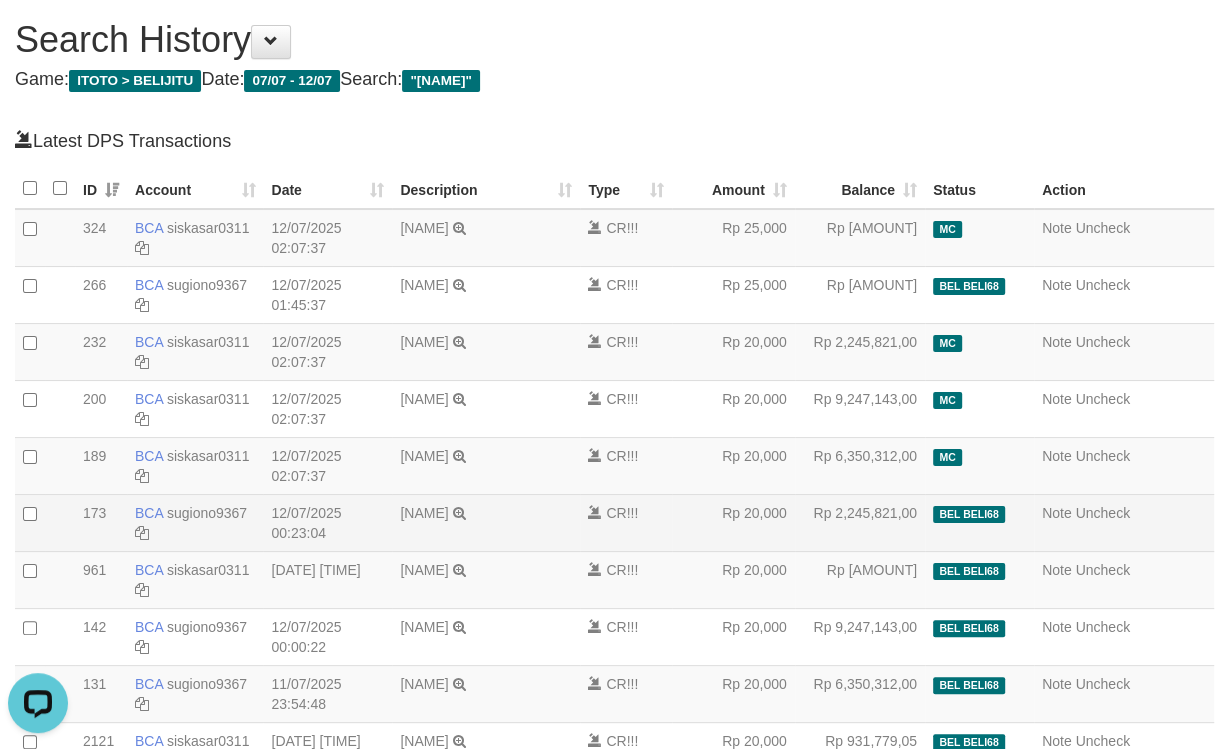 scroll, scrollTop: 210, scrollLeft: 0, axis: vertical 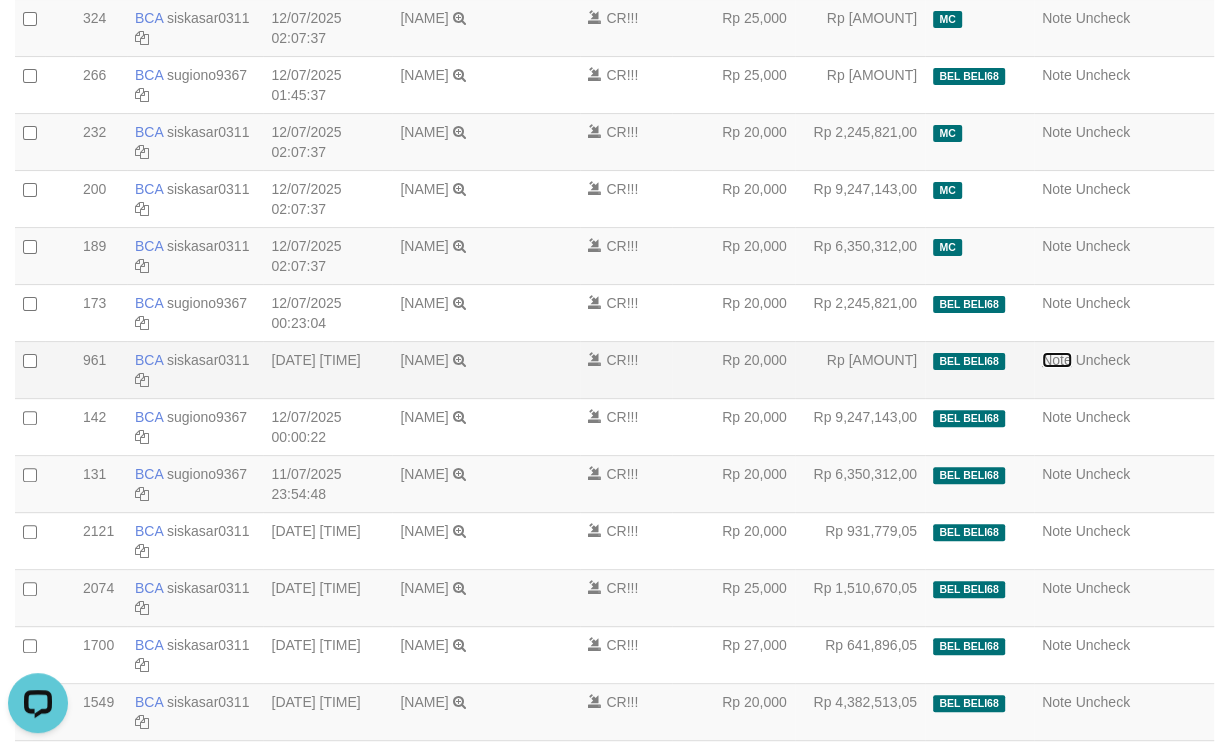 click on "Note" at bounding box center [1057, 360] 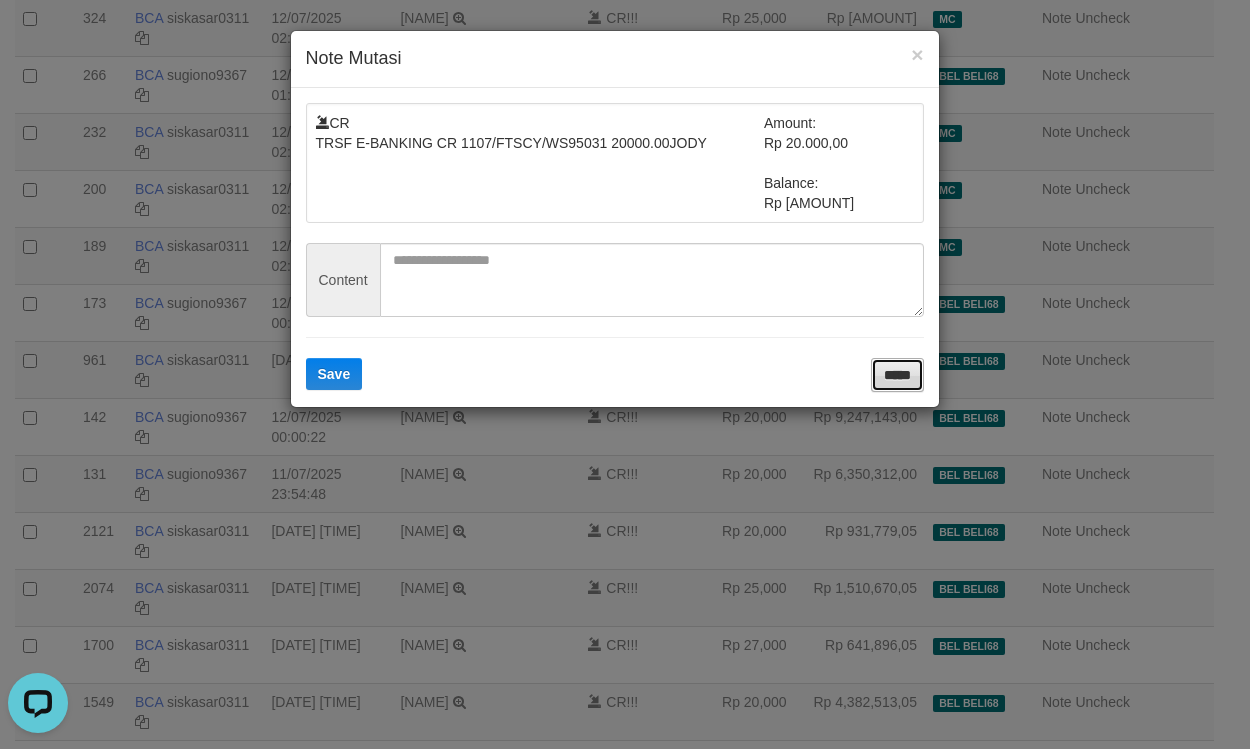 click on "*****" at bounding box center (897, 375) 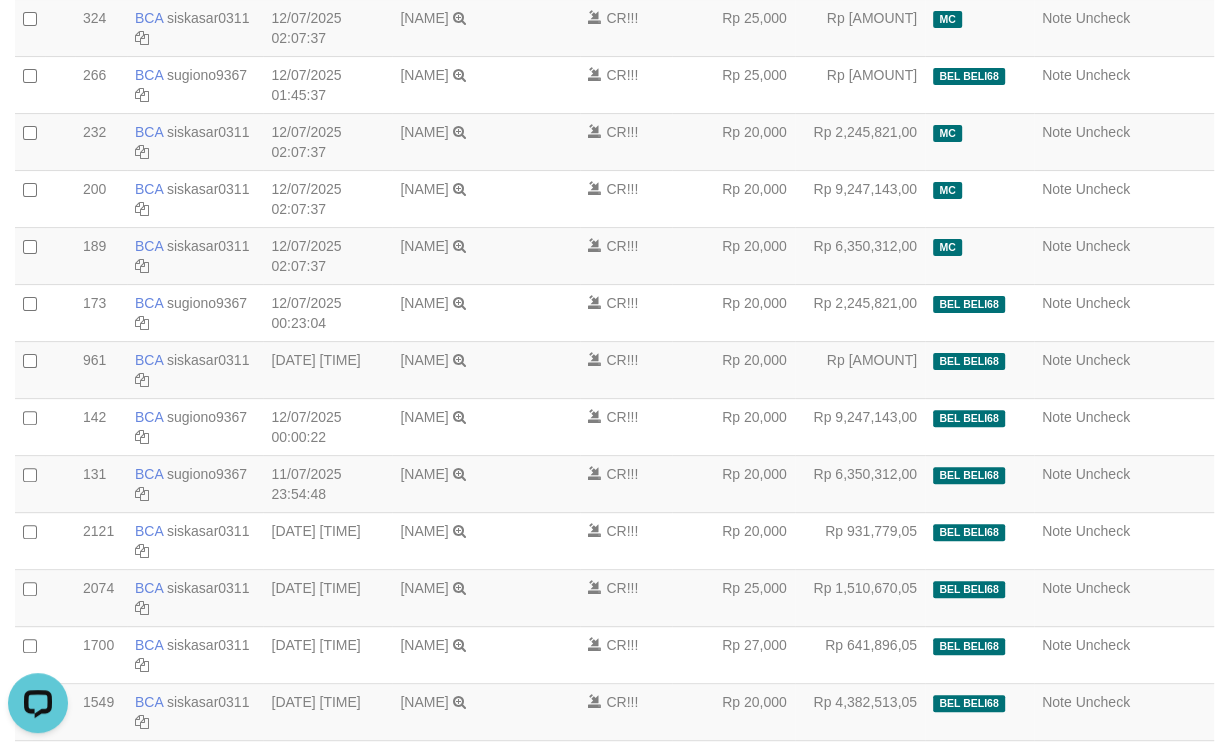 scroll, scrollTop: 0, scrollLeft: 0, axis: both 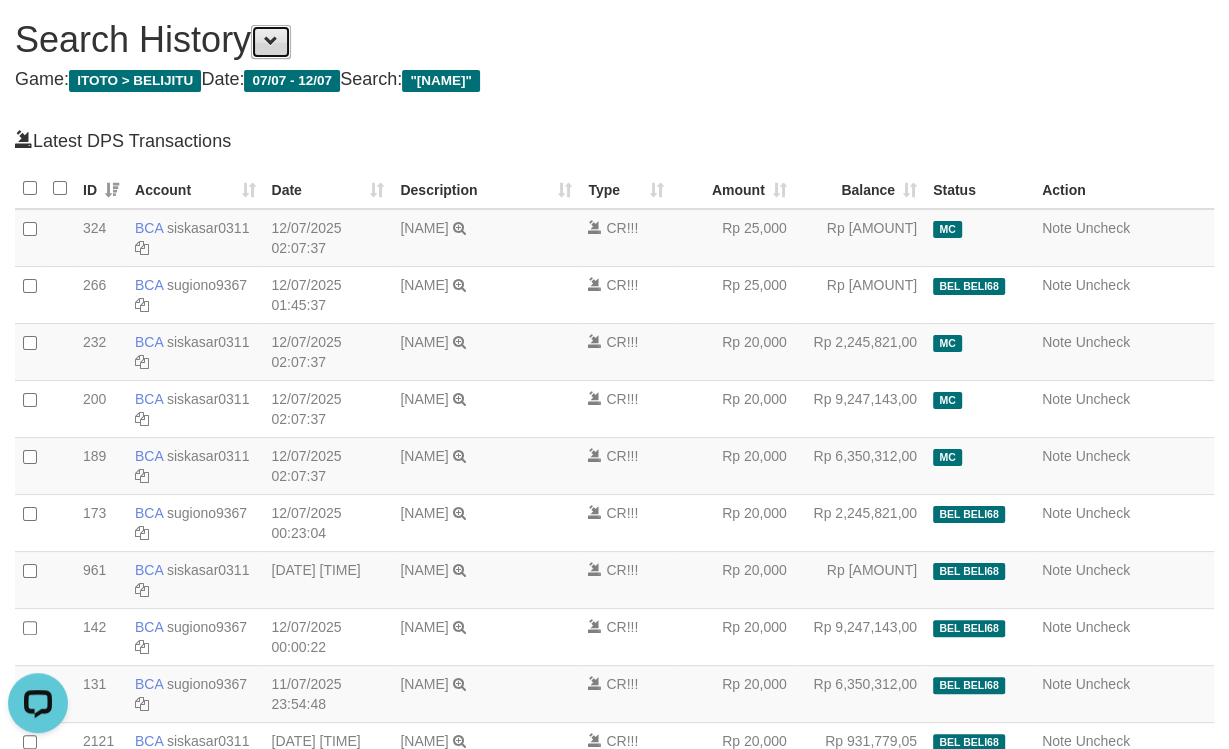 click at bounding box center [271, 42] 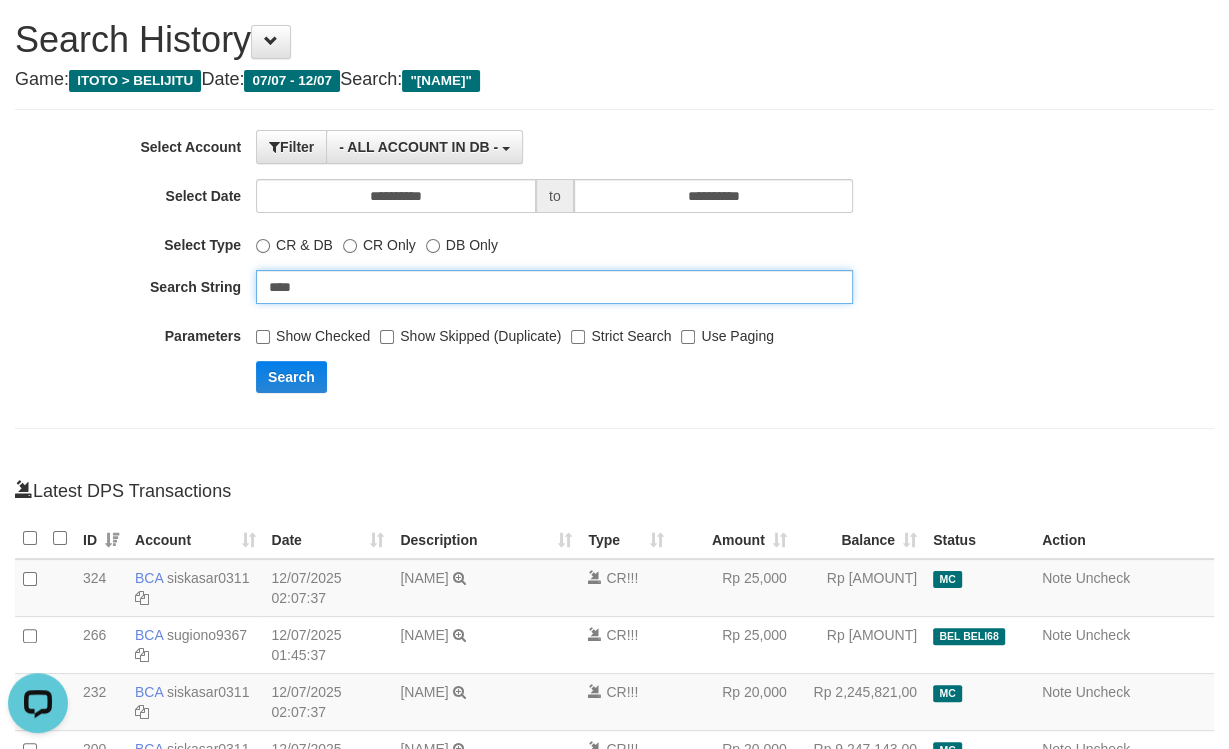 click on "****" at bounding box center [554, 287] 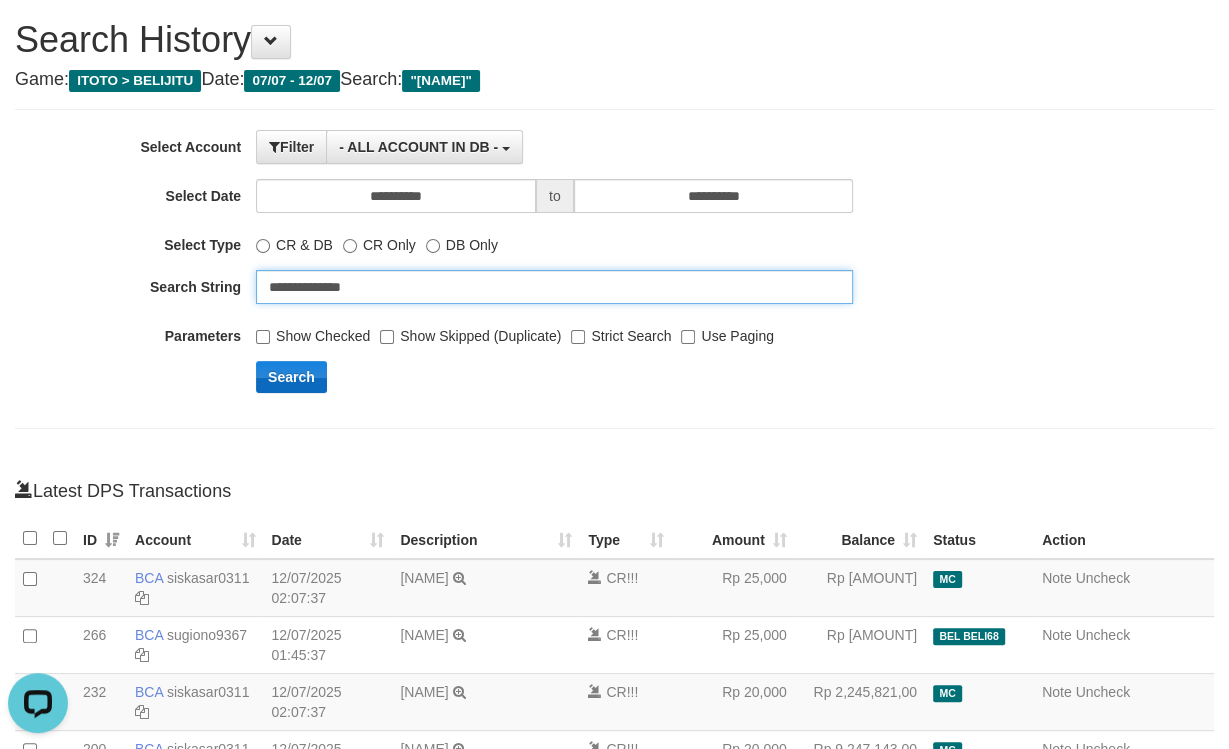 type on "**********" 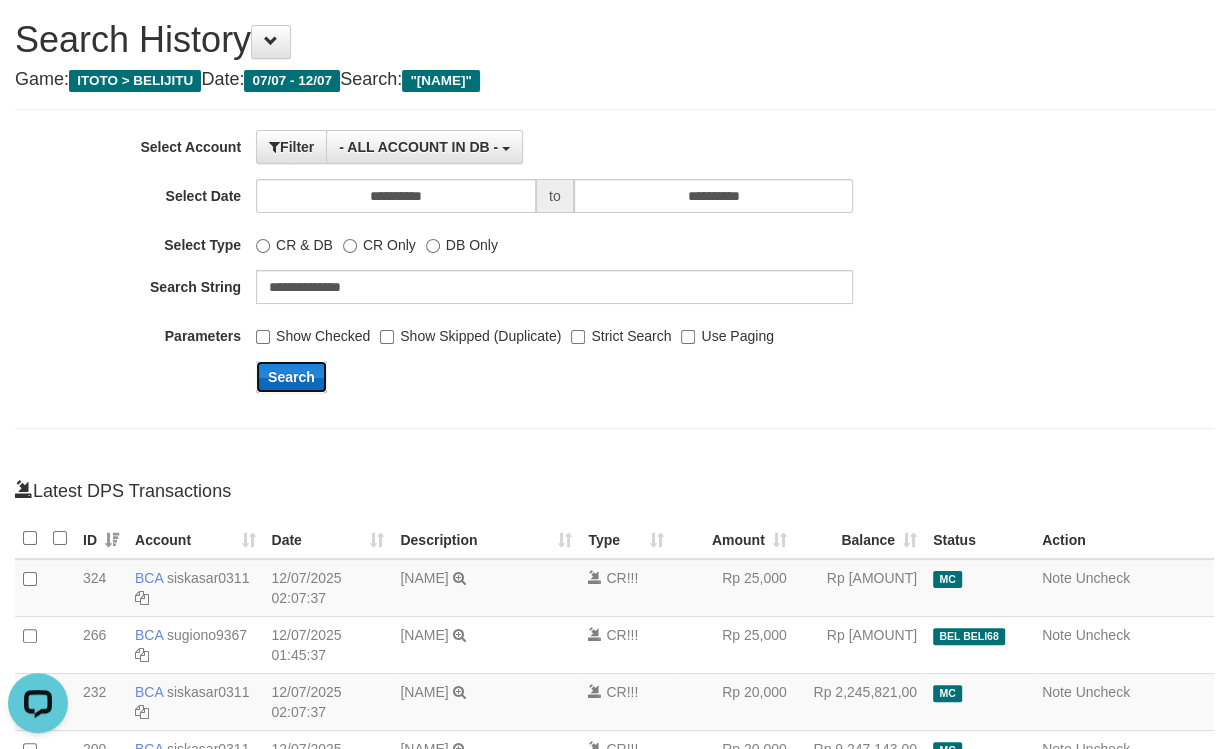 click on "Search" at bounding box center (291, 377) 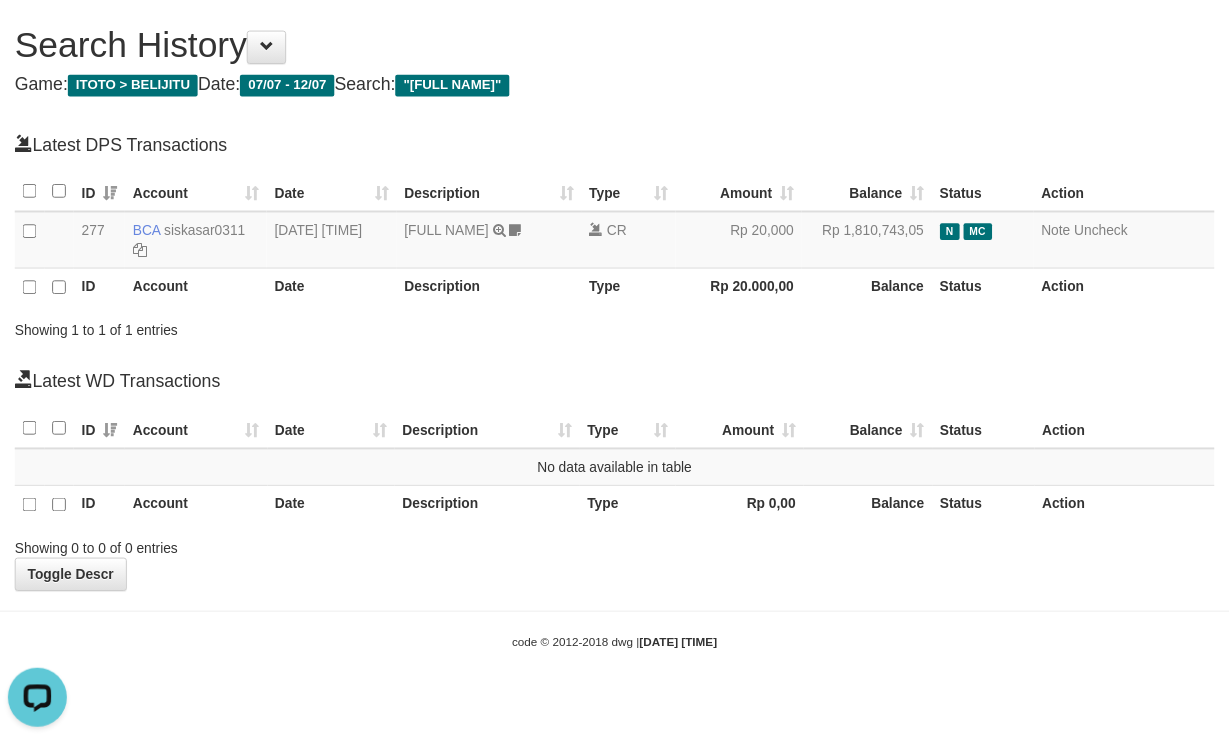scroll, scrollTop: 0, scrollLeft: 0, axis: both 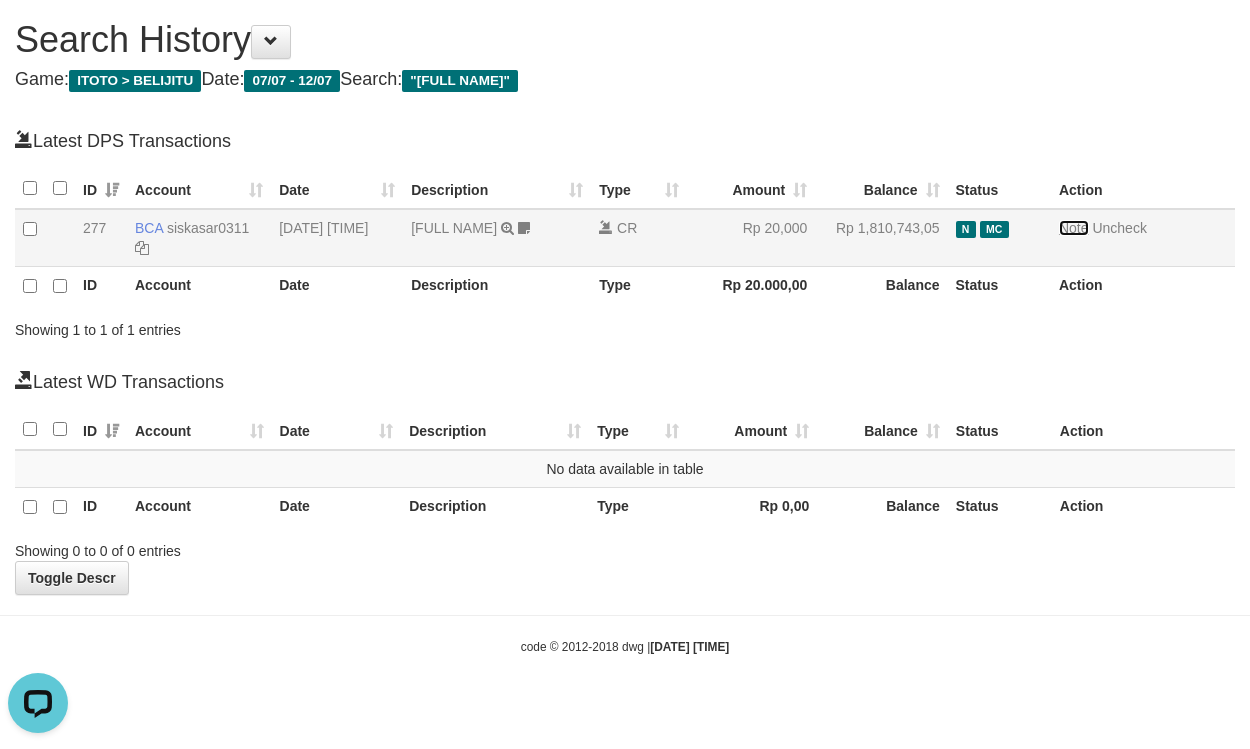 click on "Note" at bounding box center (1074, 228) 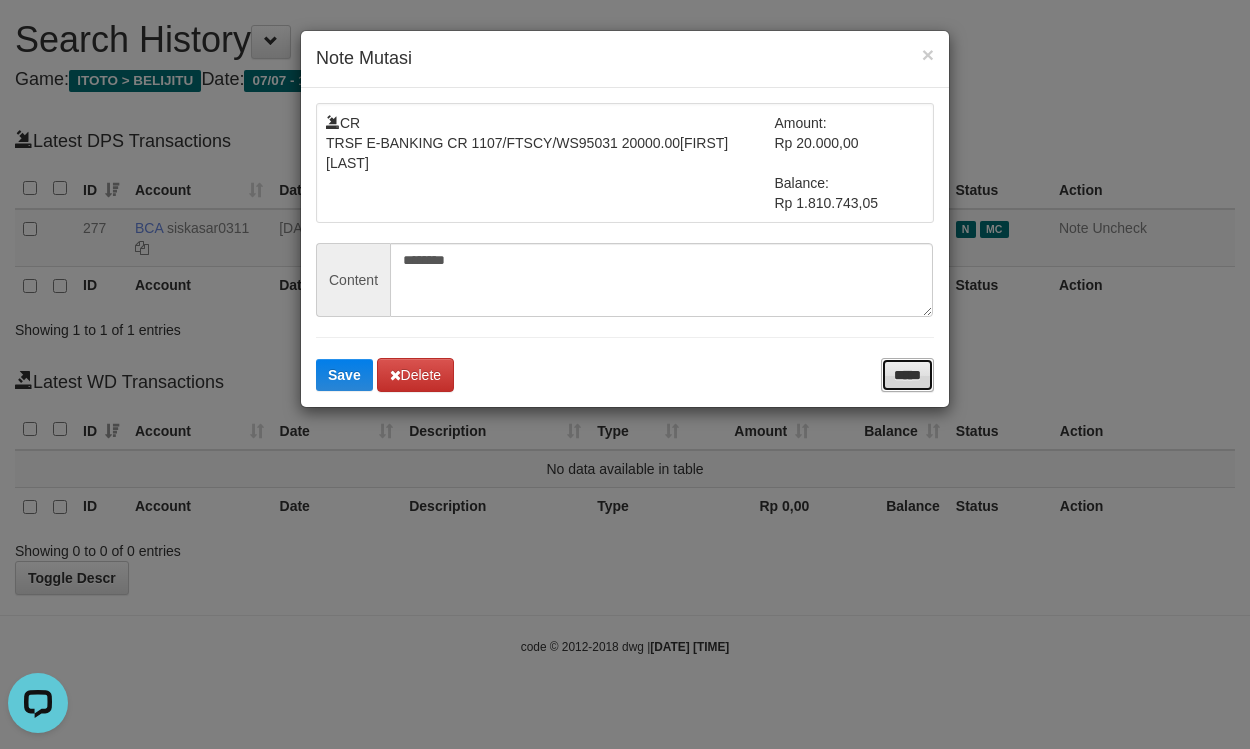 click on "*****" at bounding box center [907, 375] 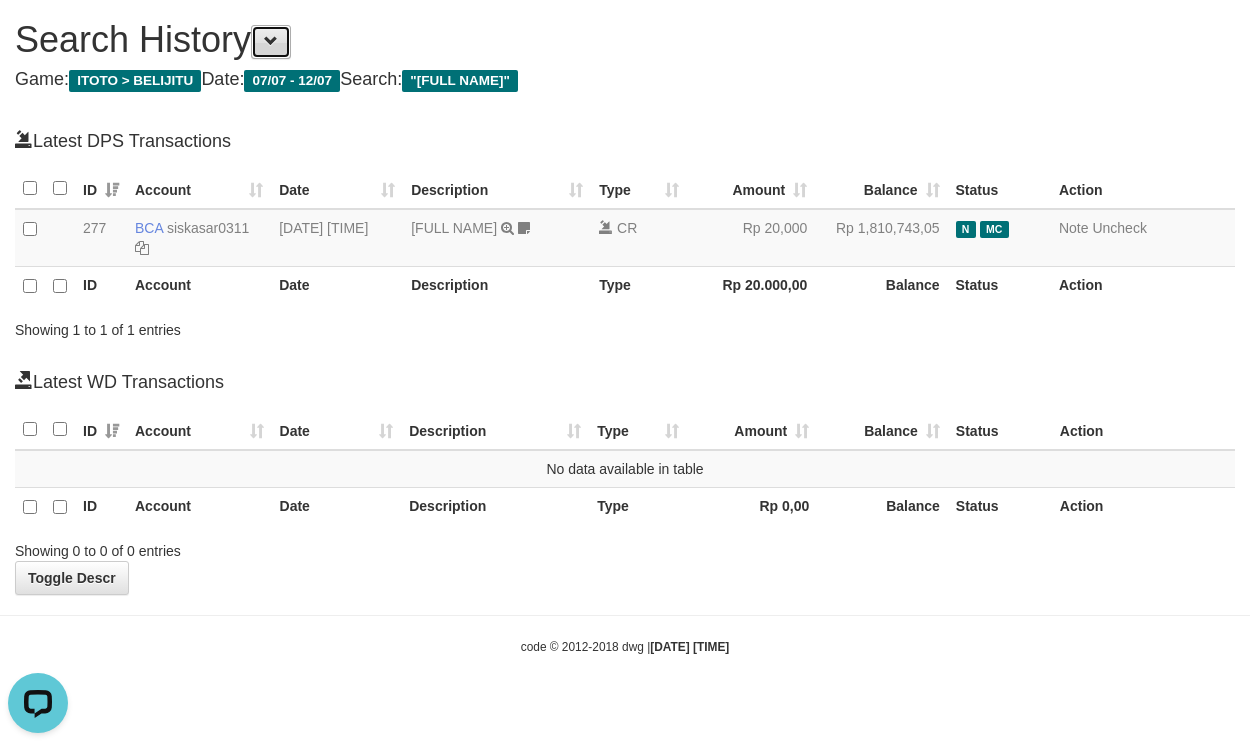 click at bounding box center (271, 42) 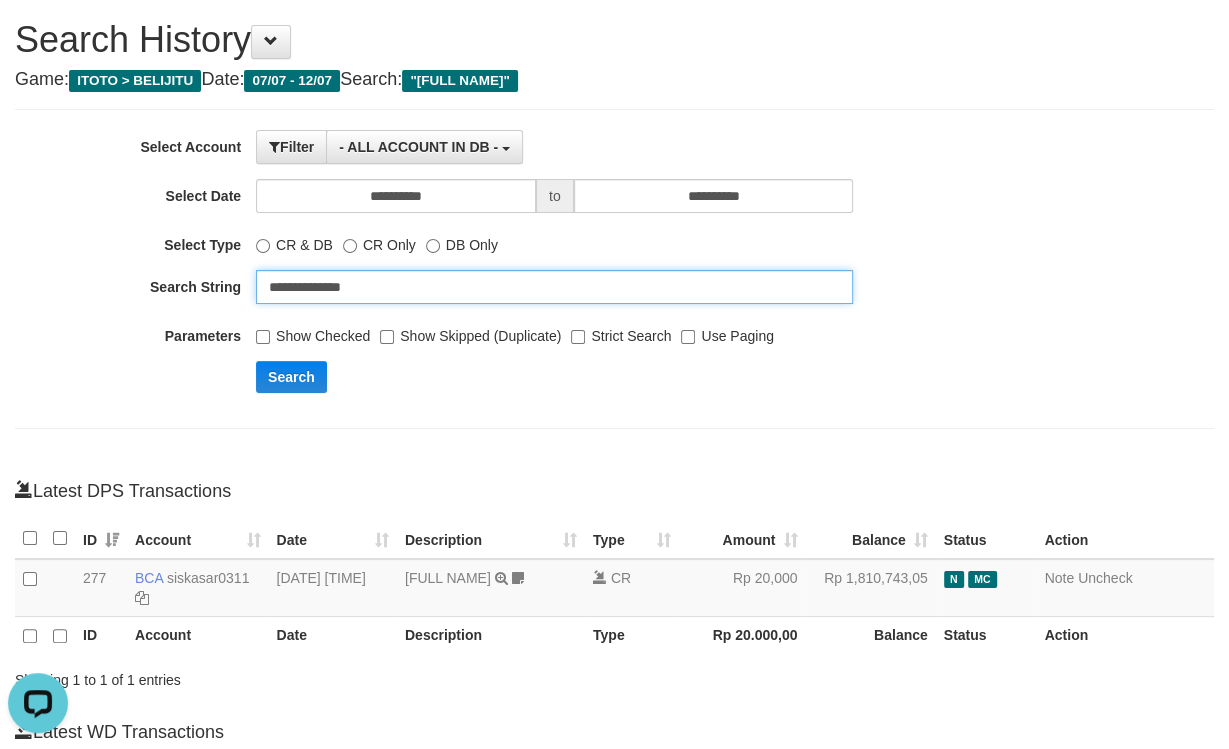 click on "**********" at bounding box center [554, 287] 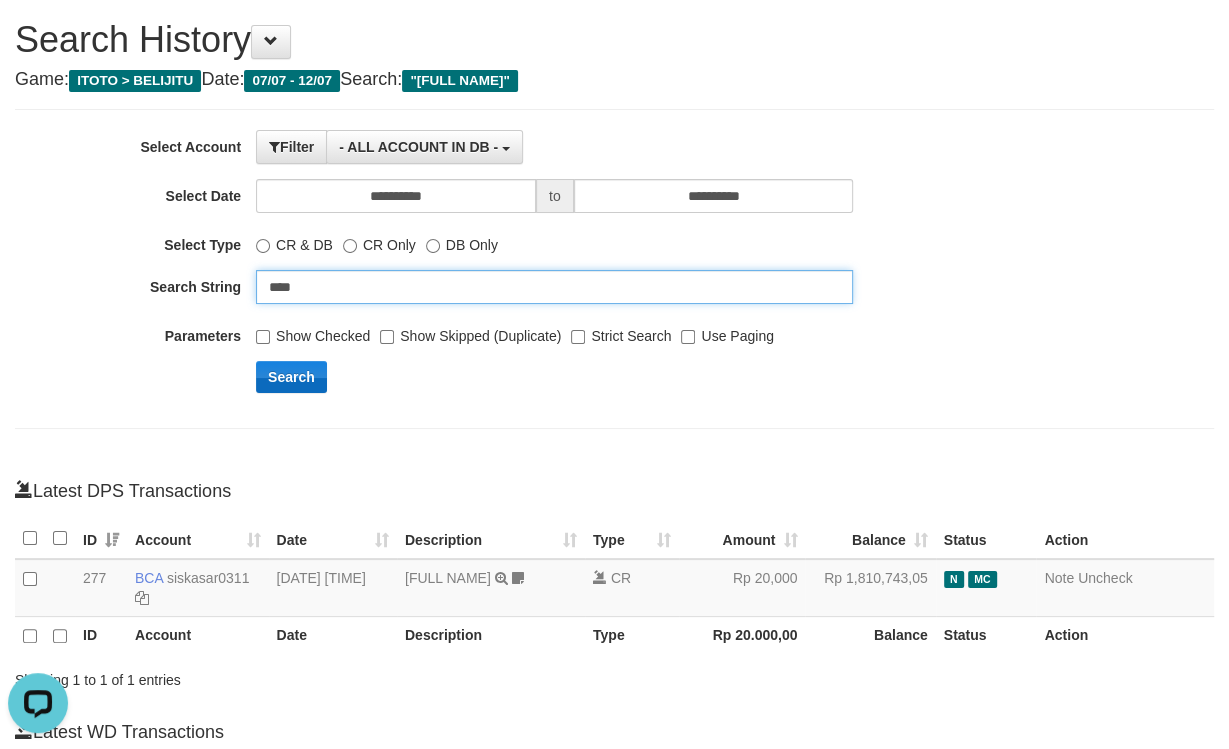 type on "****" 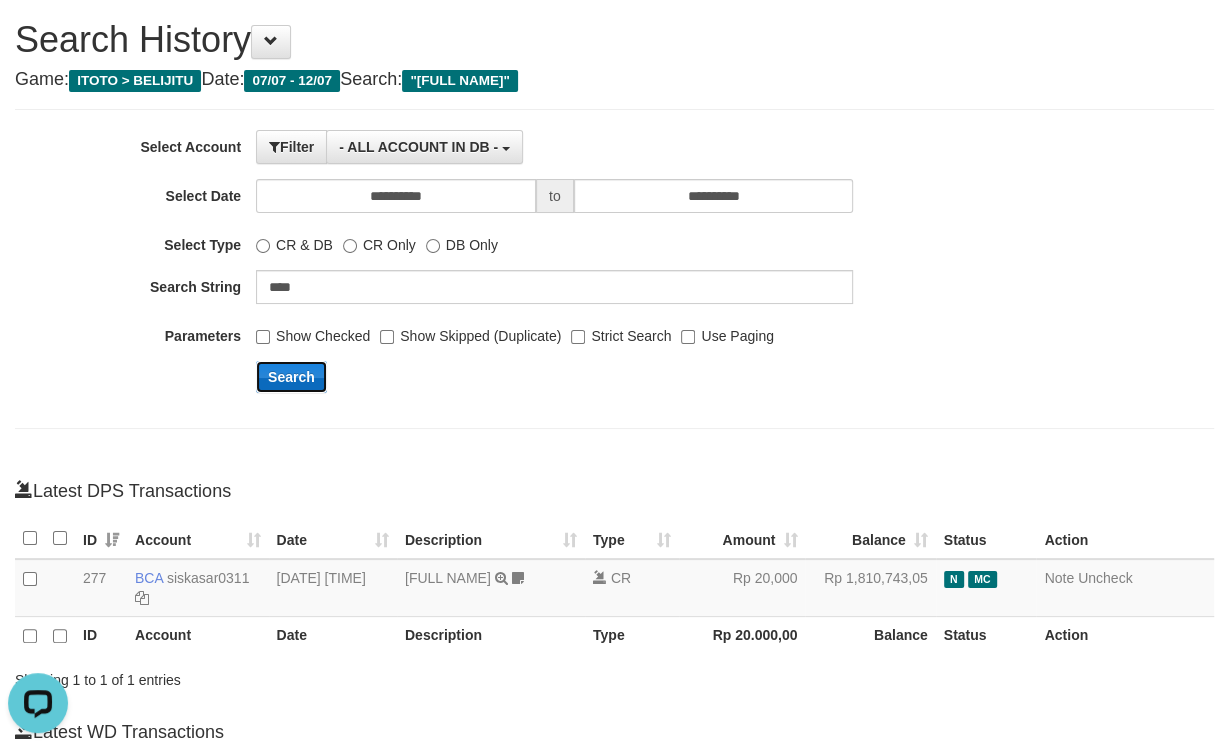 click on "Search" at bounding box center (291, 377) 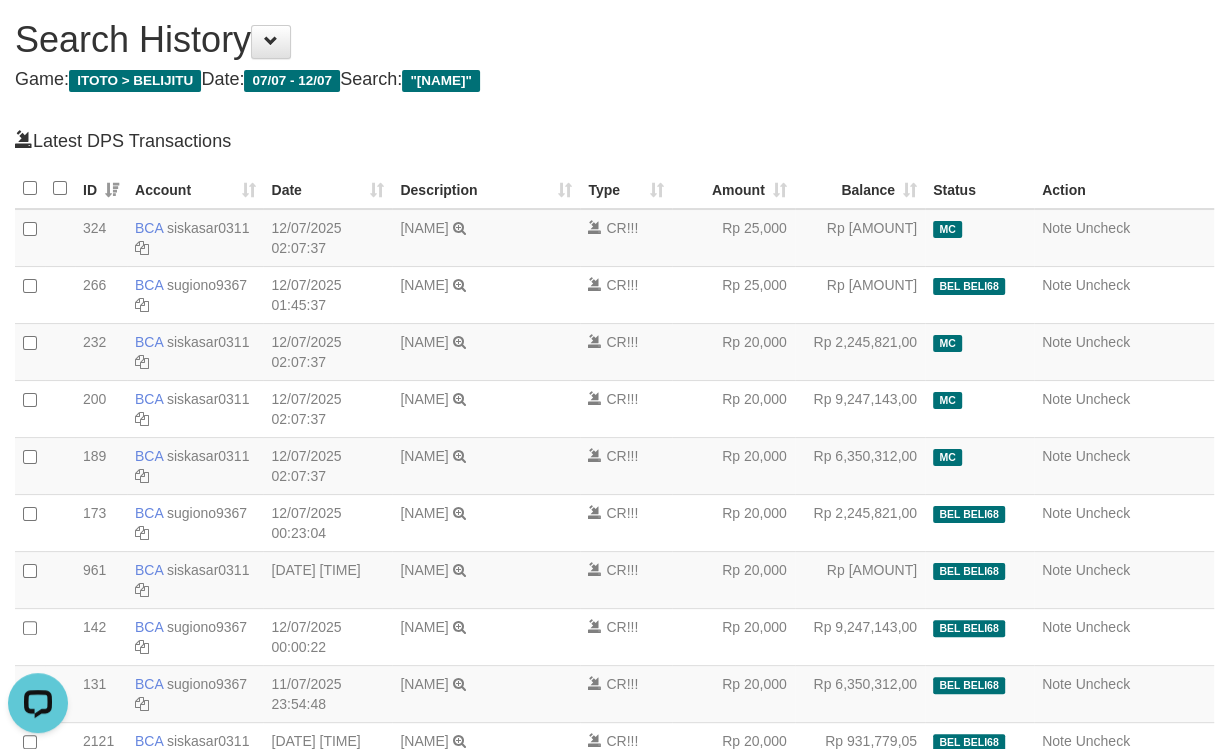 scroll, scrollTop: 0, scrollLeft: 0, axis: both 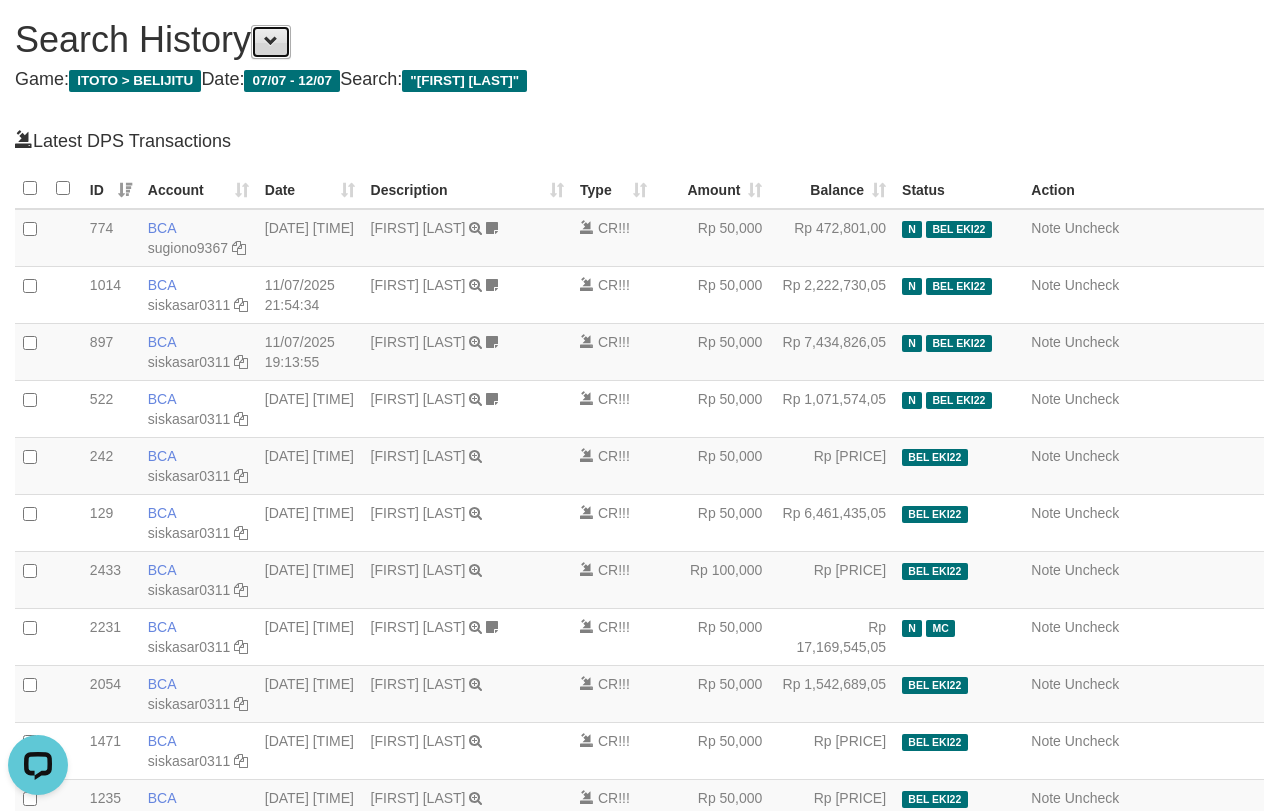 click at bounding box center (271, 41) 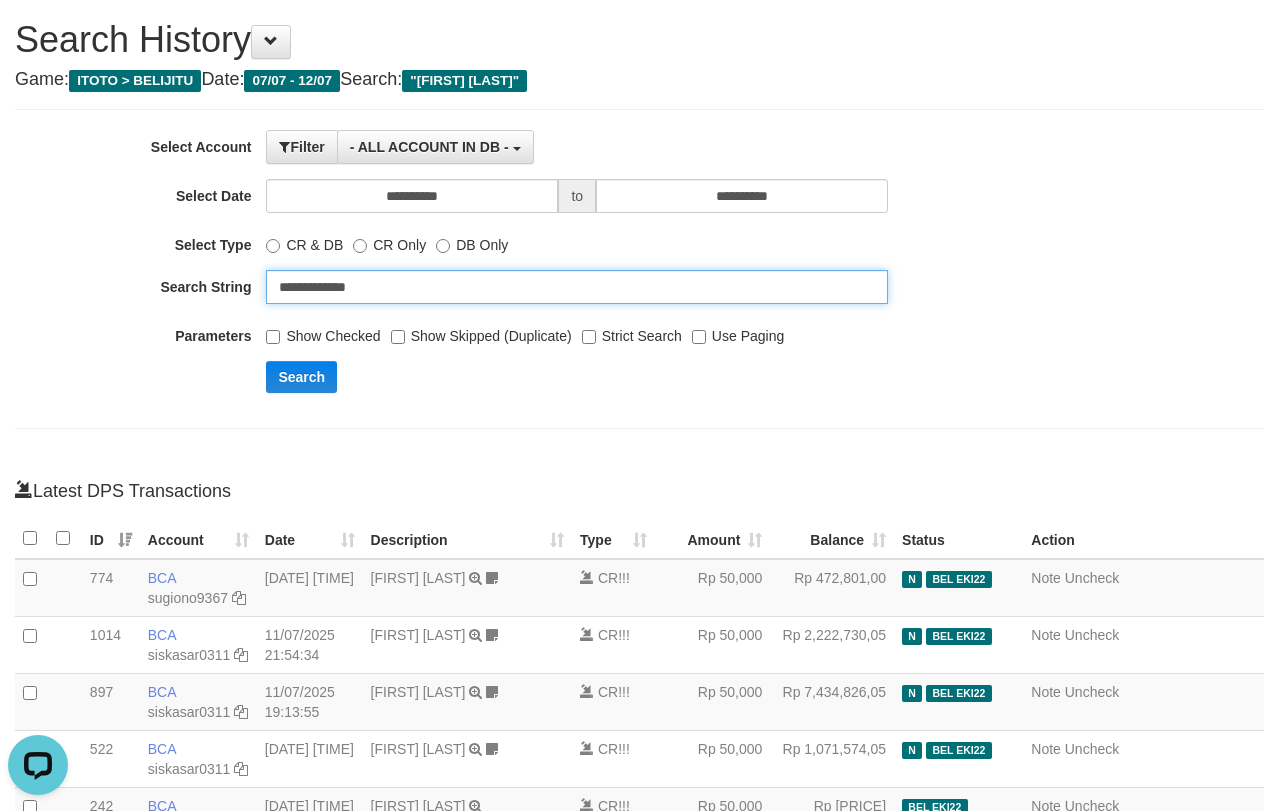 click on "**********" at bounding box center [577, 287] 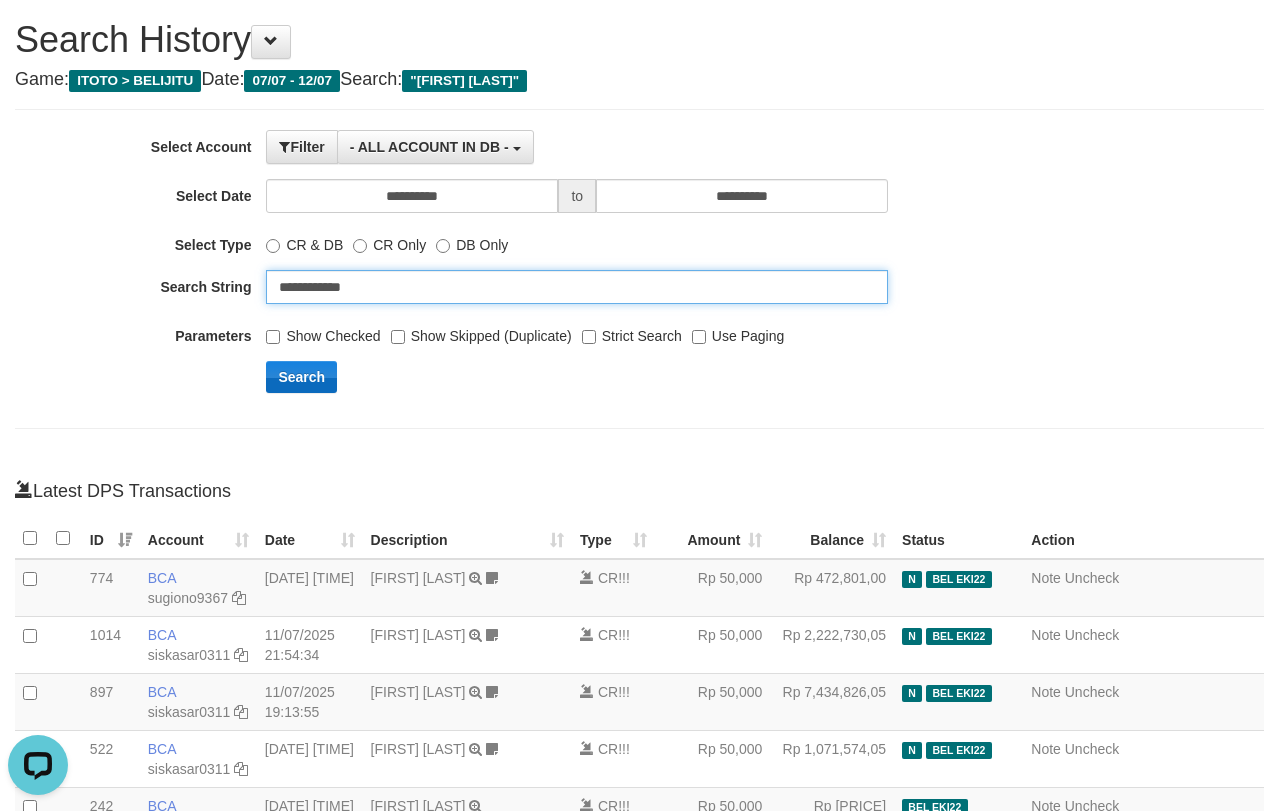type on "**********" 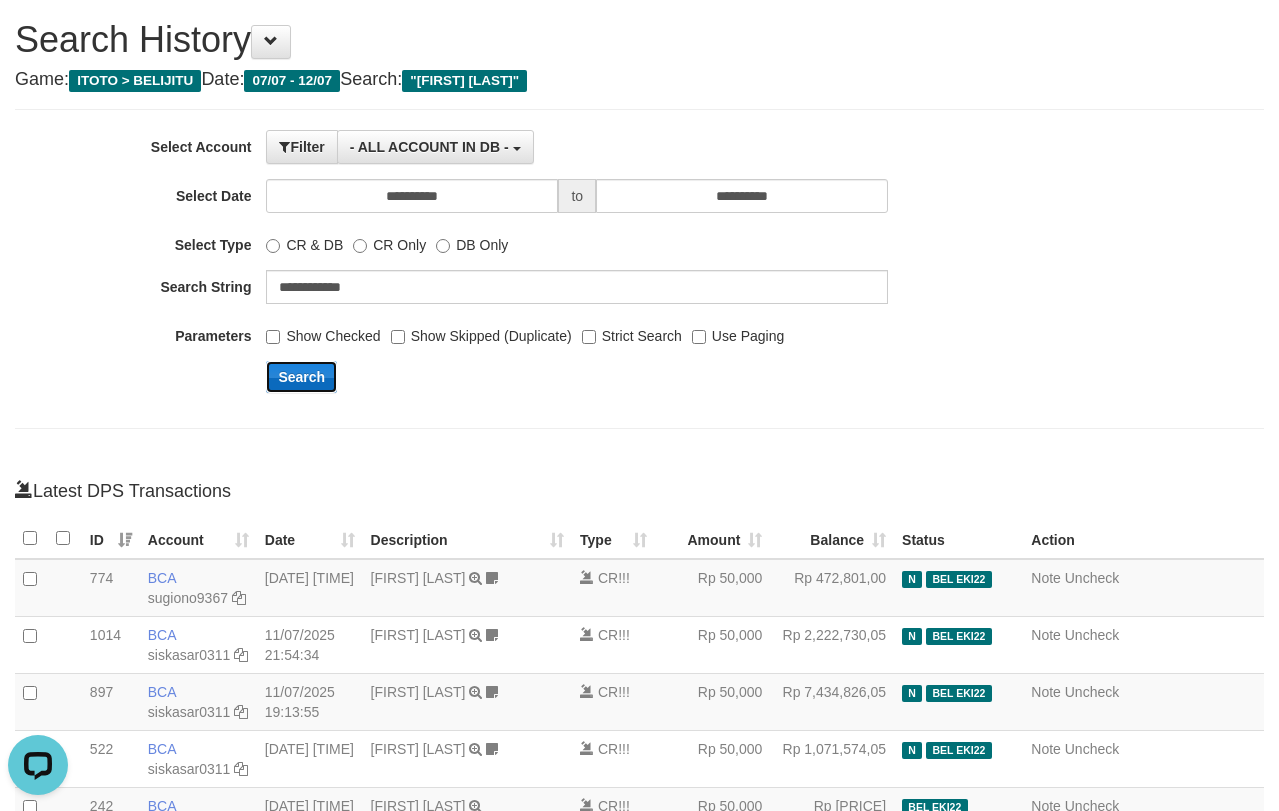 click on "Search" at bounding box center [301, 377] 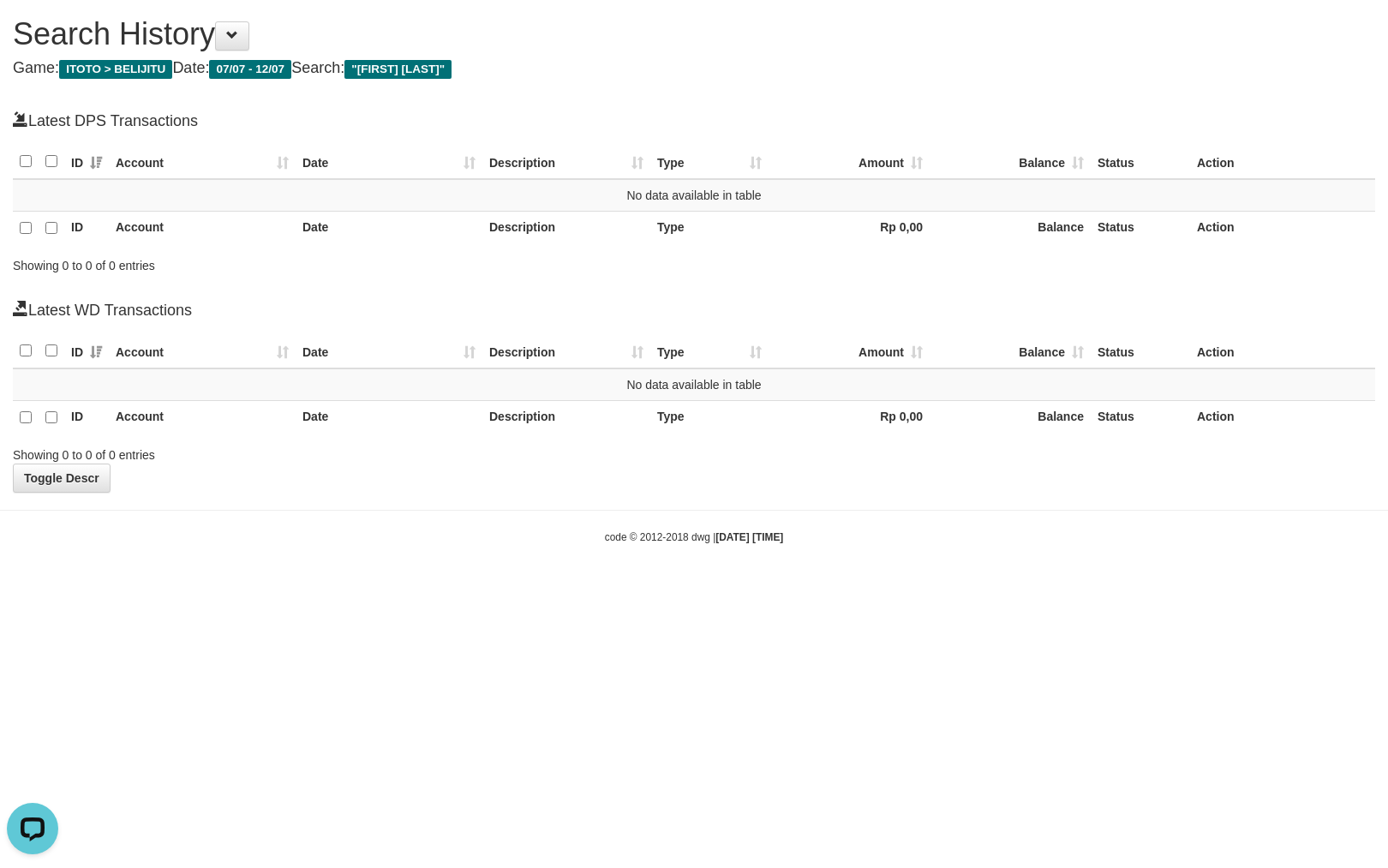scroll, scrollTop: 0, scrollLeft: 0, axis: both 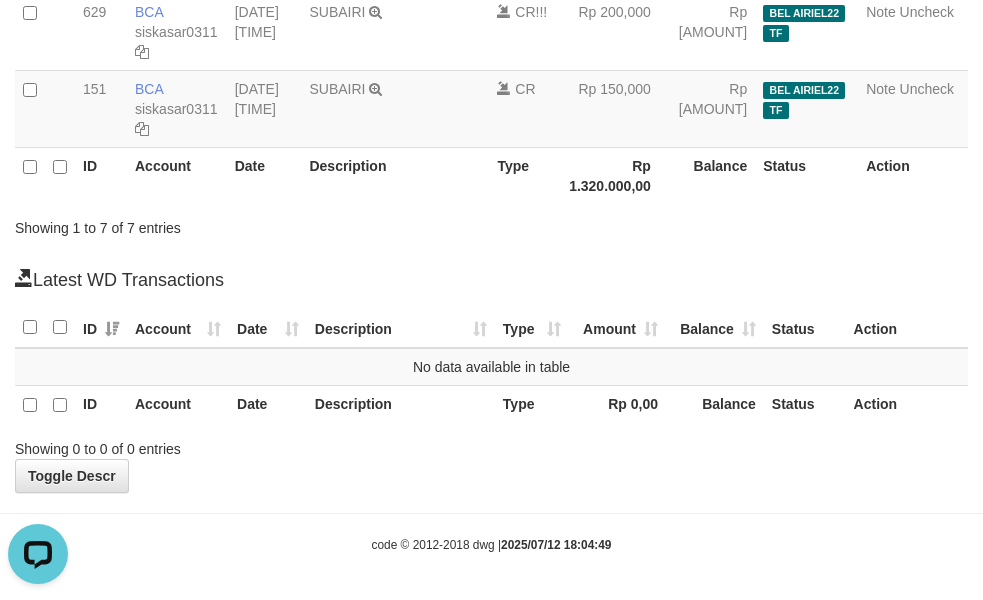 click on "**********" at bounding box center (491, -54) 